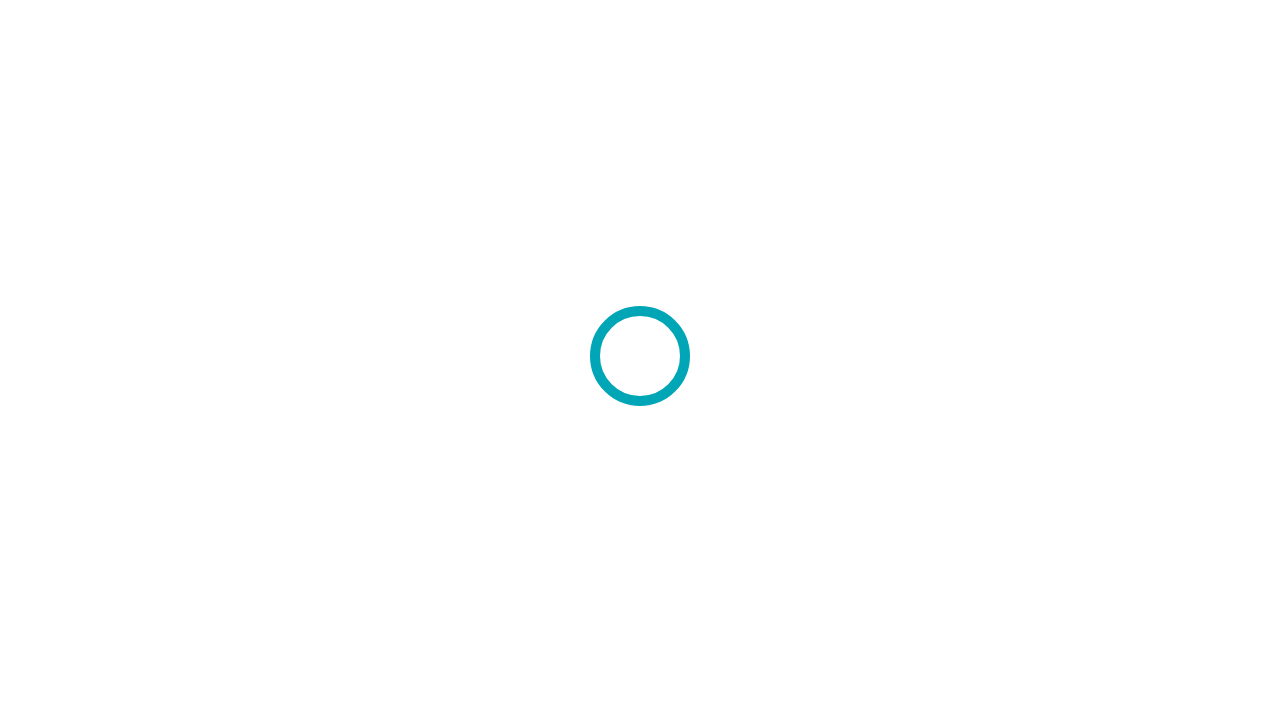 scroll, scrollTop: 0, scrollLeft: 0, axis: both 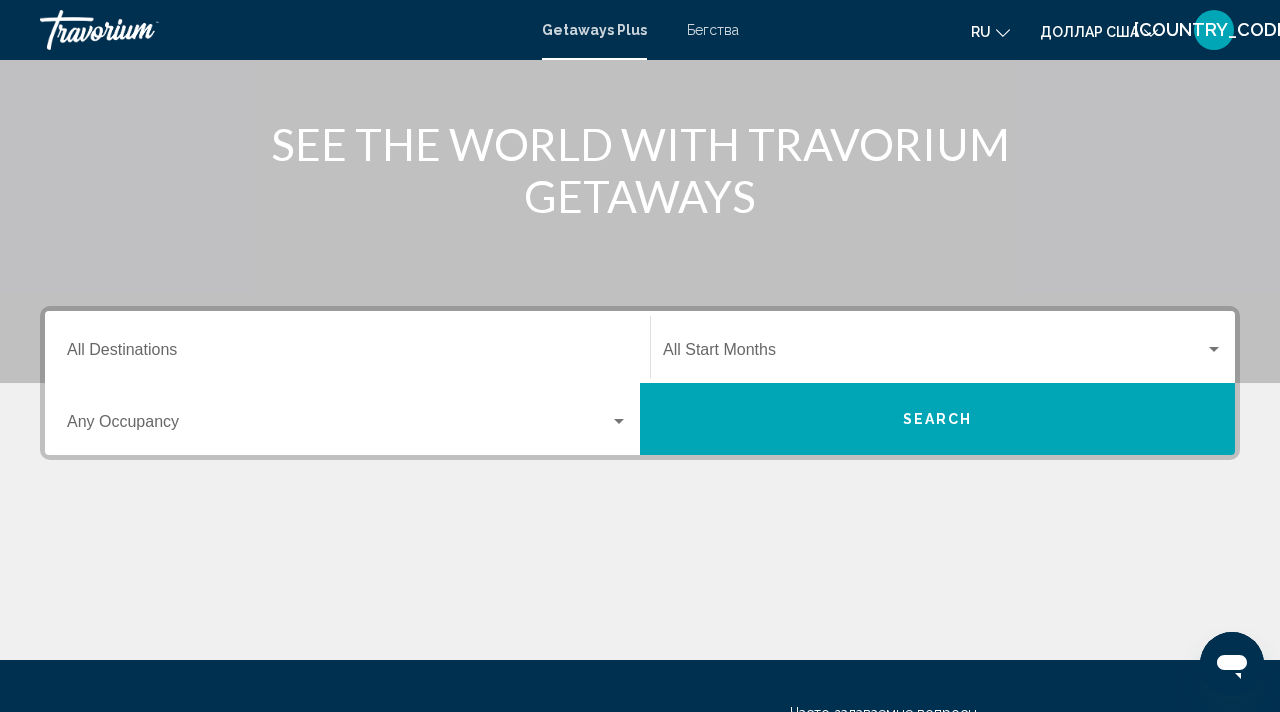 click on "Бегства" at bounding box center [713, 30] 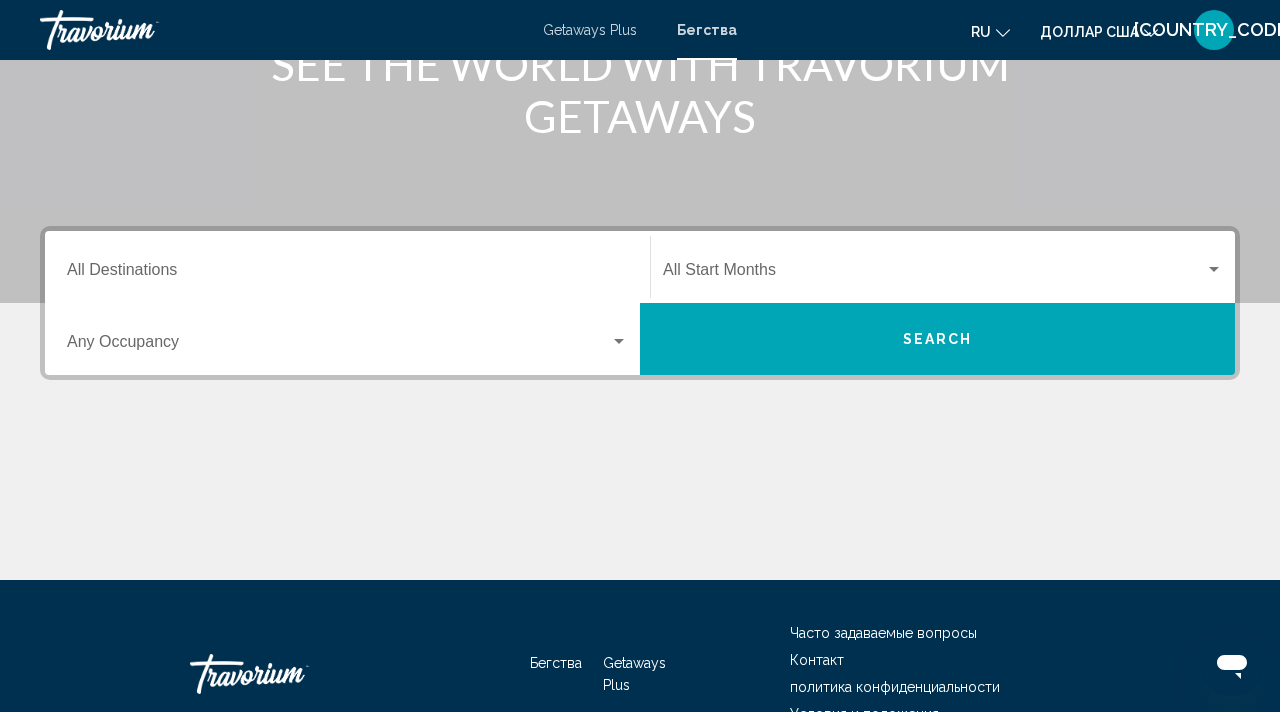scroll, scrollTop: 288, scrollLeft: 0, axis: vertical 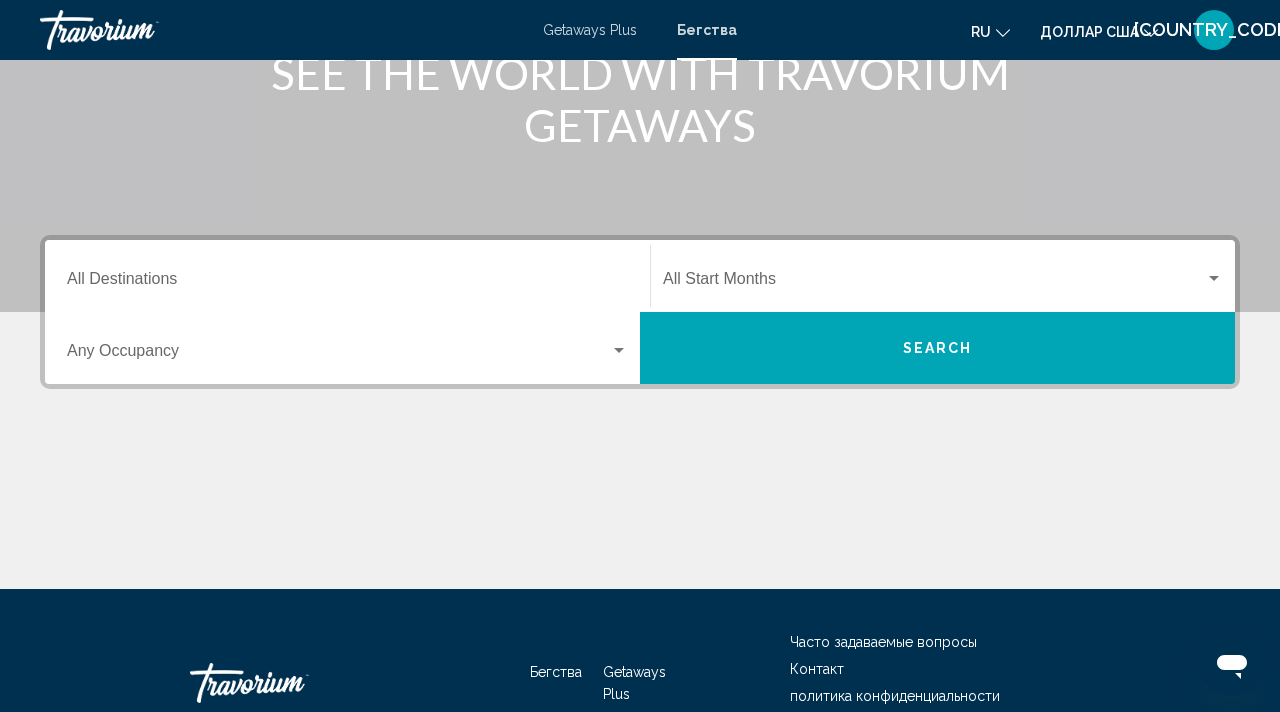click on "Бегства" at bounding box center [707, 30] 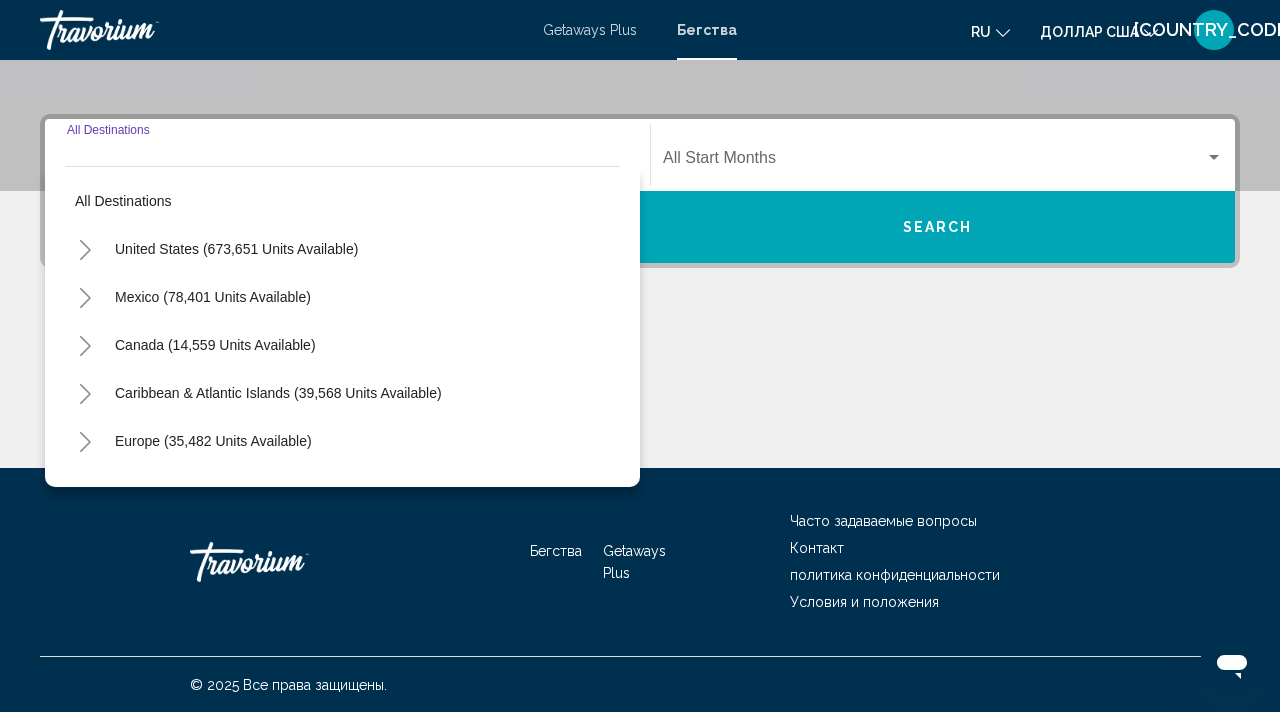 scroll, scrollTop: 410, scrollLeft: 0, axis: vertical 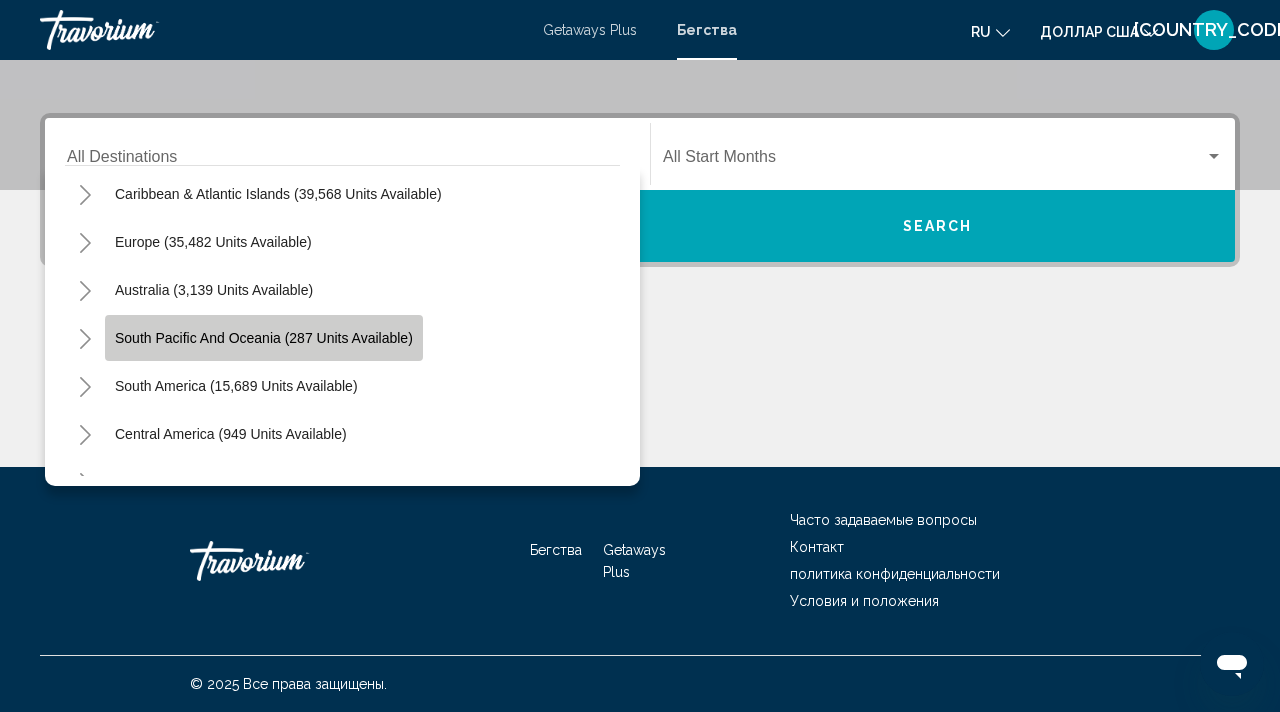 click on "South Pacific and Oceania (287 units available)" 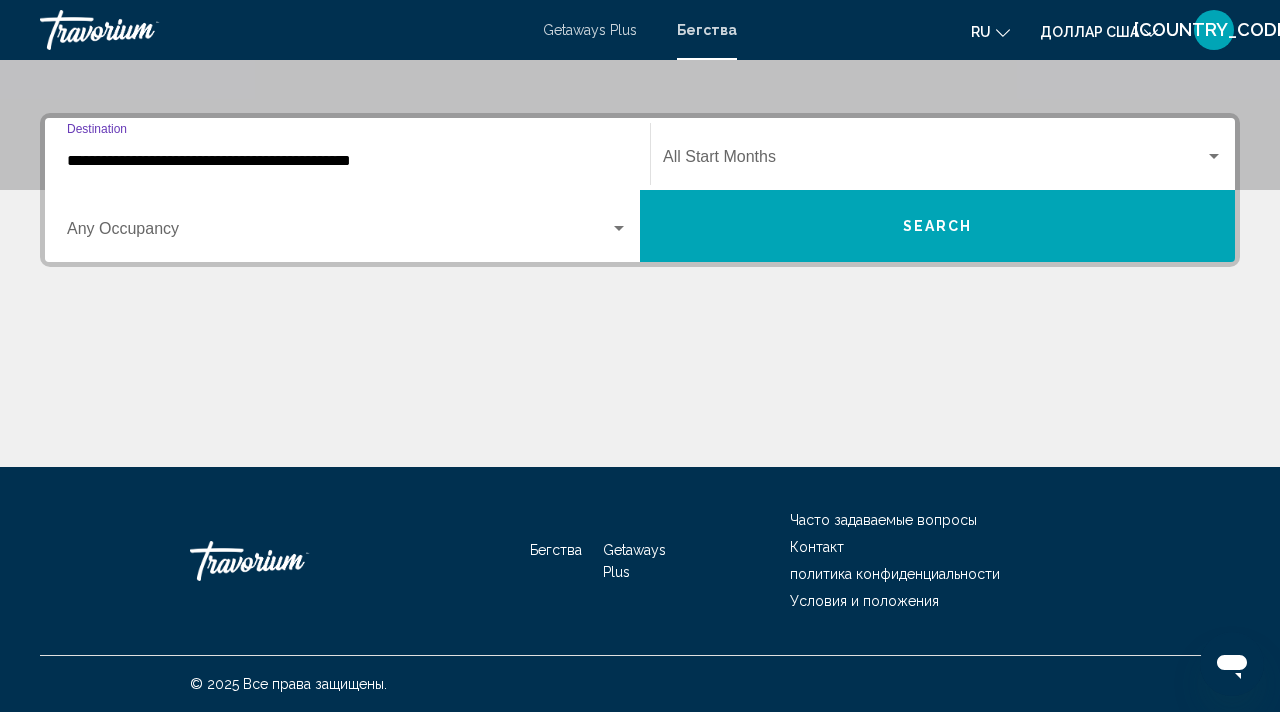 click on "**********" at bounding box center [347, 161] 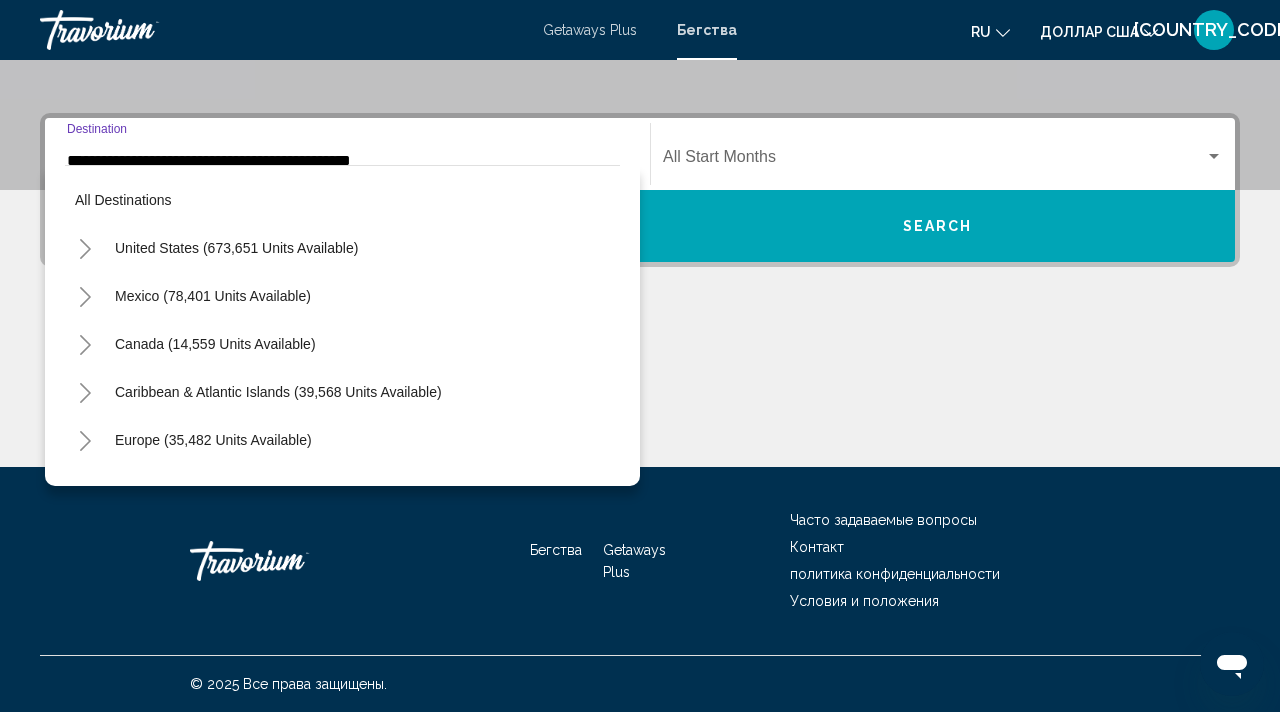 scroll, scrollTop: 375, scrollLeft: 0, axis: vertical 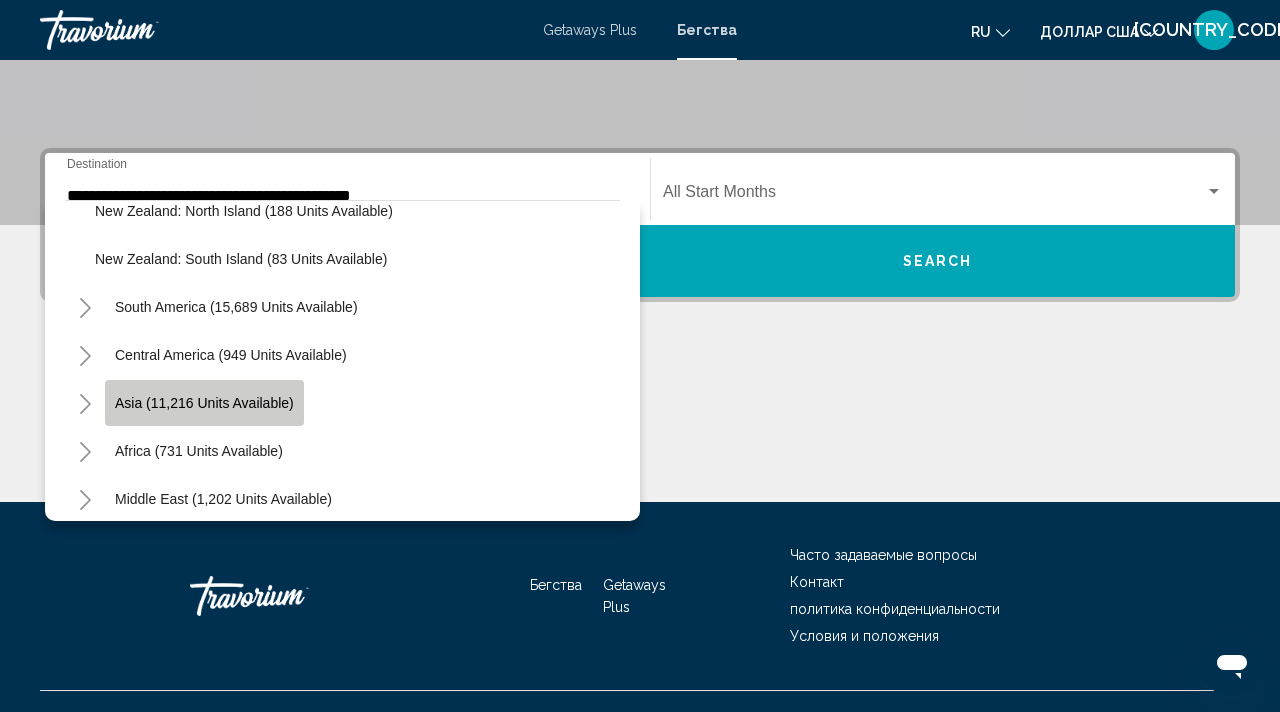 click on "Asia (11,216 units available)" 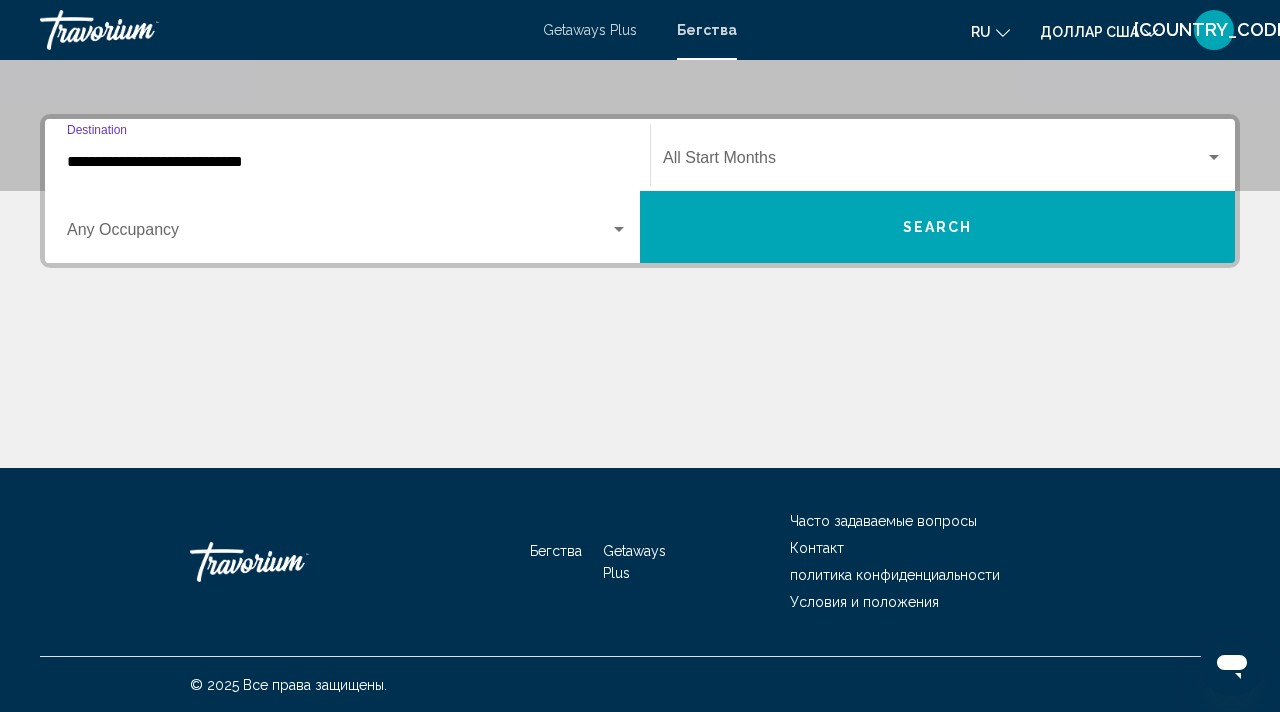 scroll, scrollTop: 410, scrollLeft: 0, axis: vertical 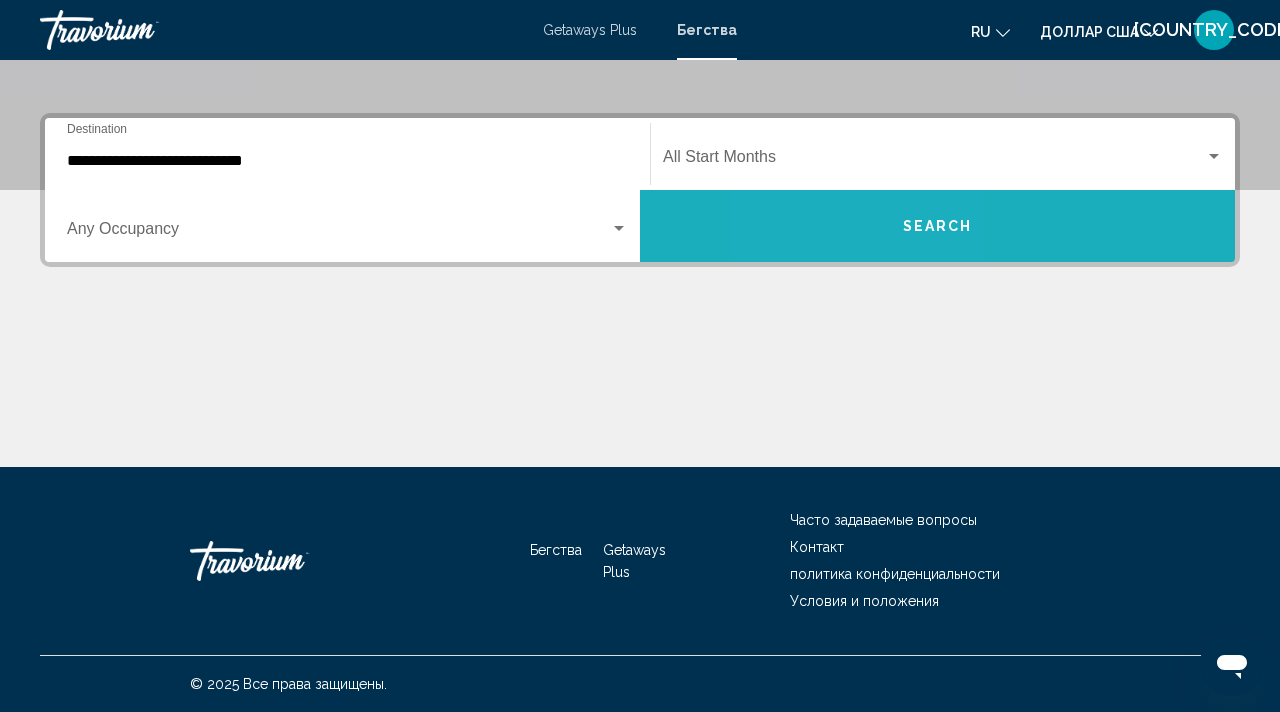 click on "Search" at bounding box center (937, 226) 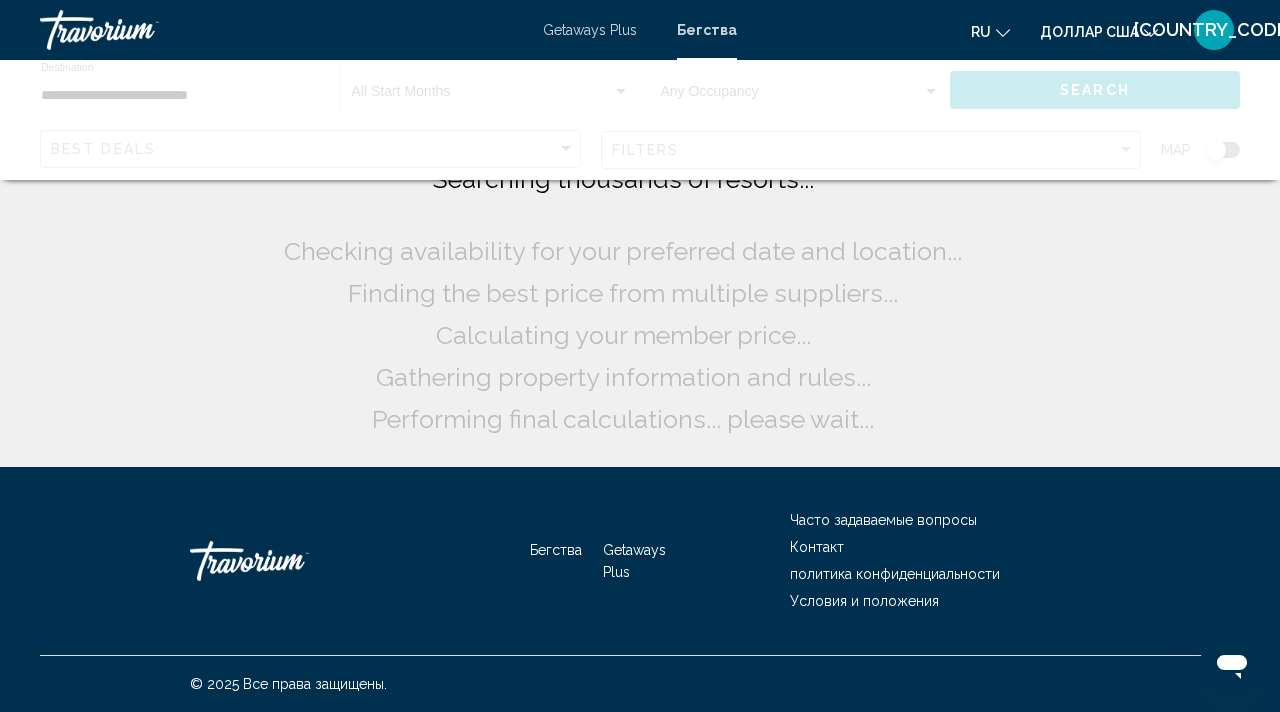scroll, scrollTop: 0, scrollLeft: 0, axis: both 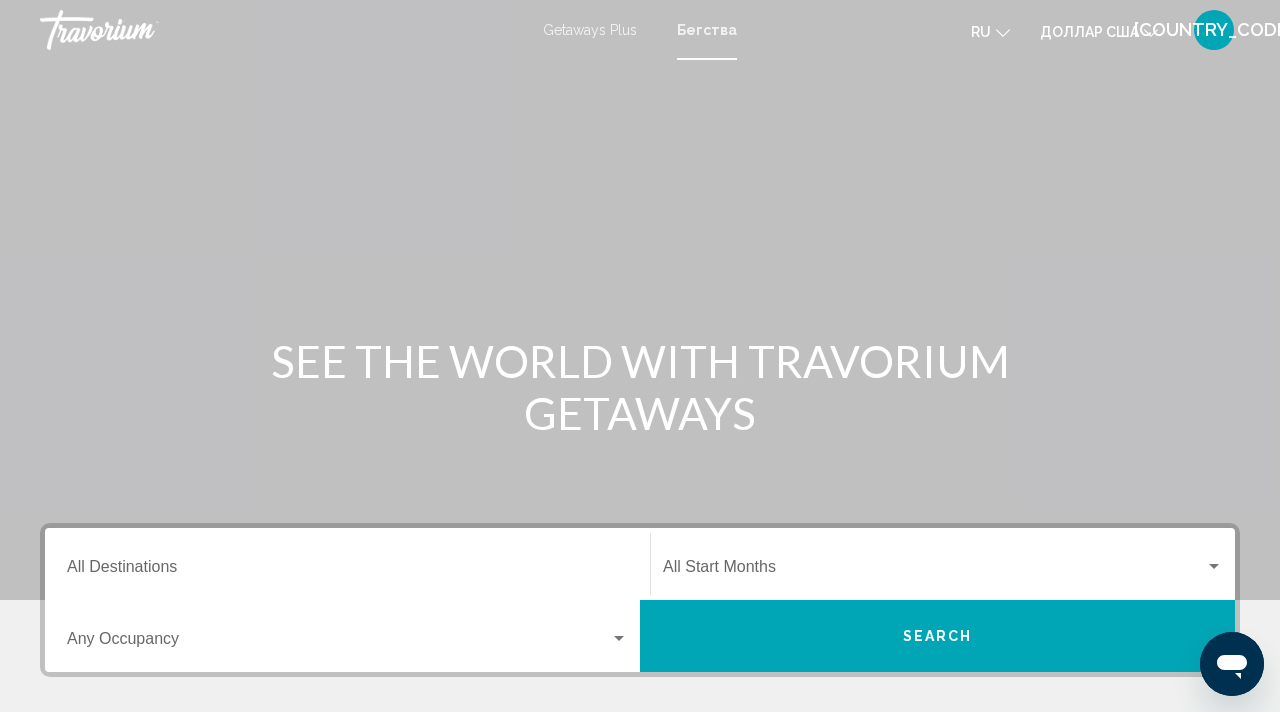click on "Getaways Plus Бегства ru
English Español Français Italiano Português русский доллар США
USD ($) MXN (Mex$) CAD (Can$) GBP (£) EUR (€) AUD (A$) NZD (NZ$) CNY (CN¥) КР Авторизоваться" at bounding box center [640, 30] 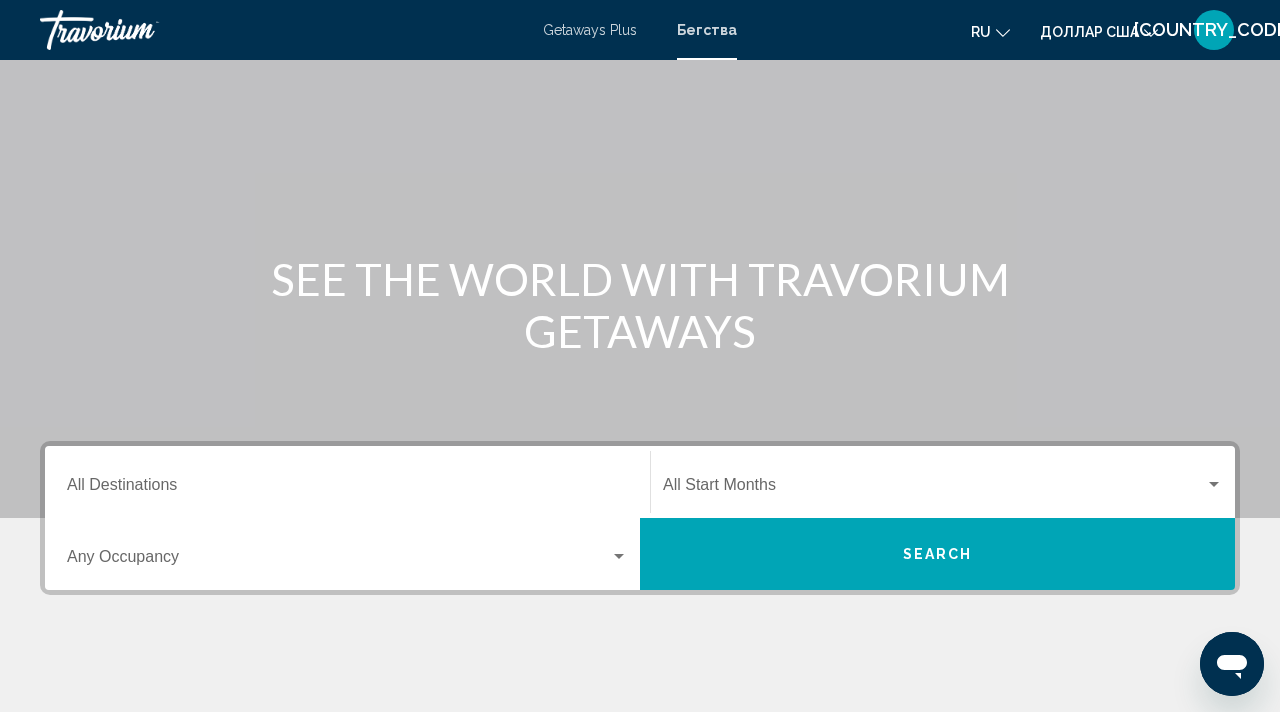 click on "Destination All Destinations" at bounding box center (347, 482) 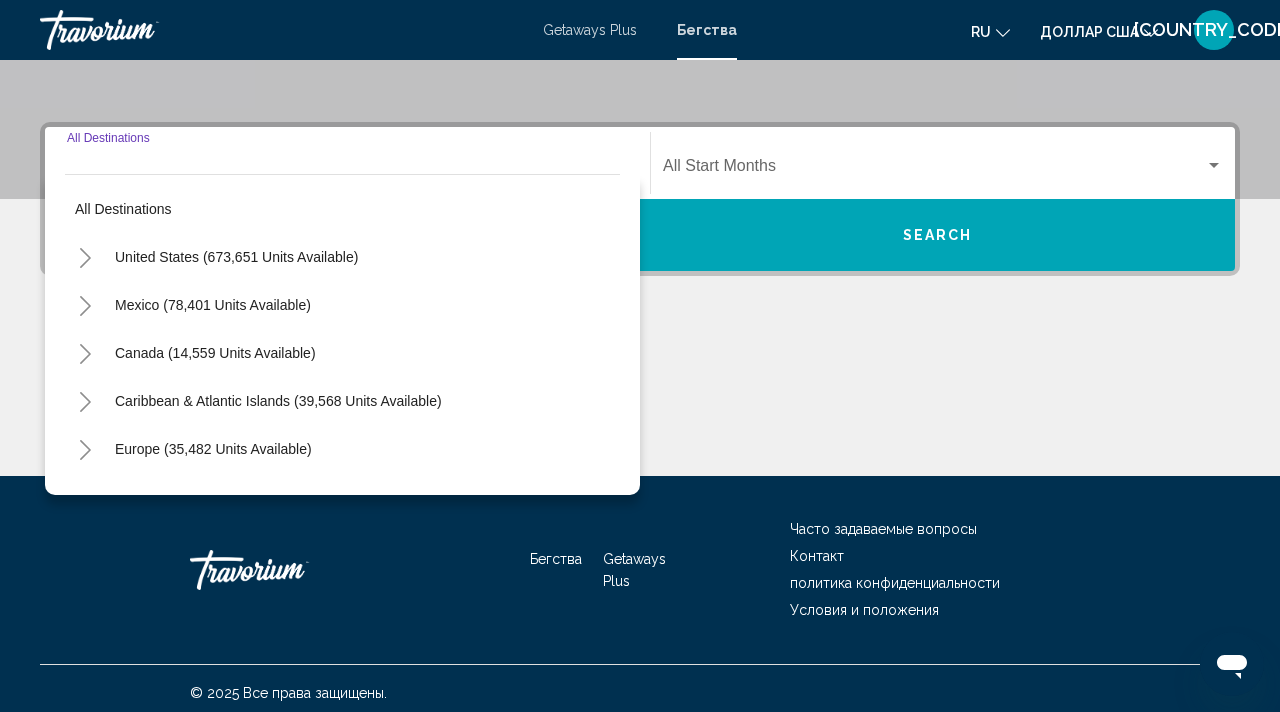 scroll, scrollTop: 410, scrollLeft: 0, axis: vertical 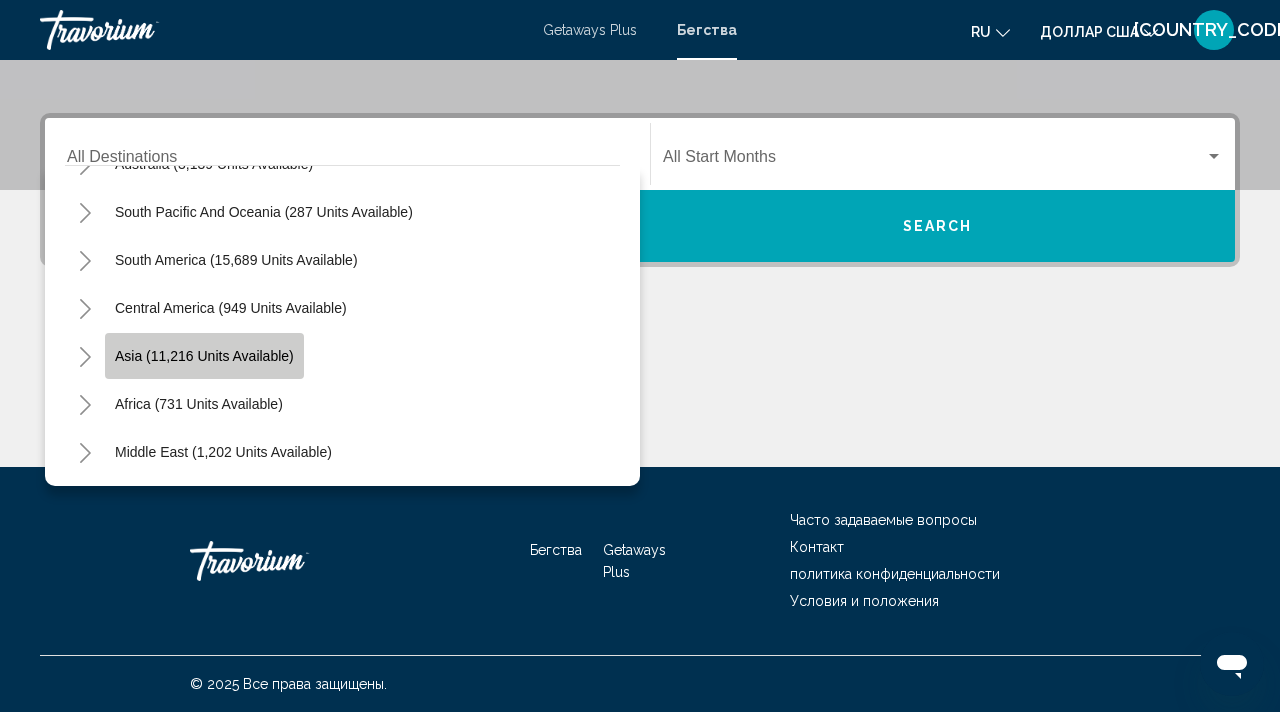 click on "Asia (11,216 units available)" 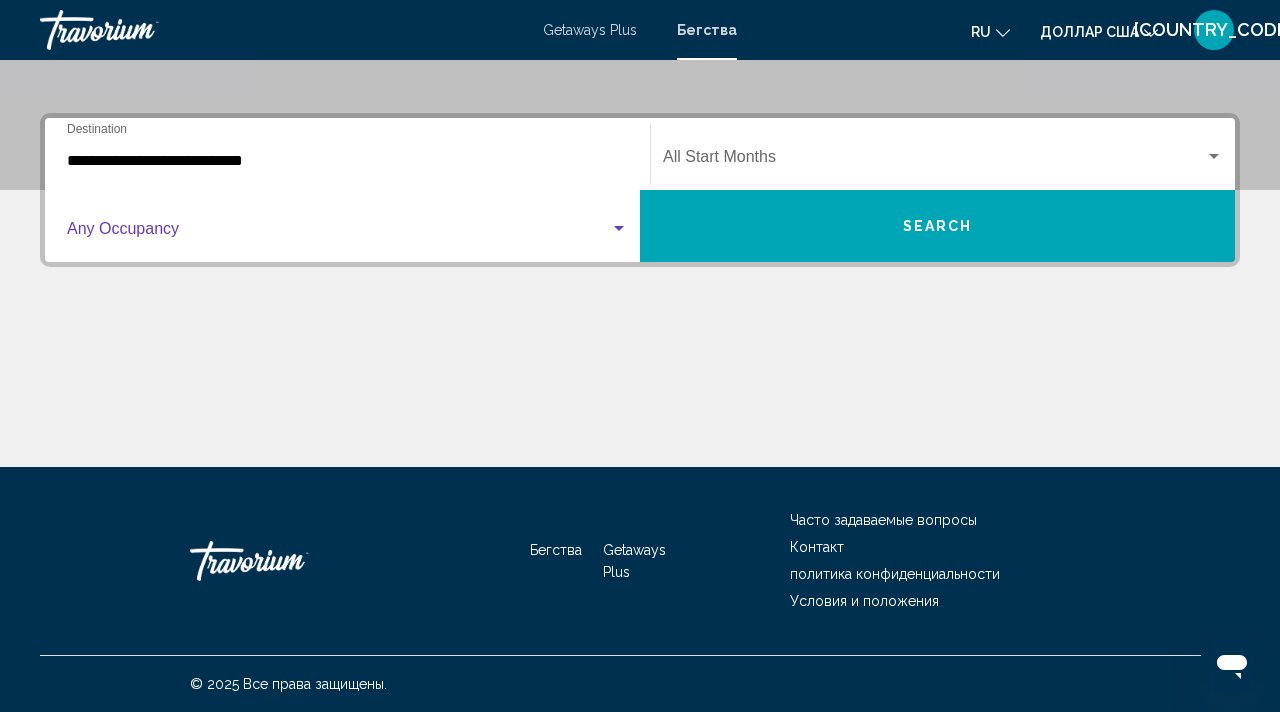 click at bounding box center [338, 233] 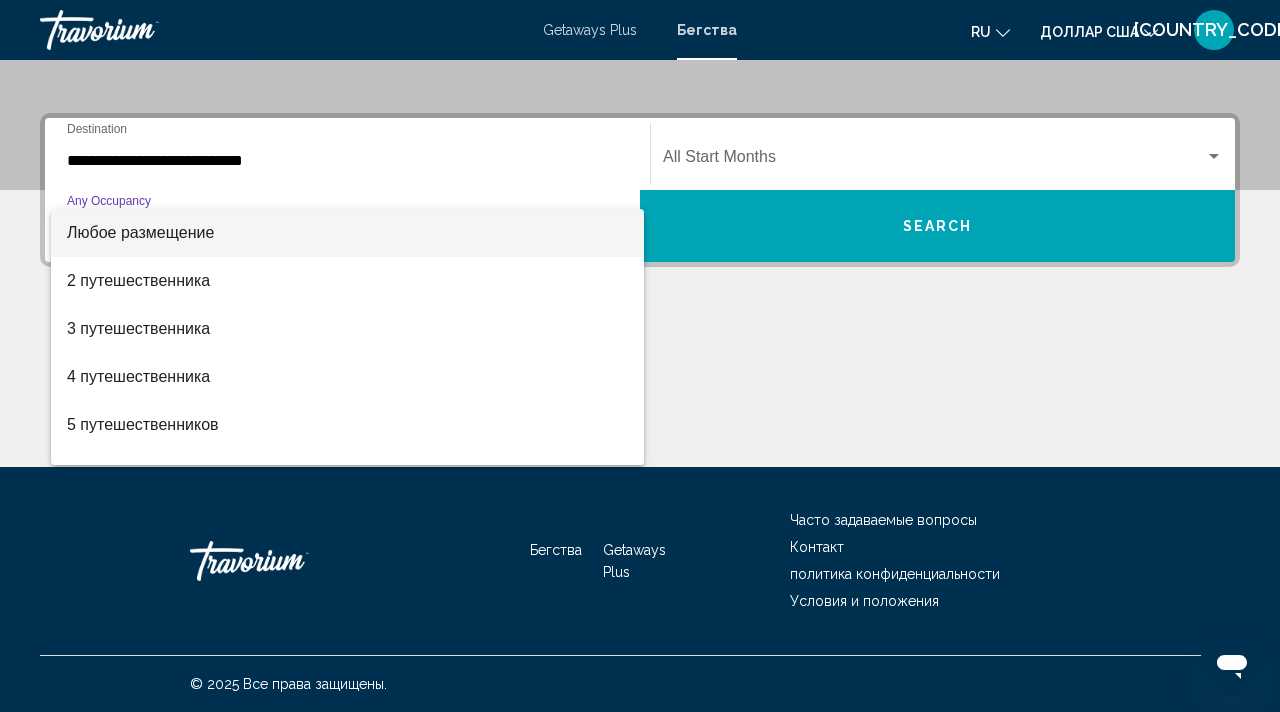 click at bounding box center [640, 356] 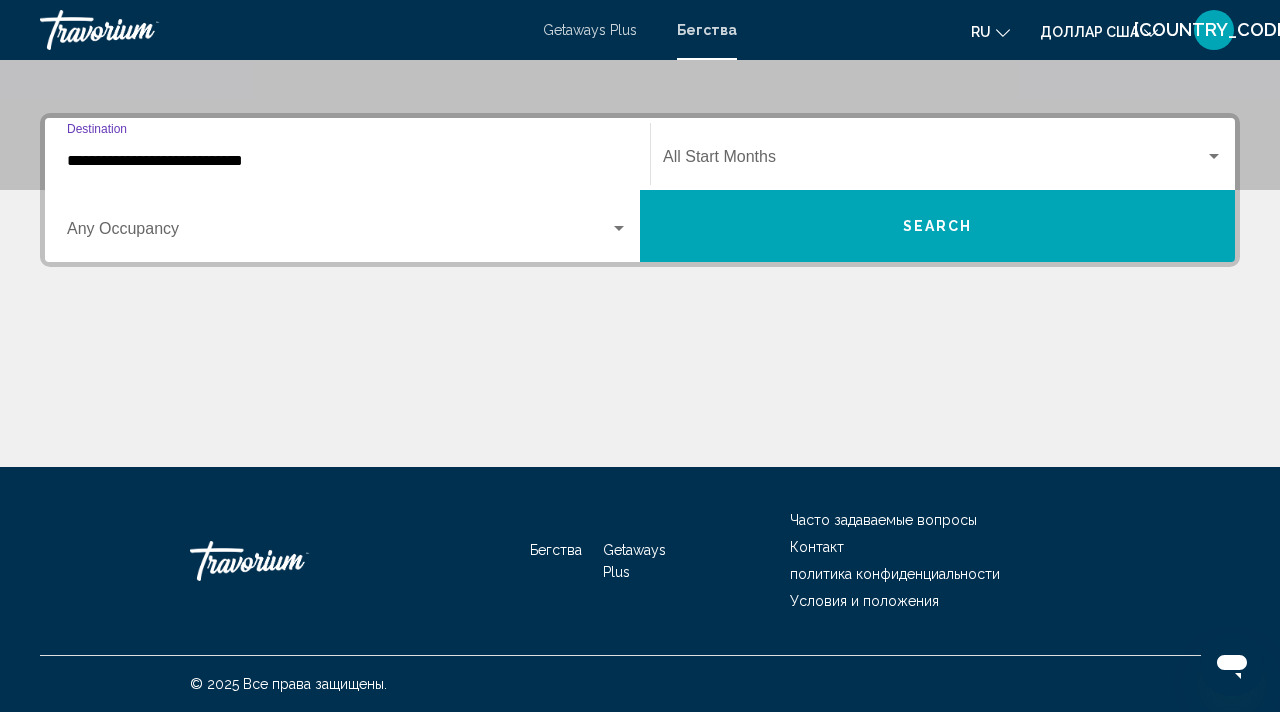 click on "**********" at bounding box center (347, 161) 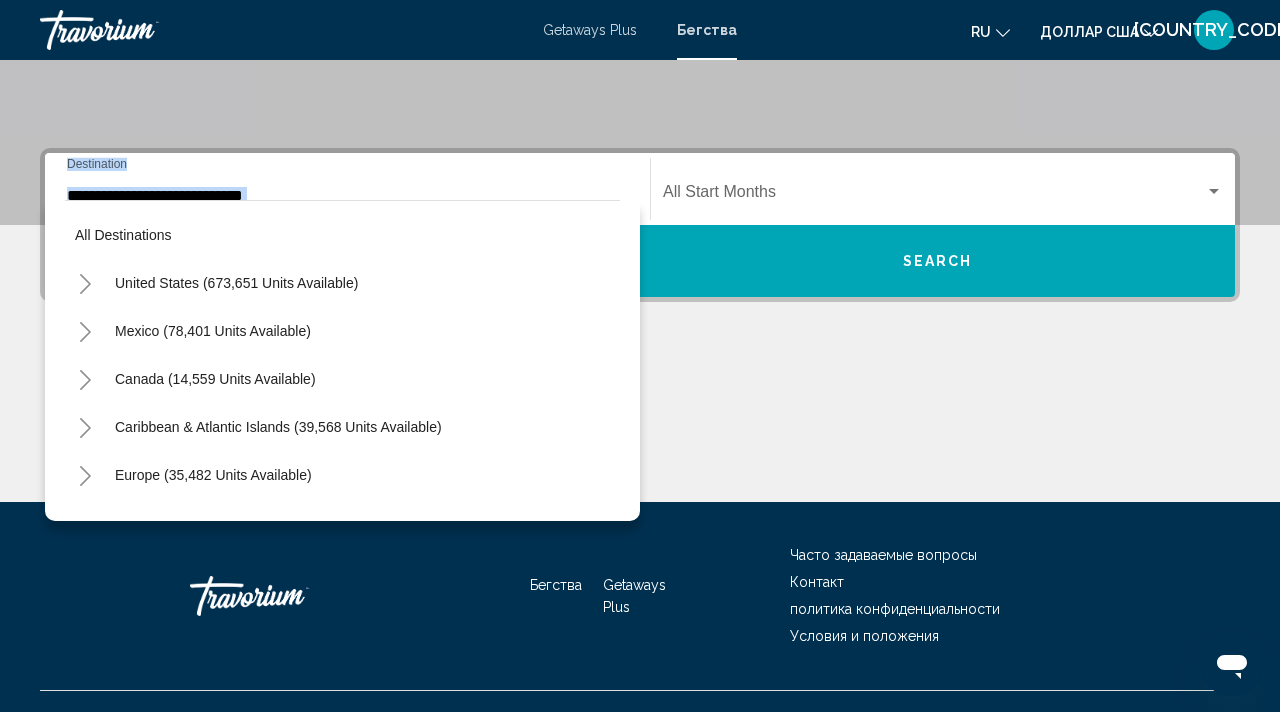 click on "**********" at bounding box center (347, 189) 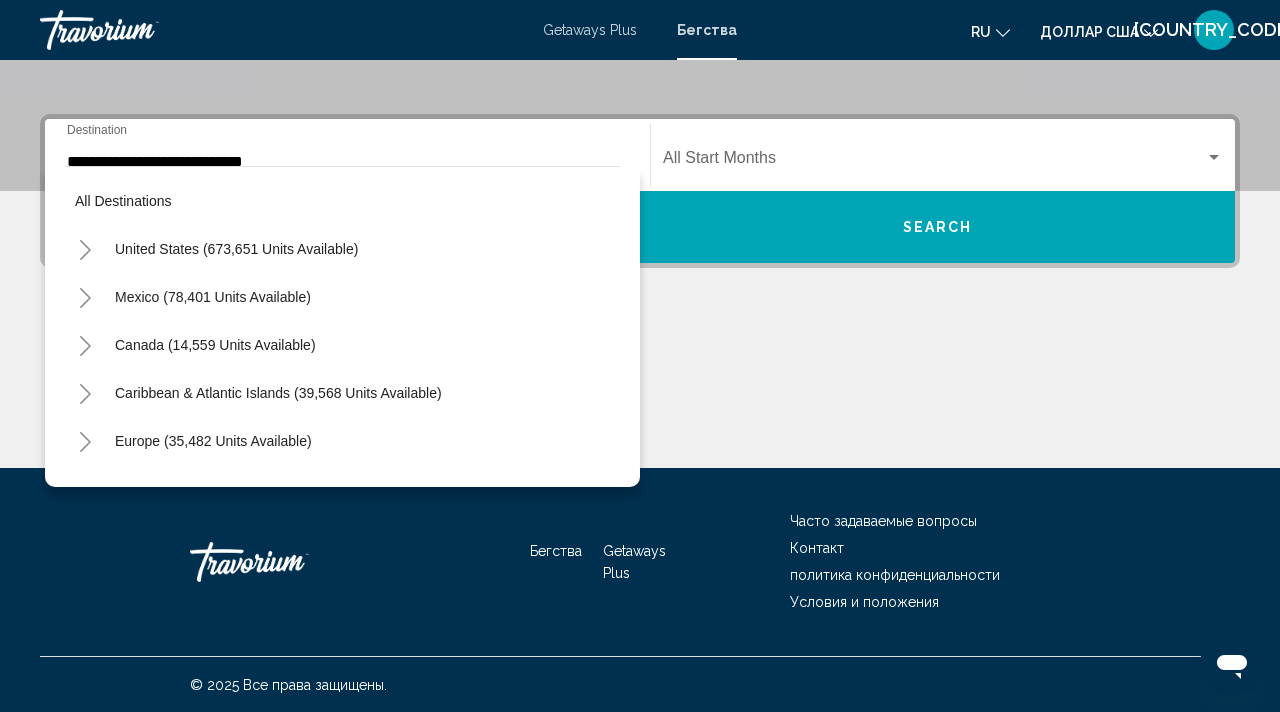 scroll, scrollTop: 359, scrollLeft: 0, axis: vertical 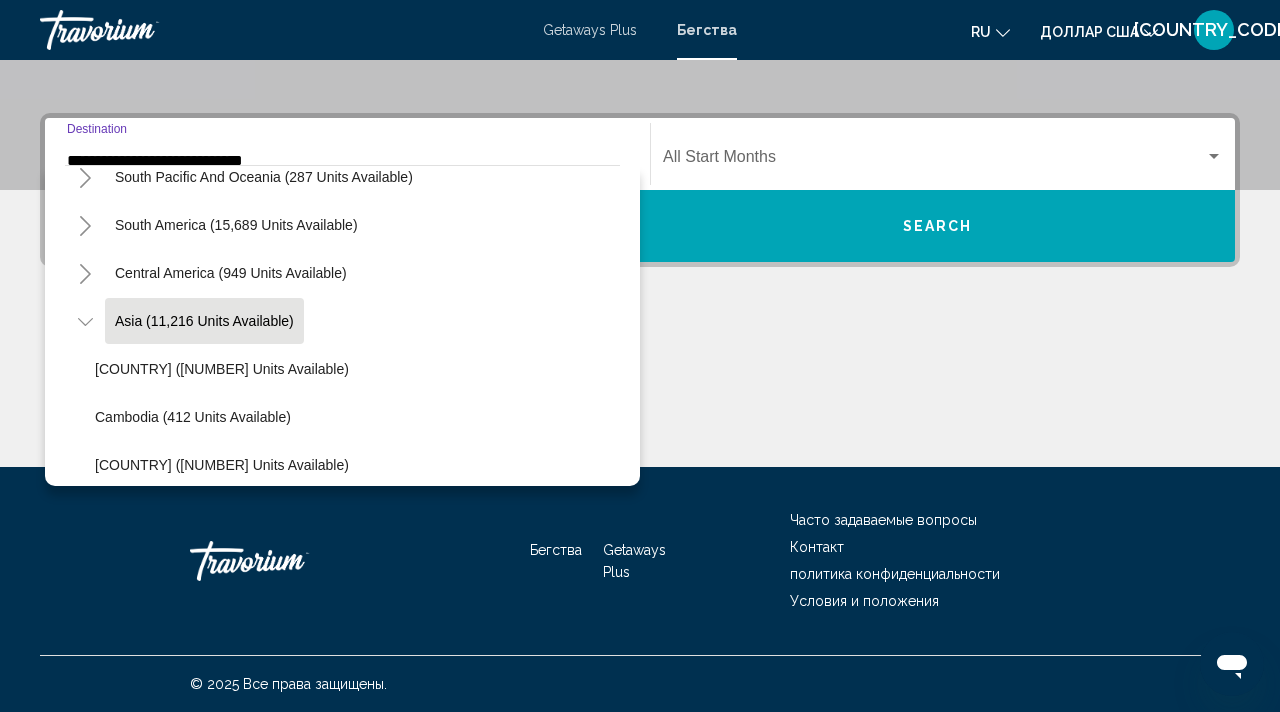 click on "Asia (11,216 units available)" 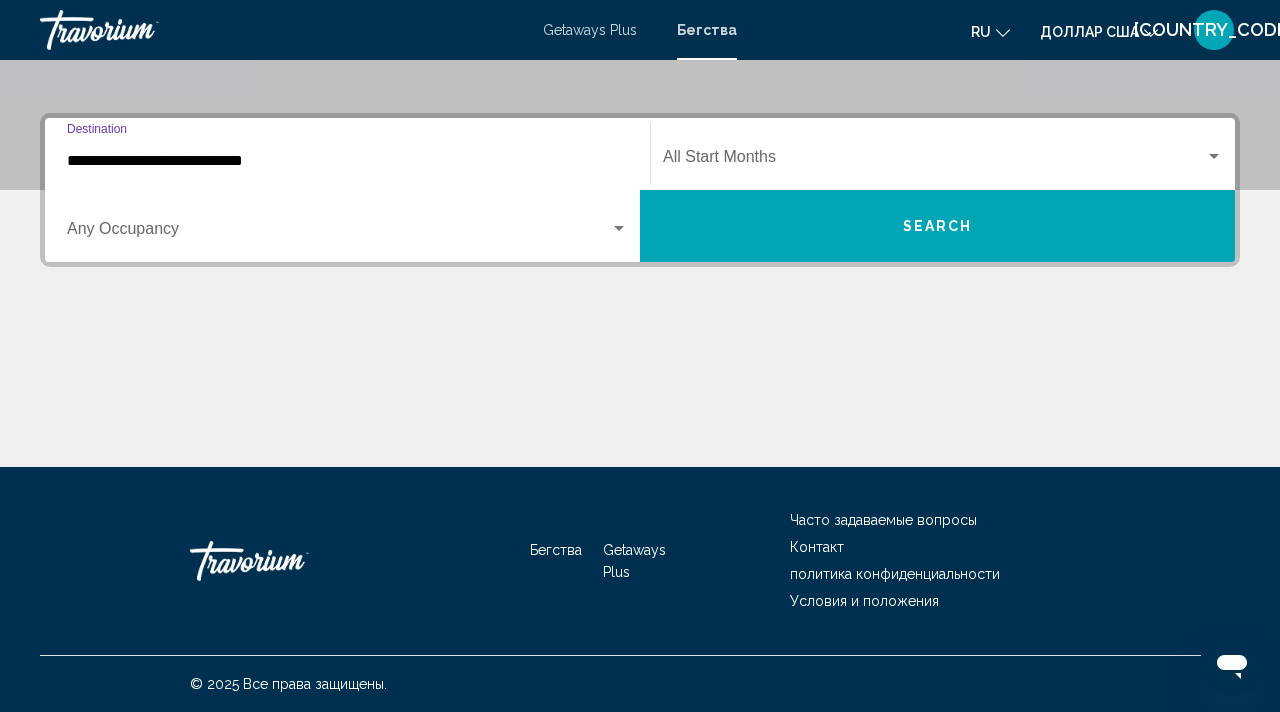 click at bounding box center [640, 392] 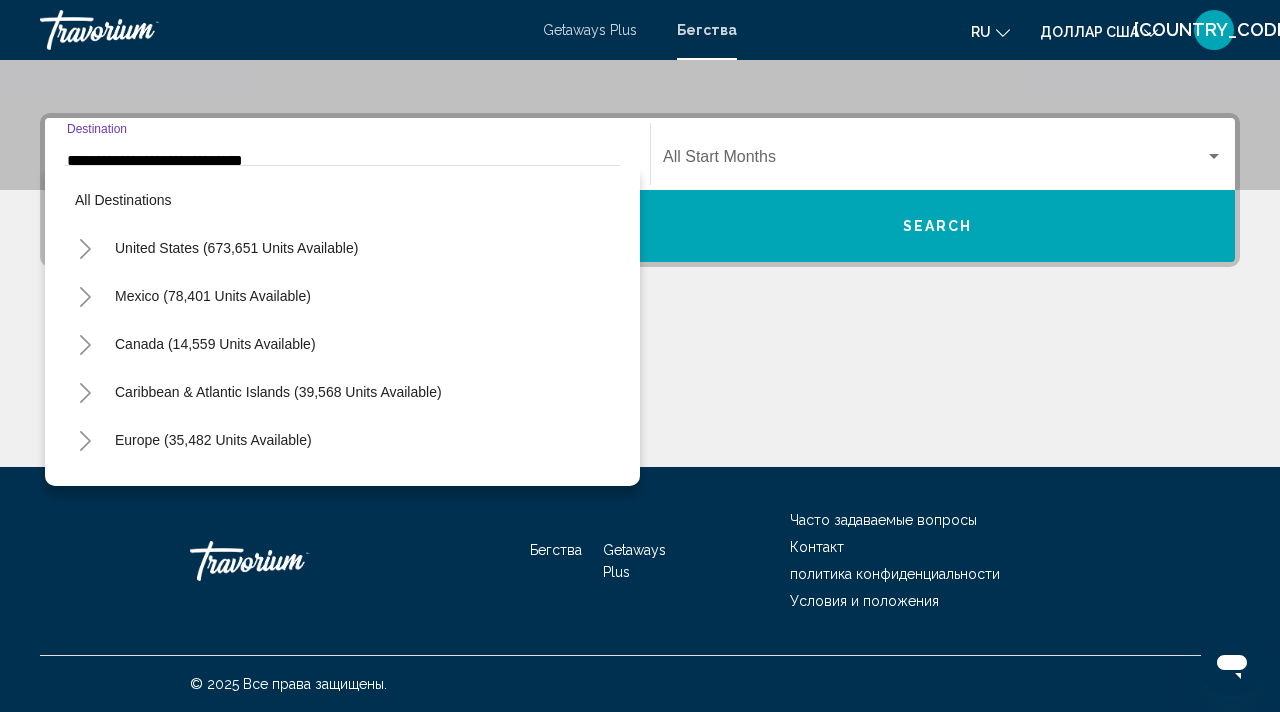 scroll, scrollTop: 375, scrollLeft: 0, axis: vertical 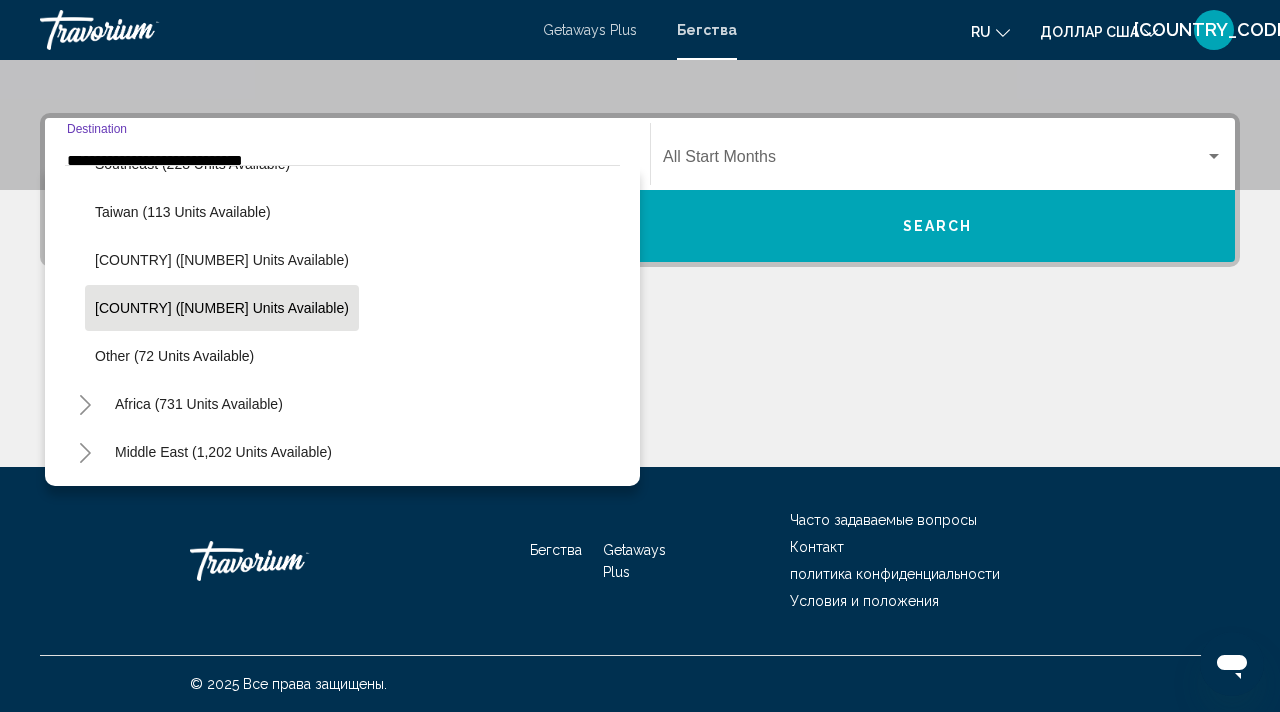 click on "Vietnam (1,403 units available)" 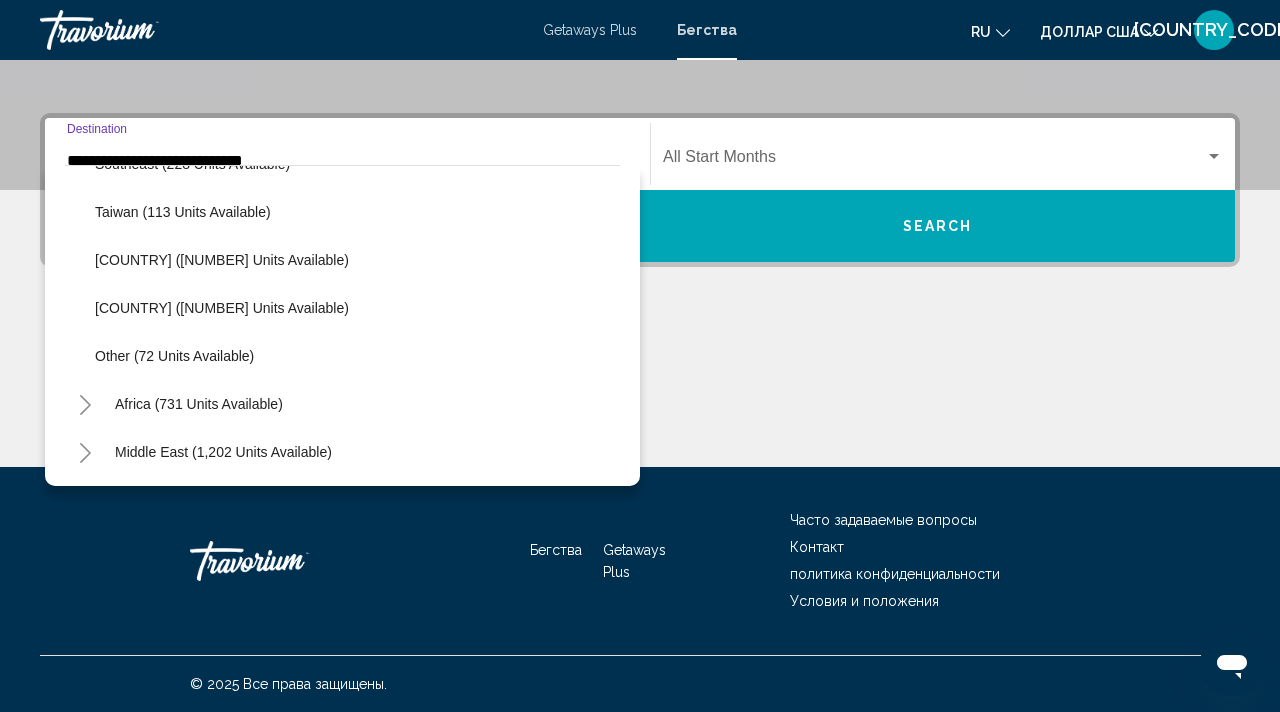 type on "**********" 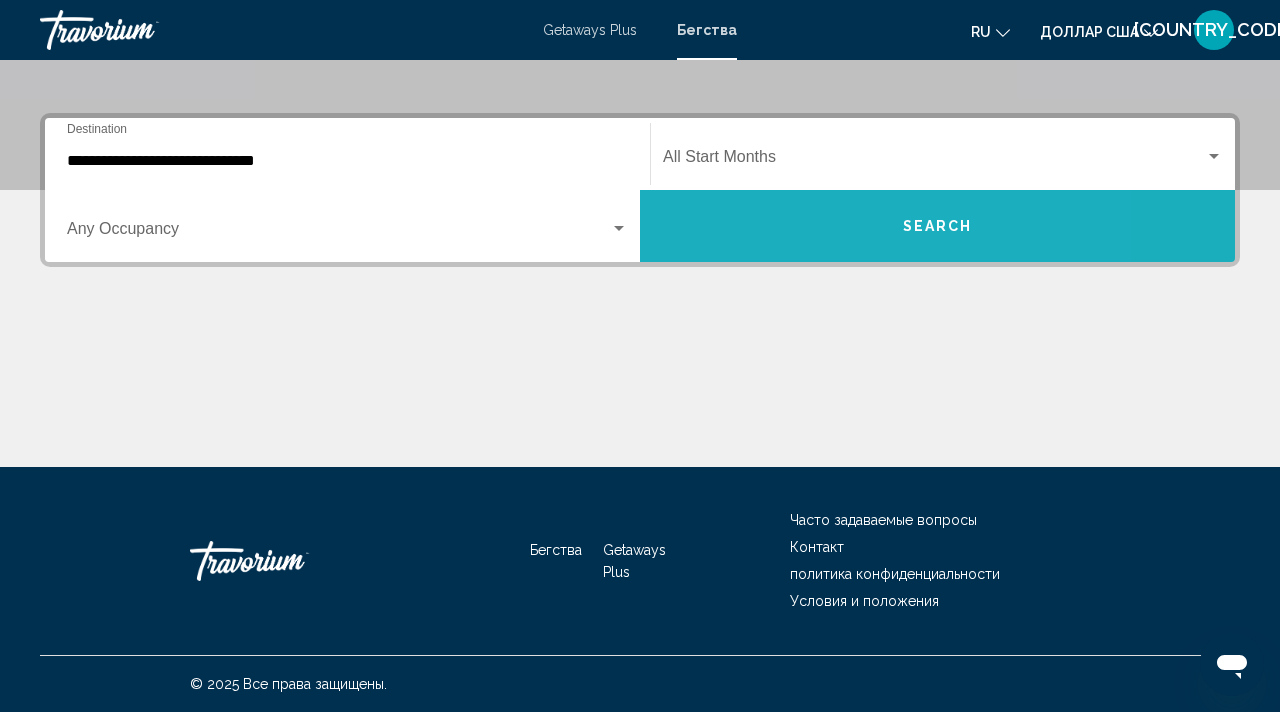 click on "Search" at bounding box center [937, 226] 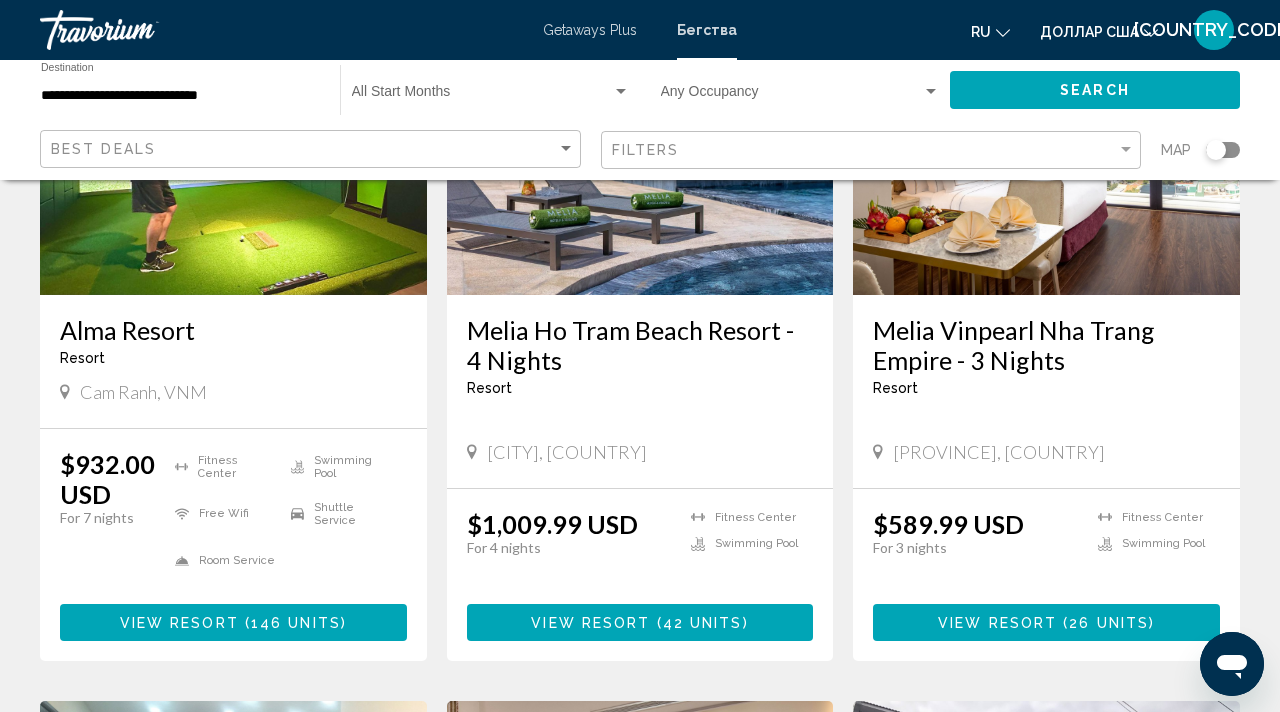 scroll, scrollTop: 298, scrollLeft: 0, axis: vertical 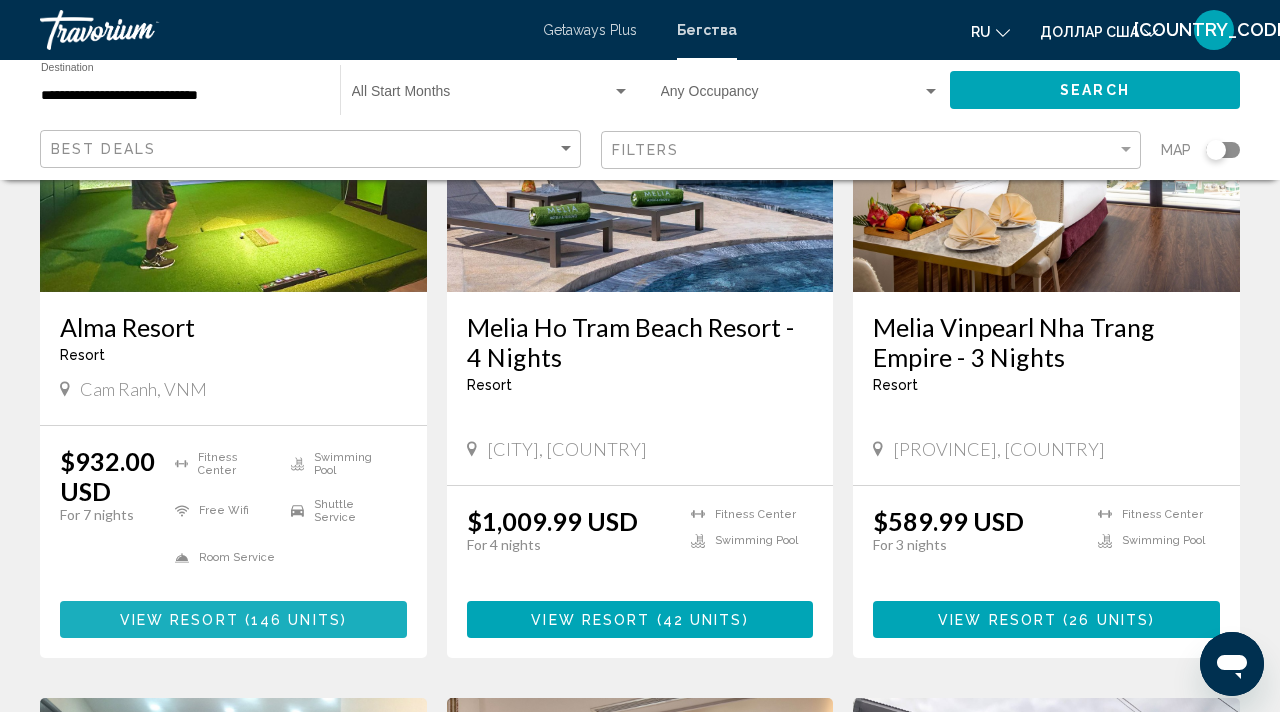 click on "146 units" at bounding box center (296, 620) 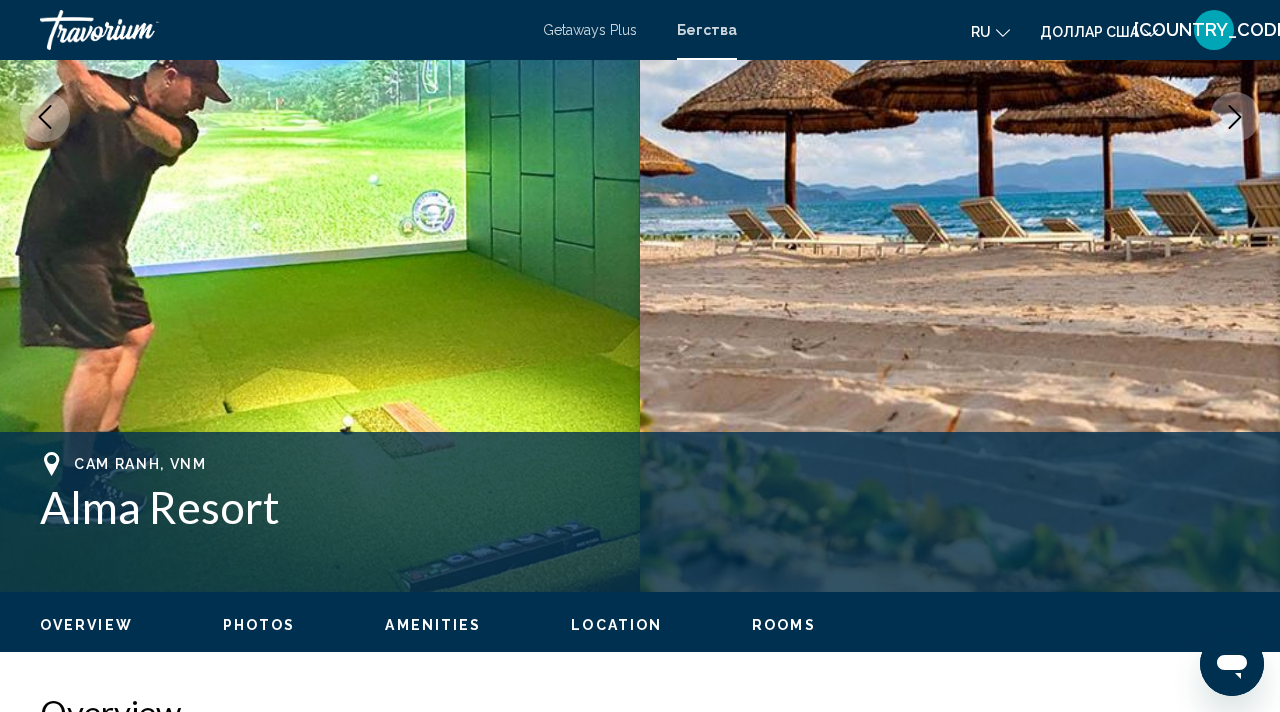 scroll, scrollTop: 404, scrollLeft: 0, axis: vertical 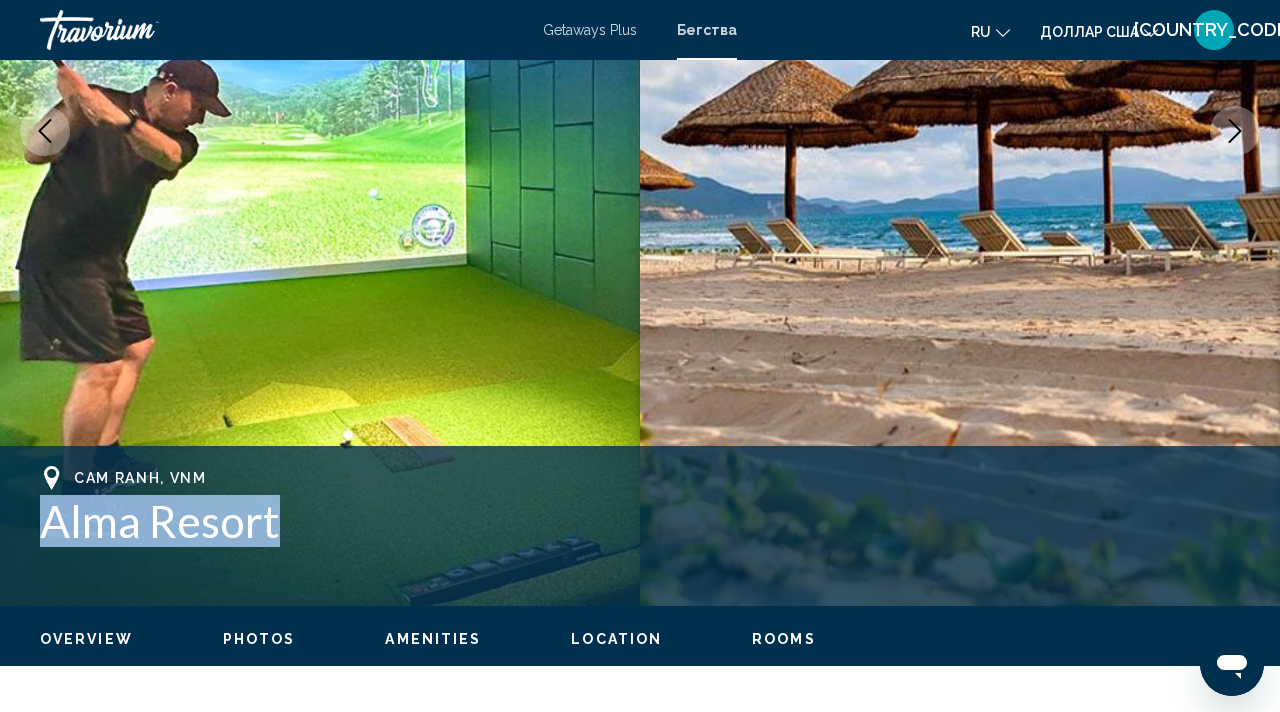 drag, startPoint x: 42, startPoint y: 523, endPoint x: 290, endPoint y: 548, distance: 249.2569 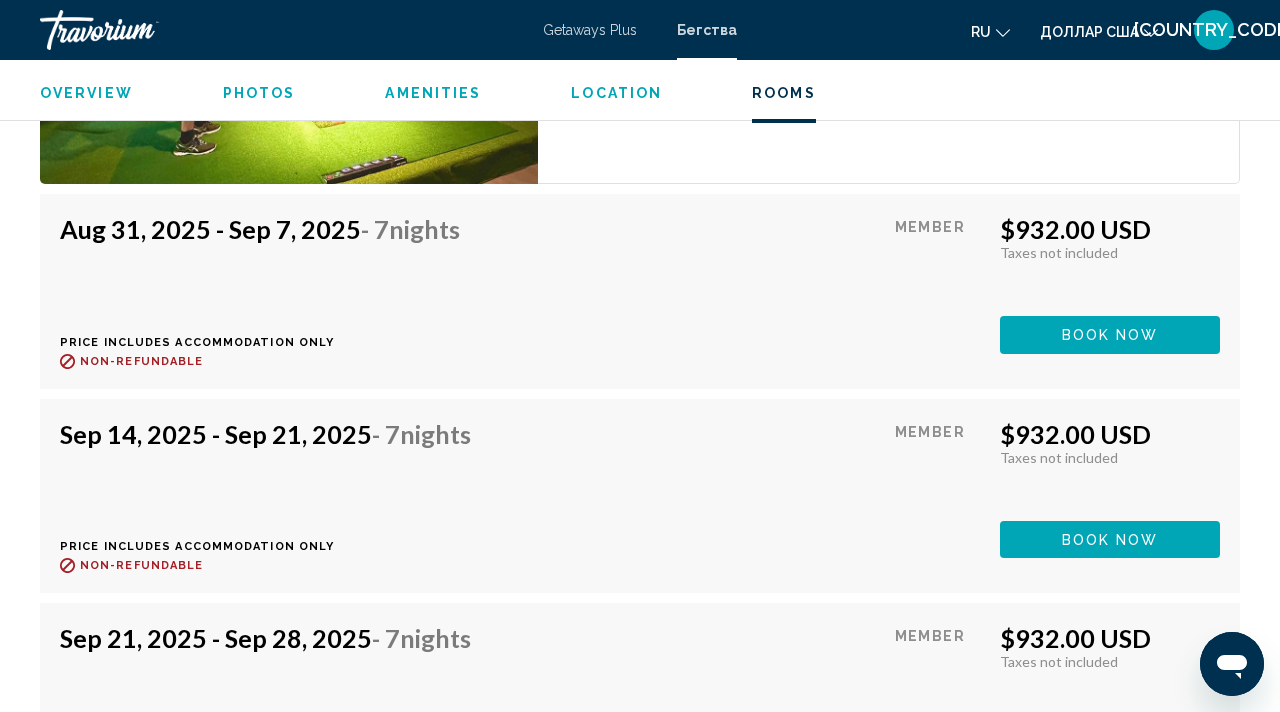 scroll, scrollTop: 4165, scrollLeft: 0, axis: vertical 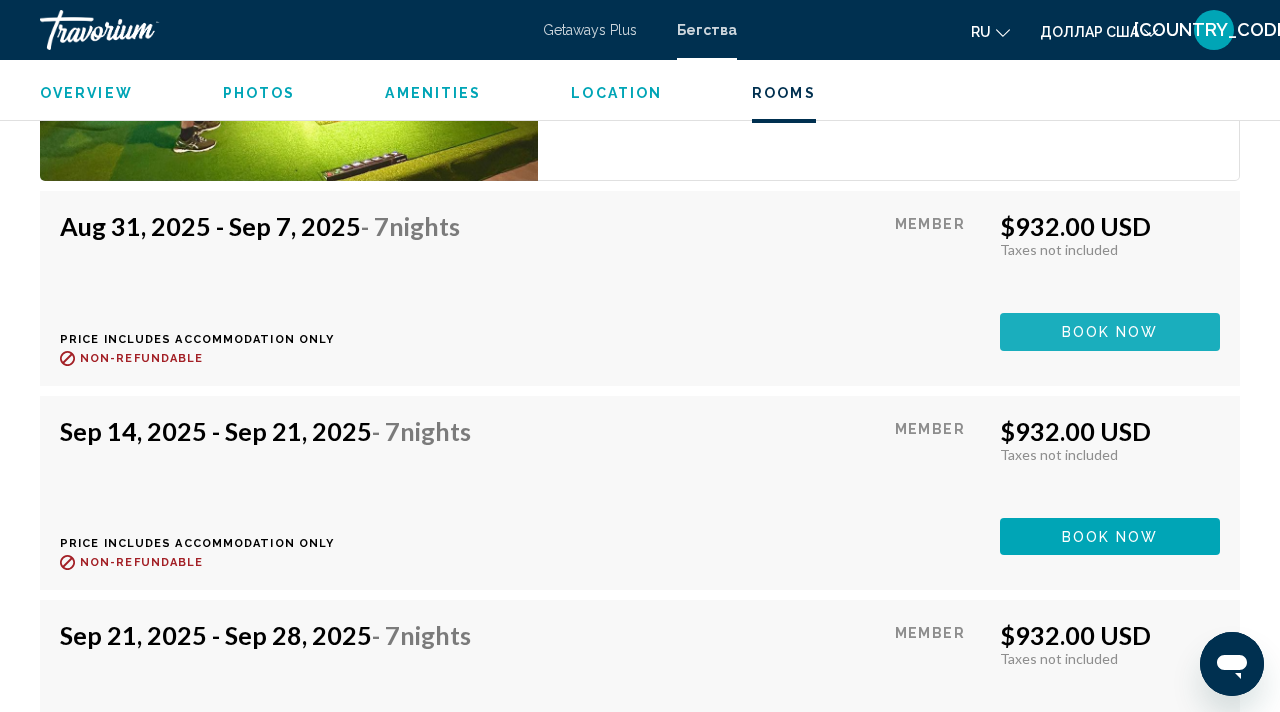 click on "Book now" at bounding box center (1110, 331) 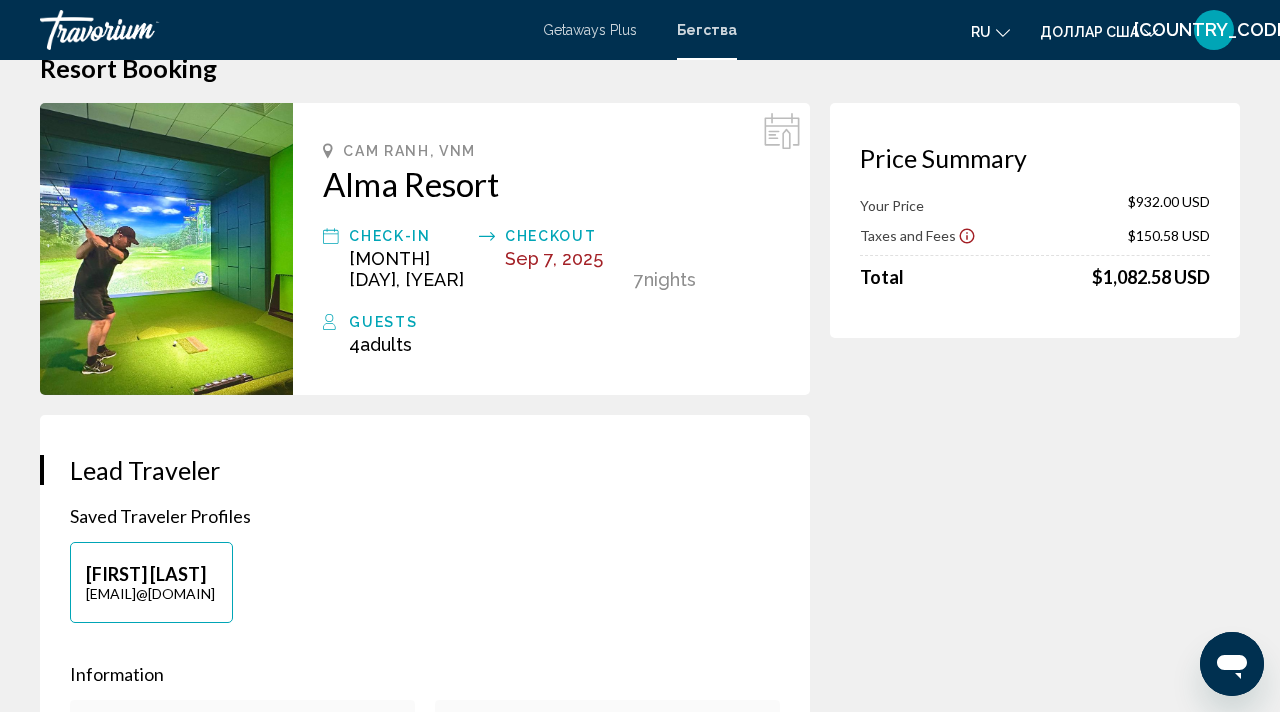 scroll, scrollTop: 0, scrollLeft: 0, axis: both 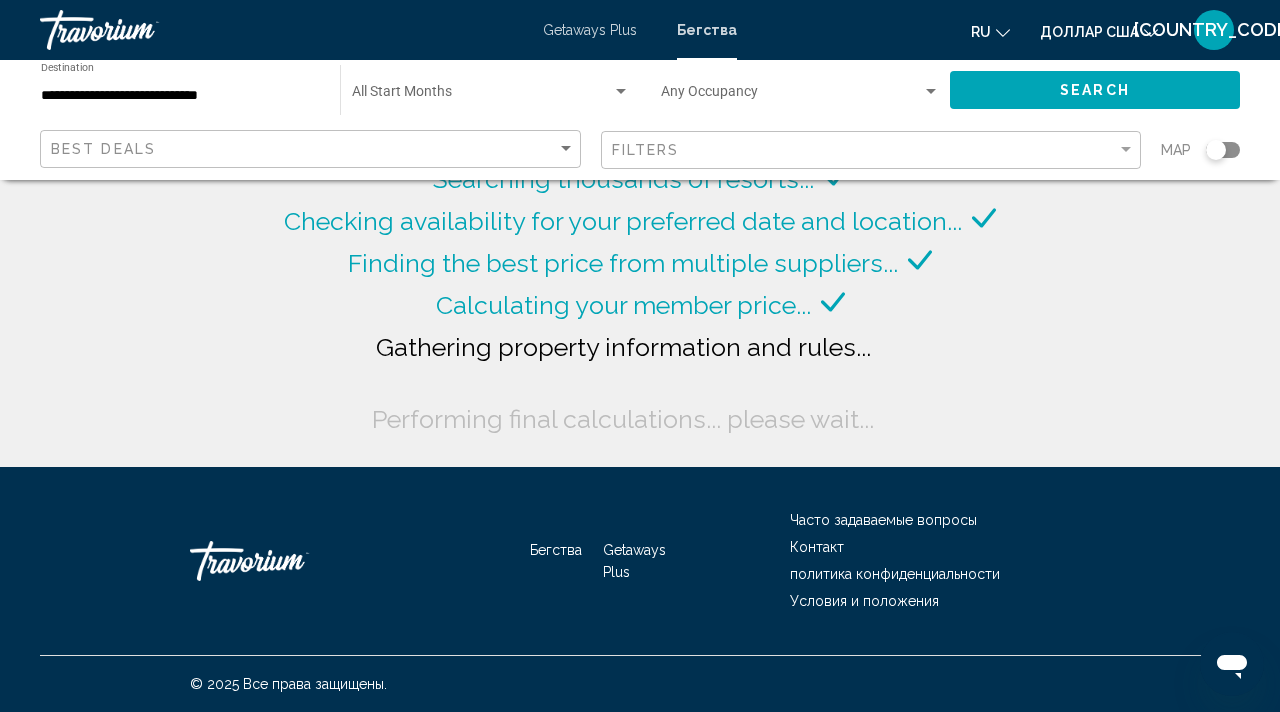 click on "Search" 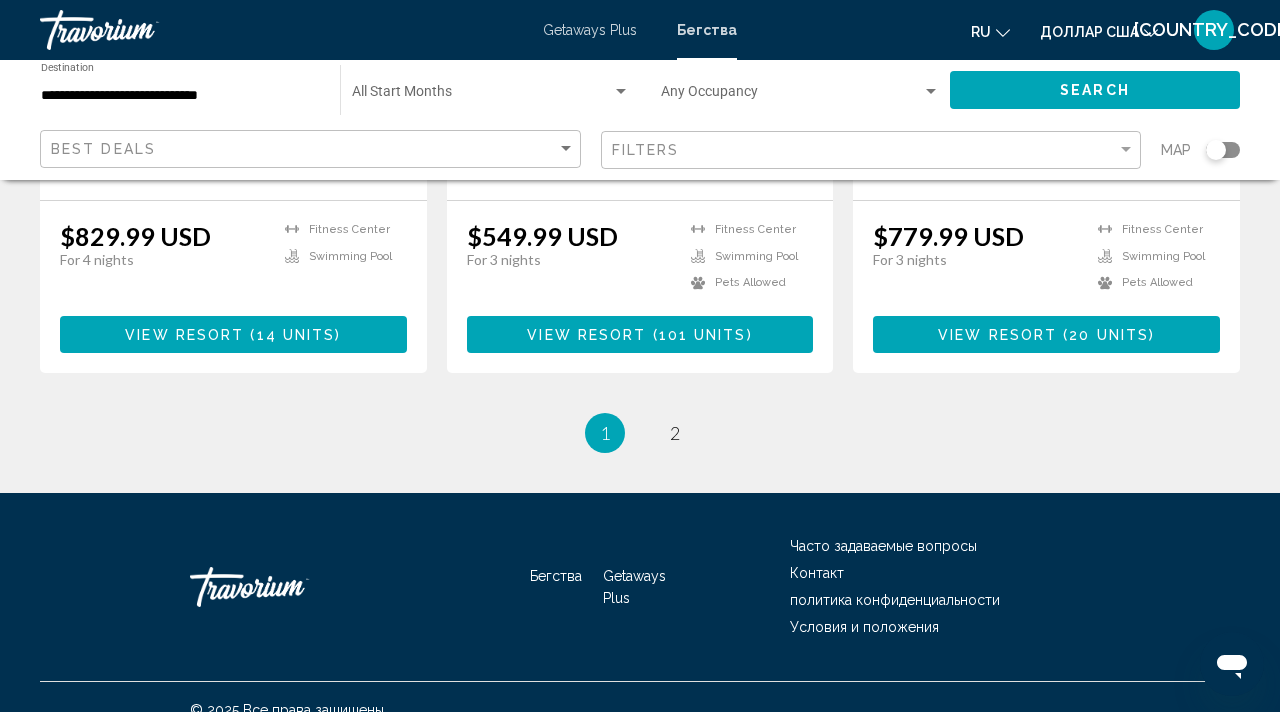 scroll, scrollTop: 2680, scrollLeft: 0, axis: vertical 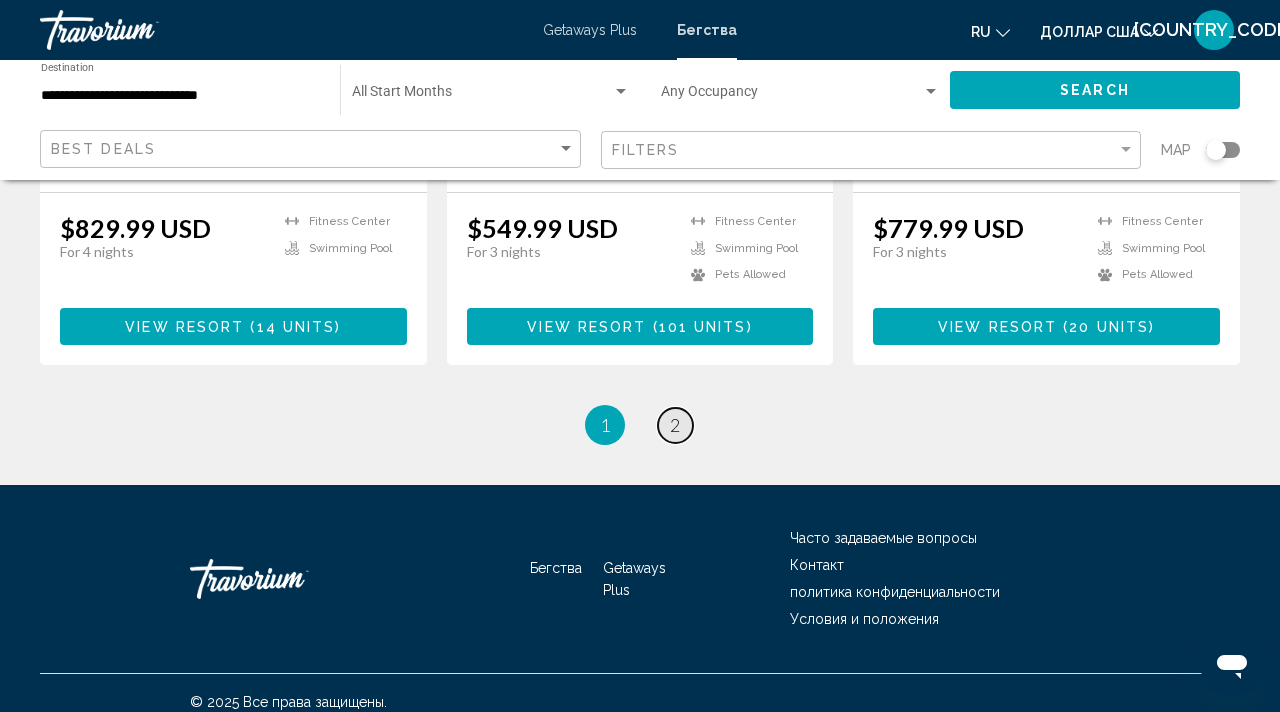 click on "page  2" at bounding box center (675, 425) 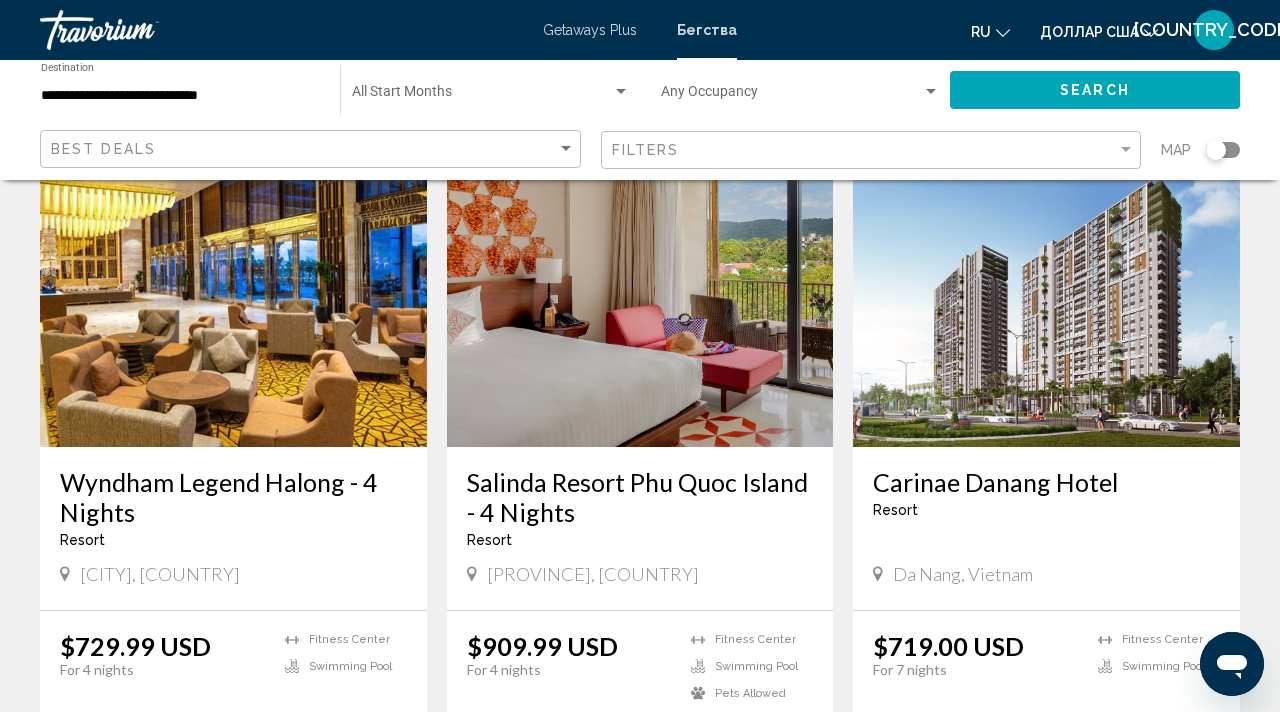scroll, scrollTop: 830, scrollLeft: 0, axis: vertical 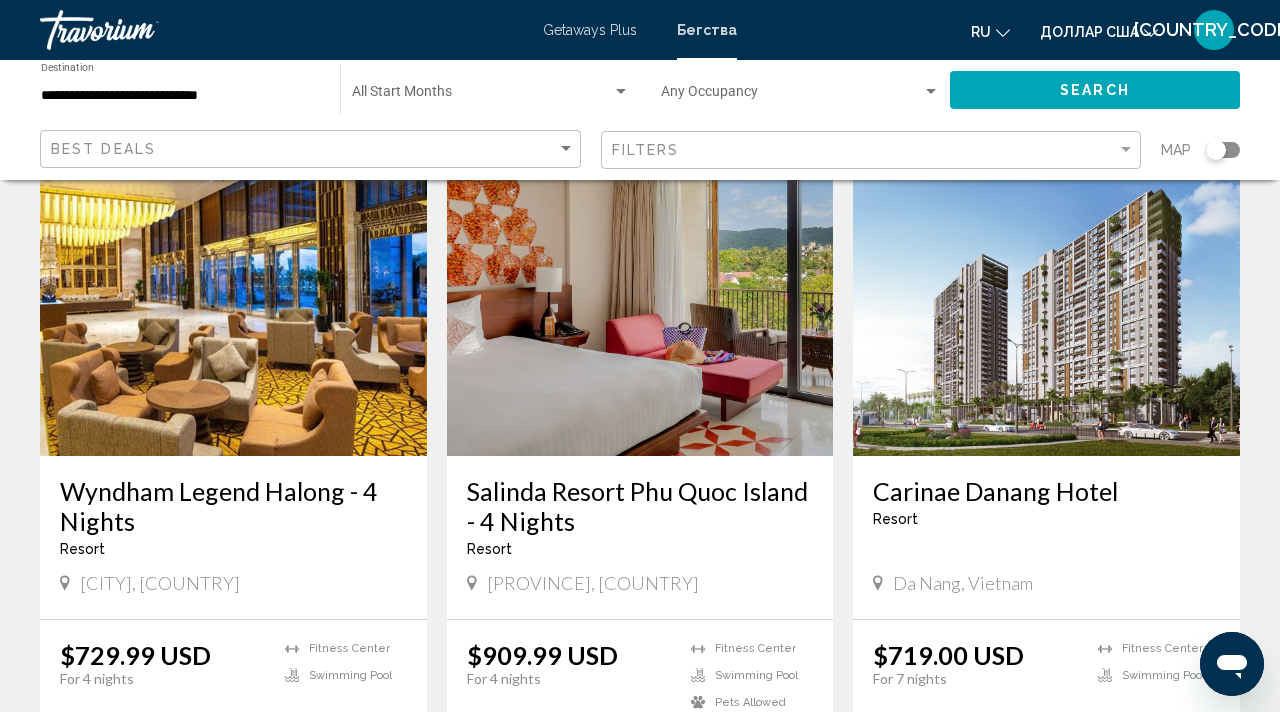 click on "Carinae Danang Hotel" at bounding box center (1046, 491) 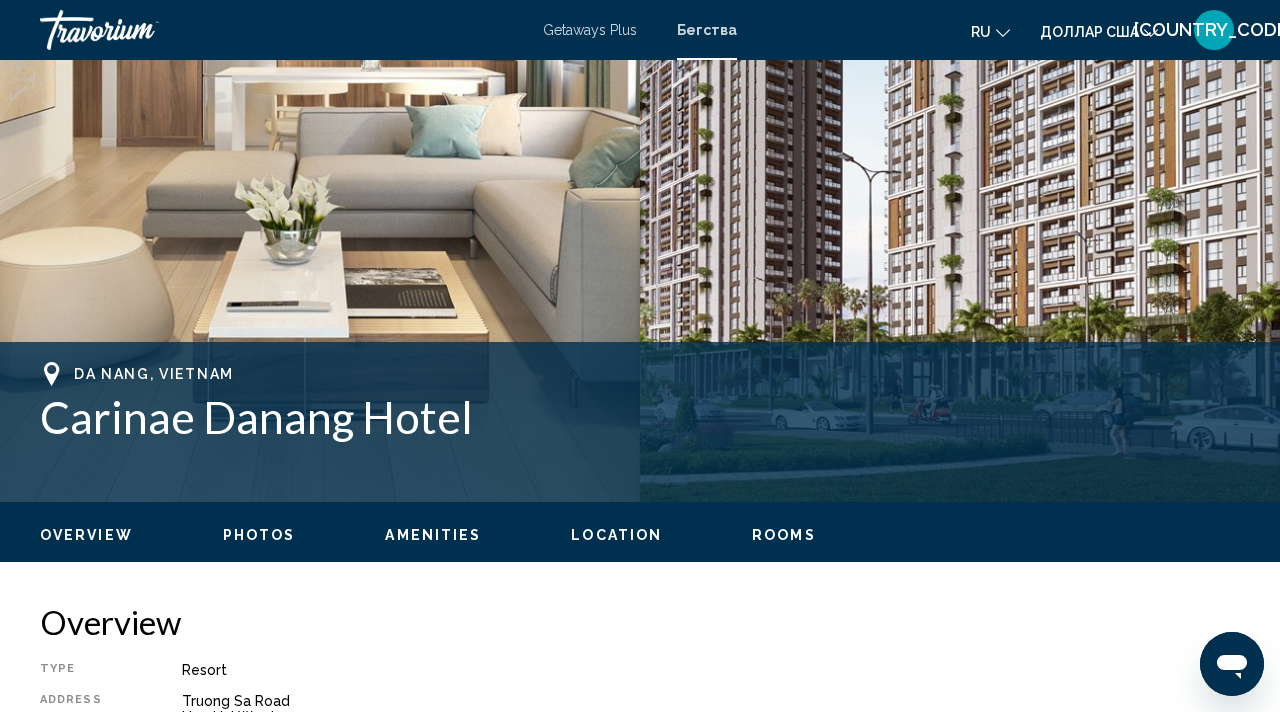 scroll, scrollTop: 0, scrollLeft: 0, axis: both 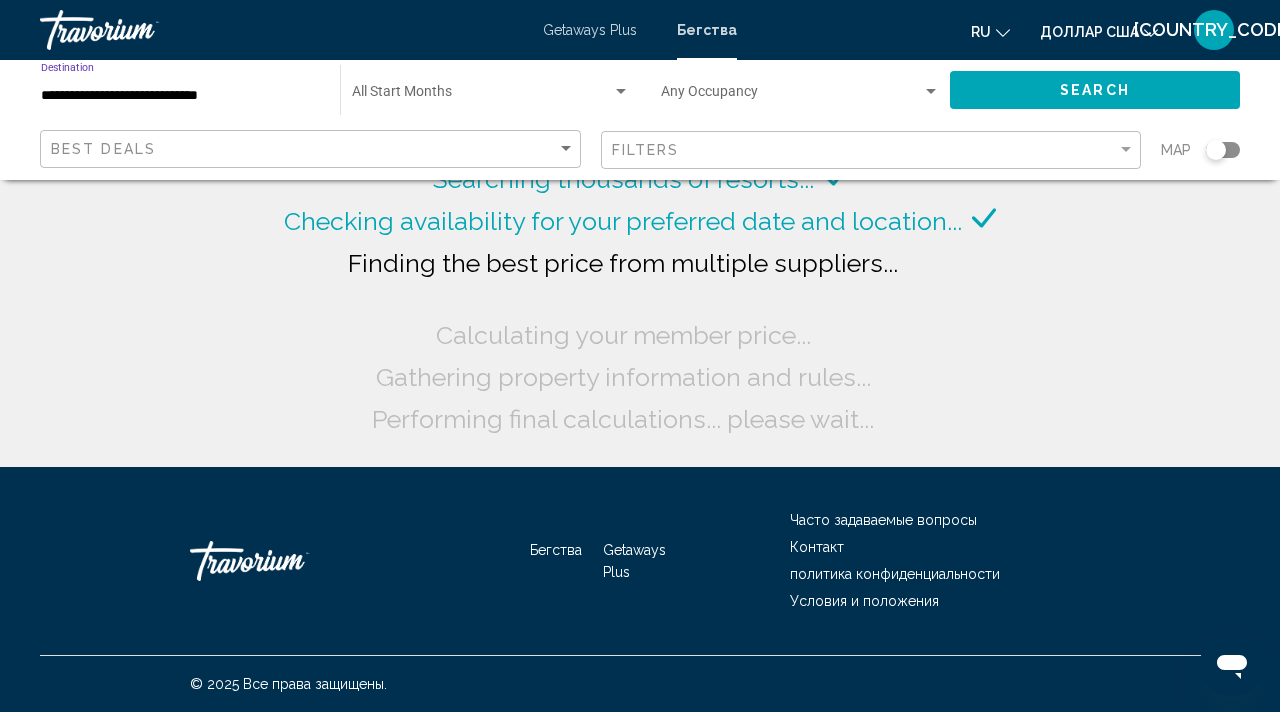 click on "**********" at bounding box center (180, 96) 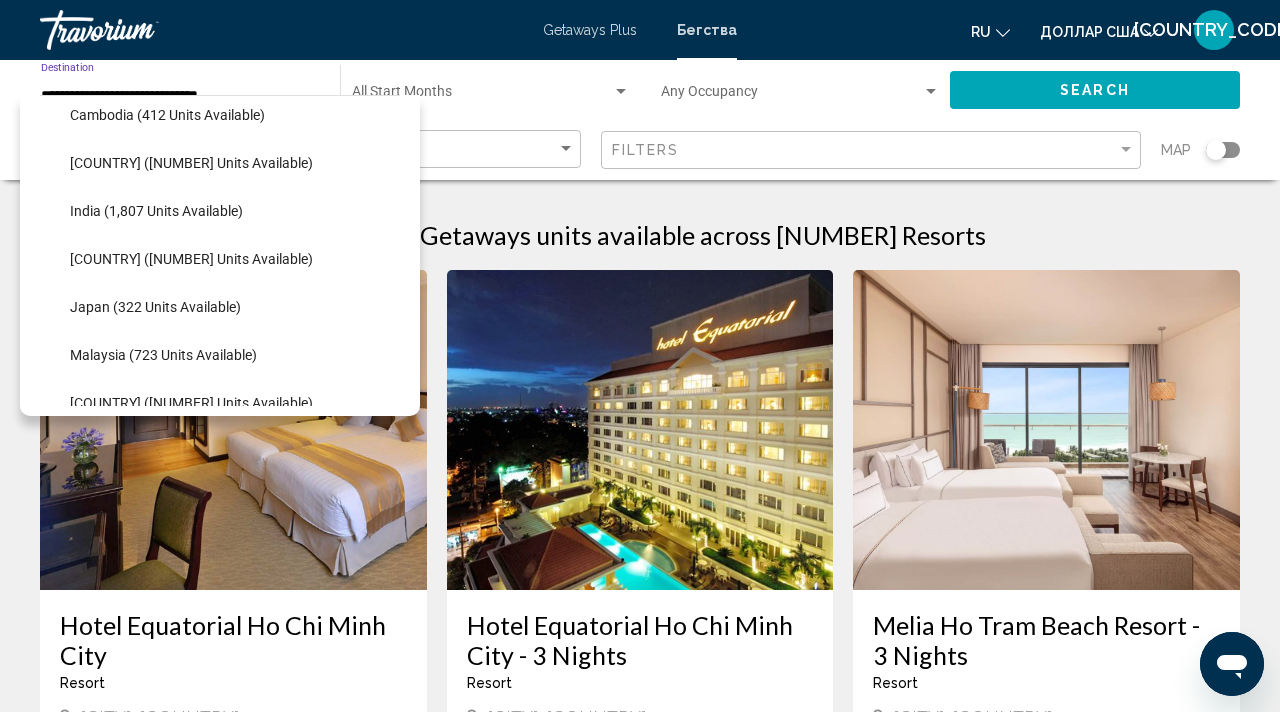 scroll, scrollTop: 588, scrollLeft: 0, axis: vertical 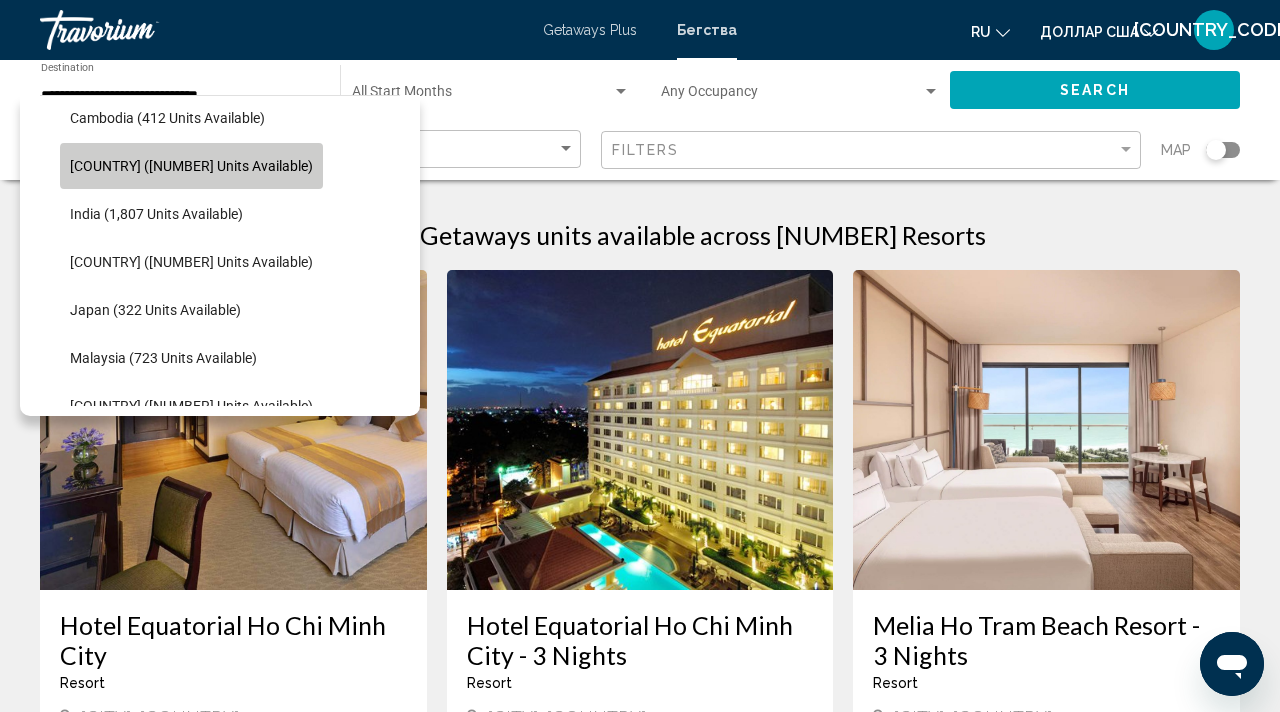 click on "China (1,491 units available)" 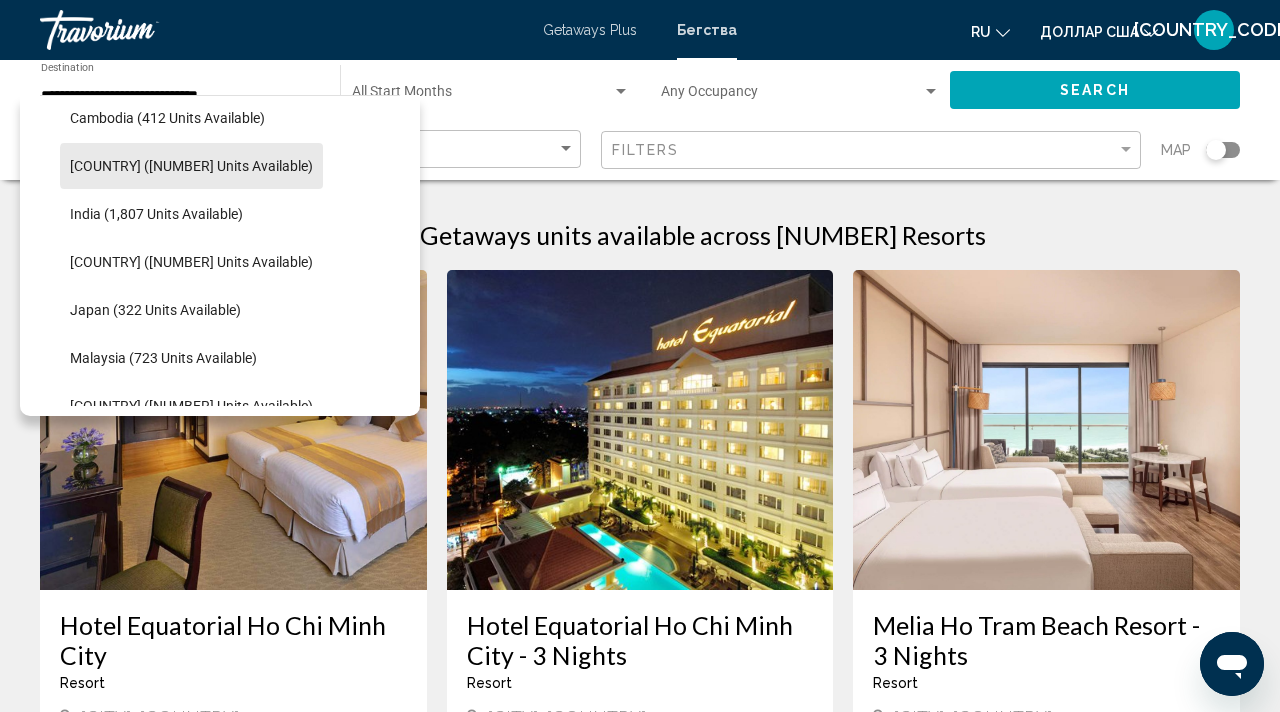 type on "**********" 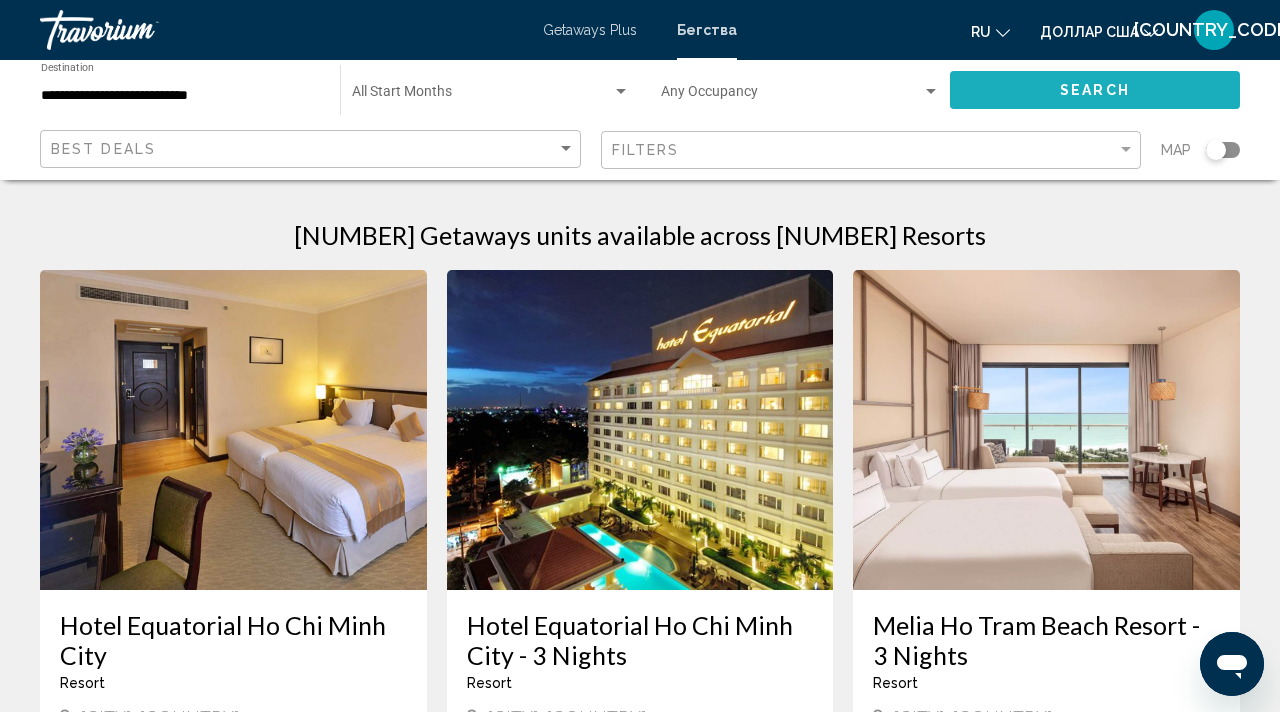 click on "Search" 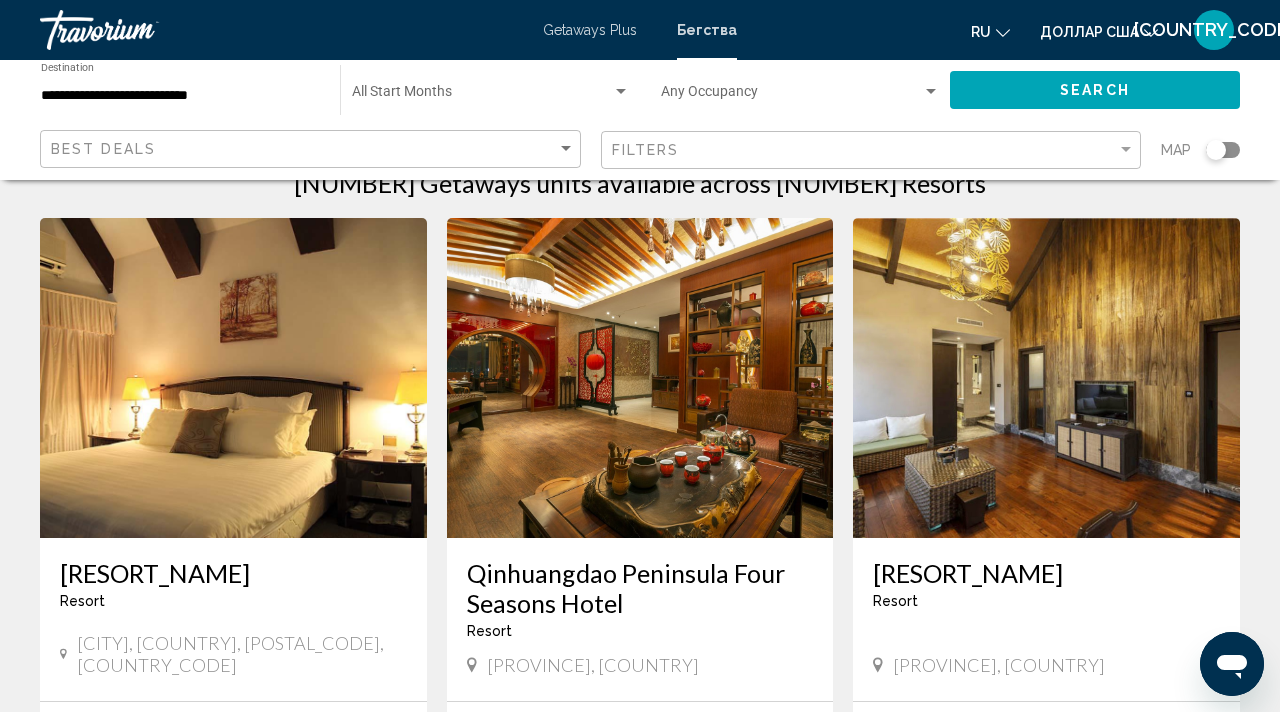 scroll, scrollTop: 0, scrollLeft: 0, axis: both 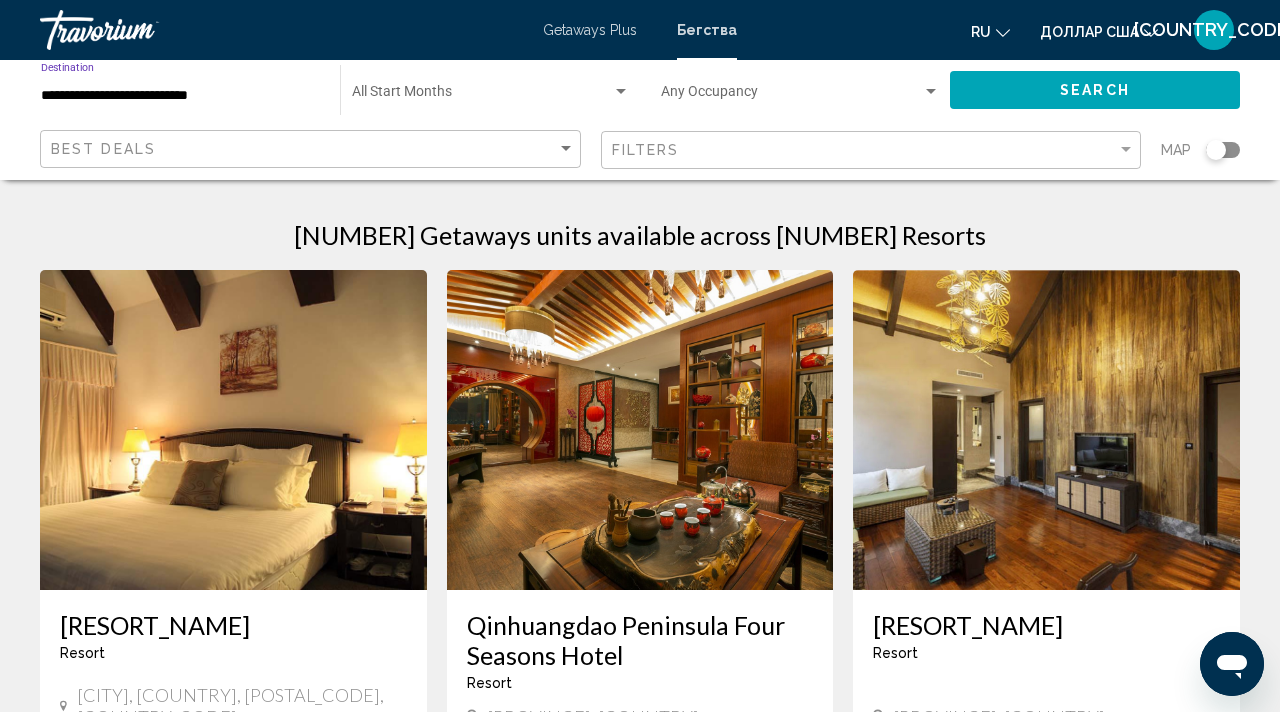 click on "**********" at bounding box center [180, 96] 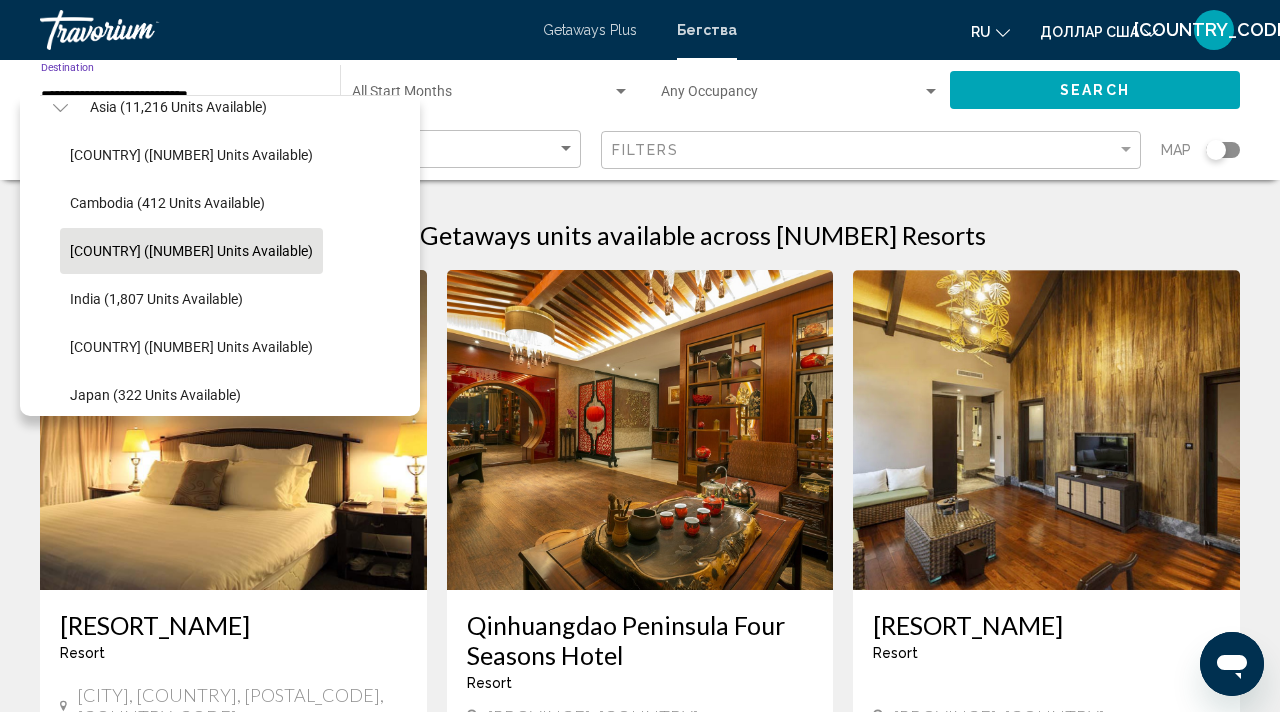scroll, scrollTop: 498, scrollLeft: 0, axis: vertical 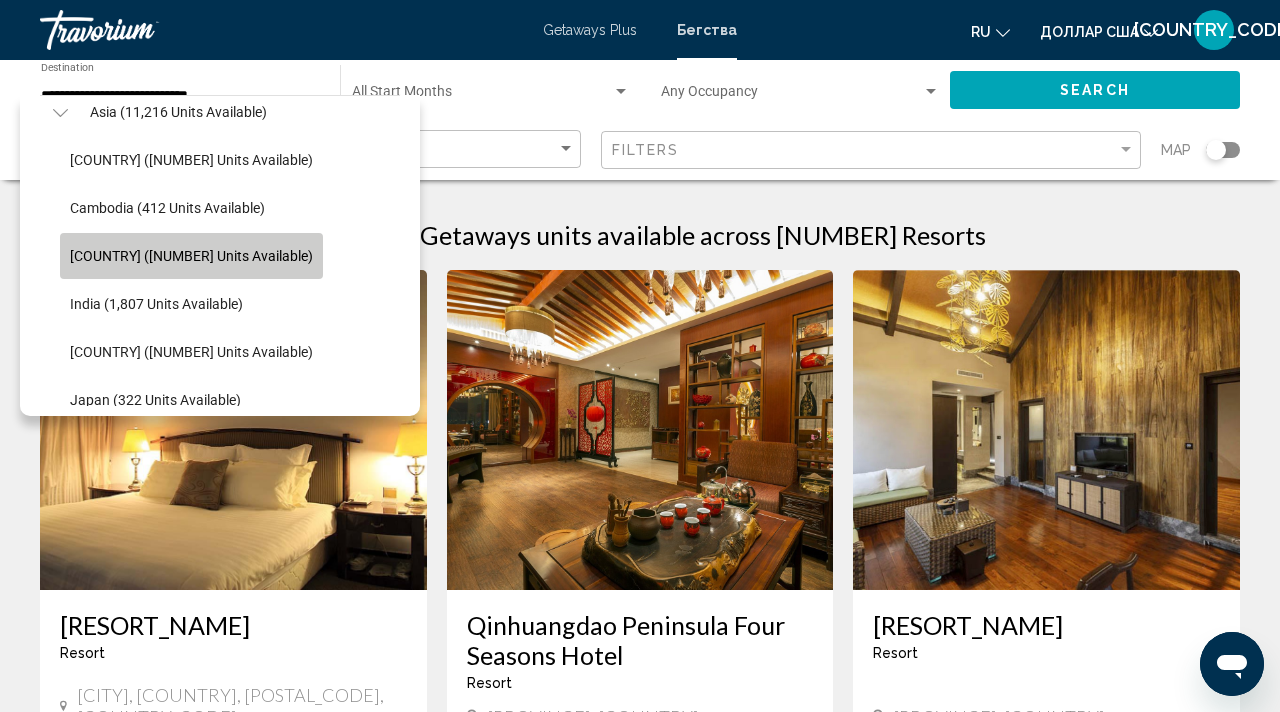 click on "China (1,491 units available)" 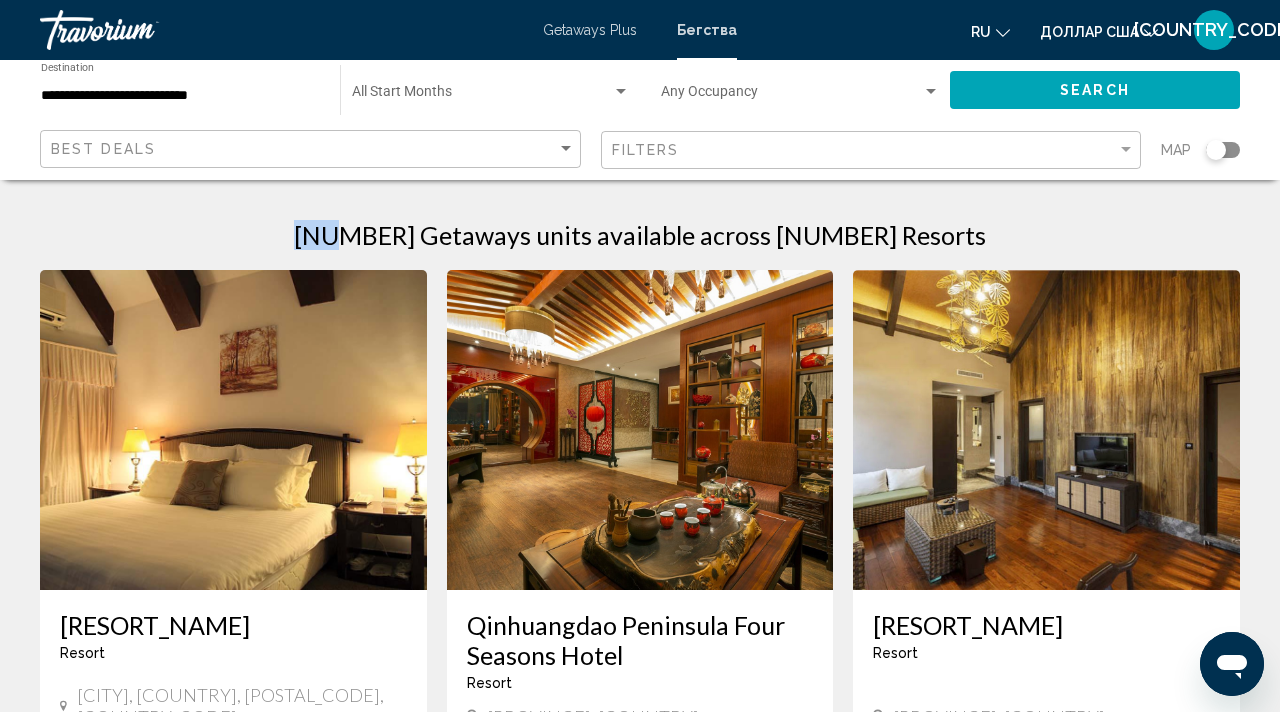 click on "970 Getaways units available across 34 Resorts" at bounding box center [640, 235] 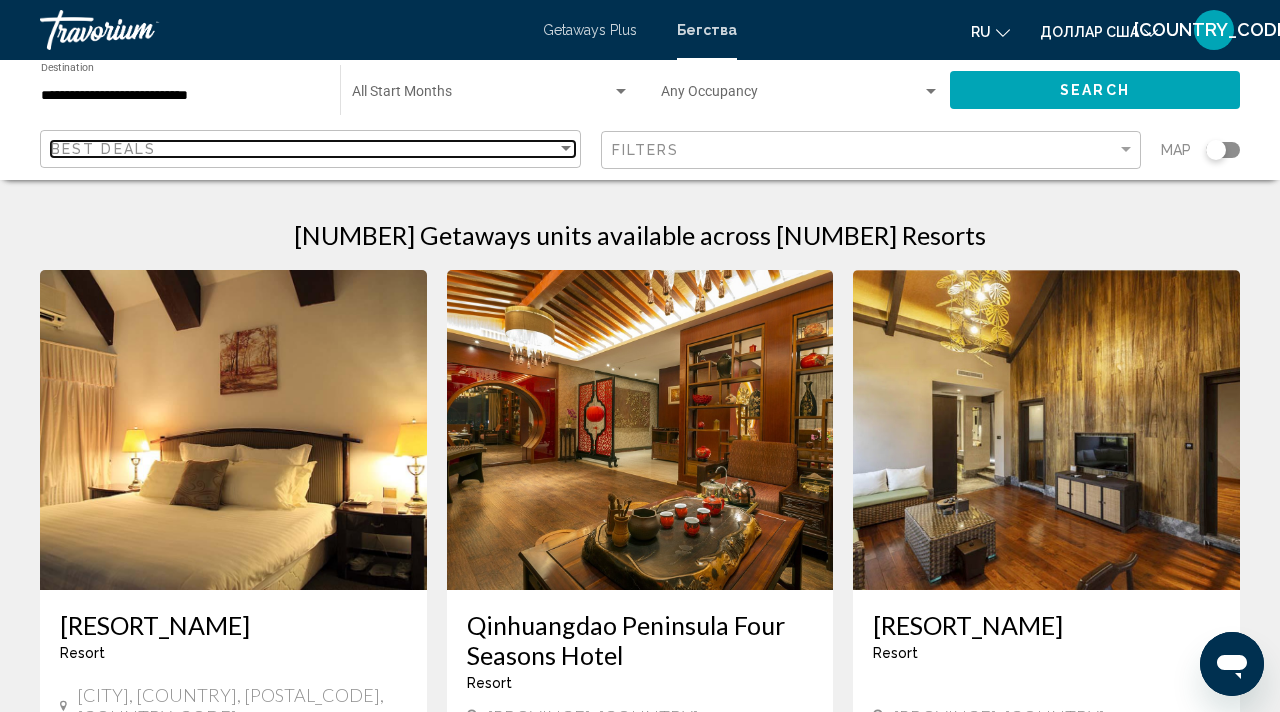 click on "Best Deals" at bounding box center [304, 149] 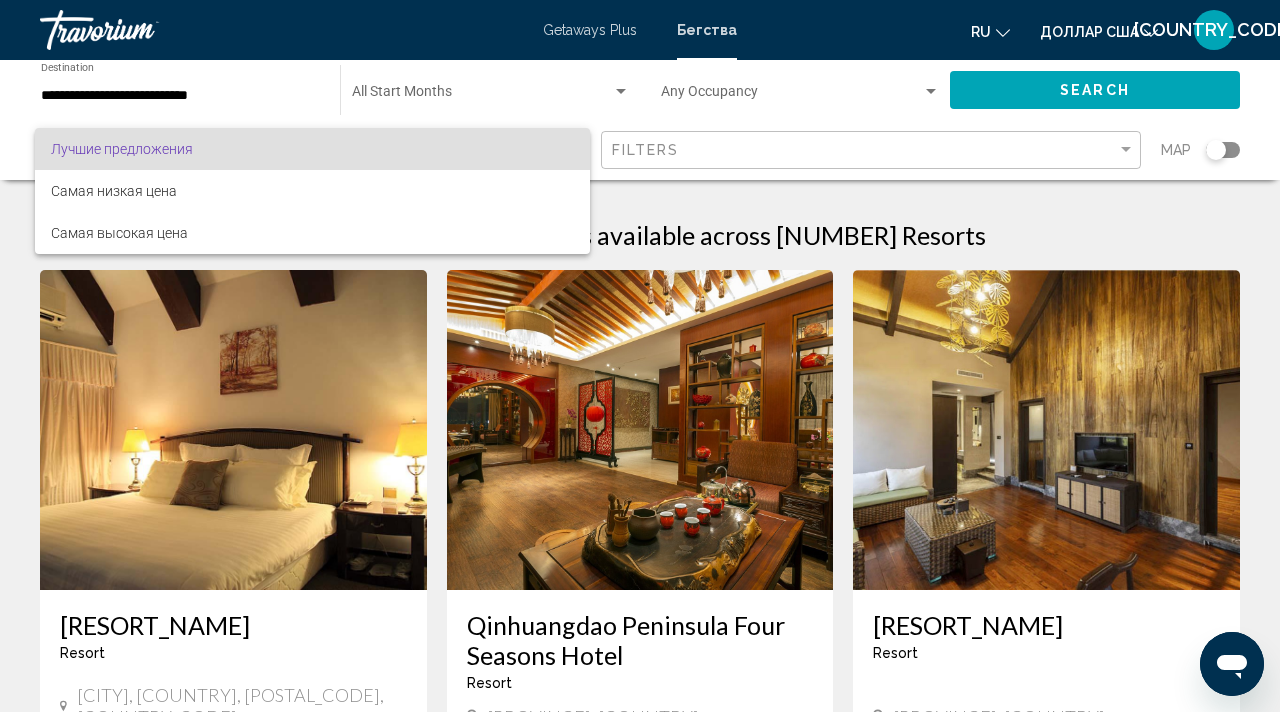 click at bounding box center [640, 356] 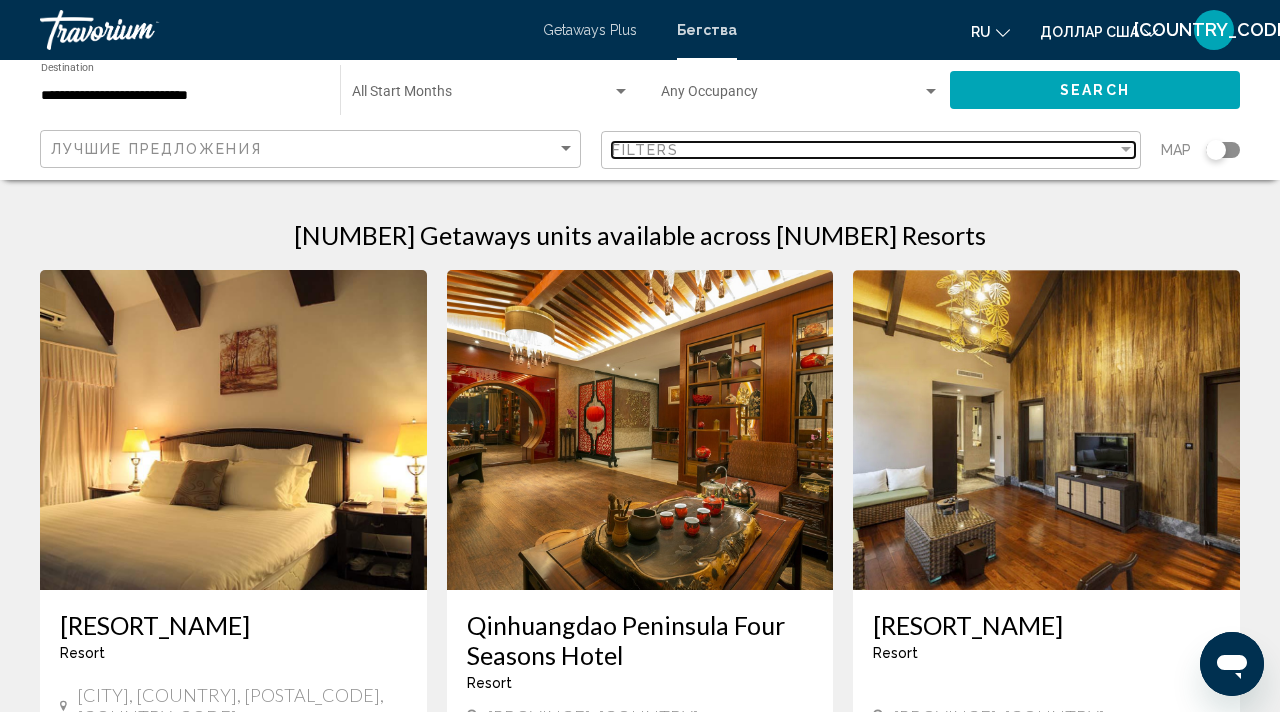 click at bounding box center [1126, 150] 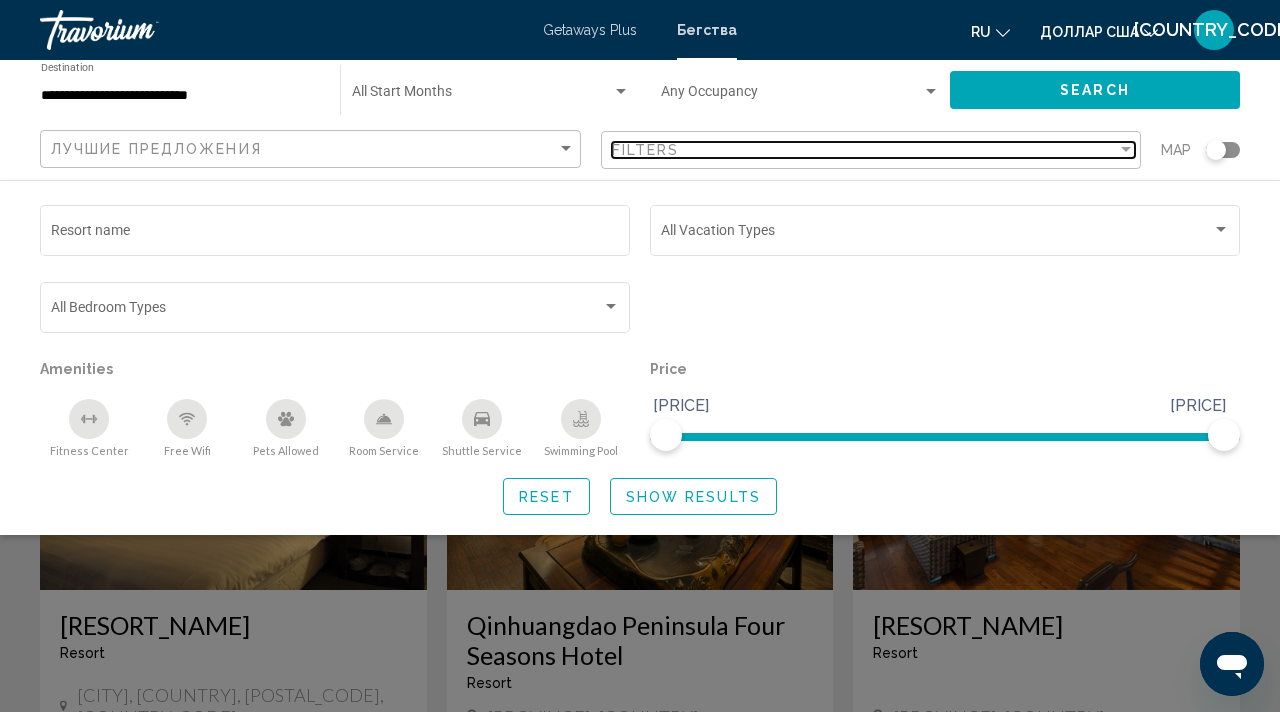 click at bounding box center (1126, 150) 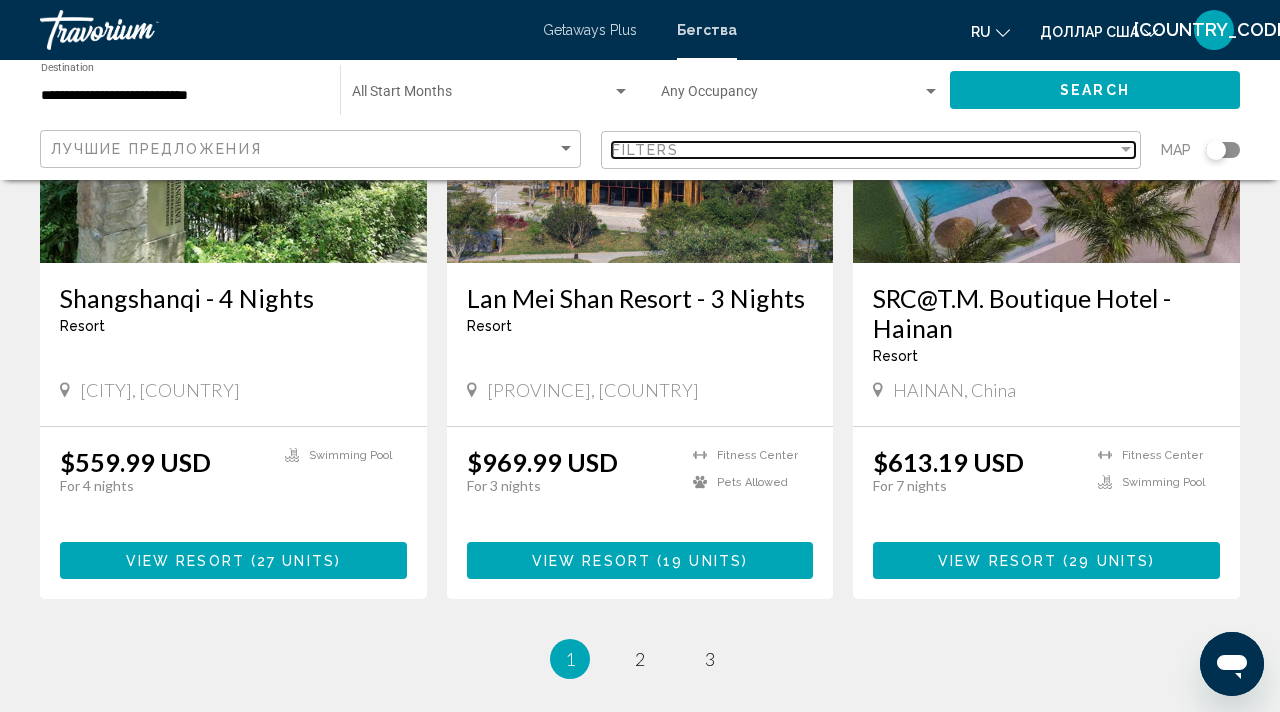 scroll, scrollTop: 2413, scrollLeft: 0, axis: vertical 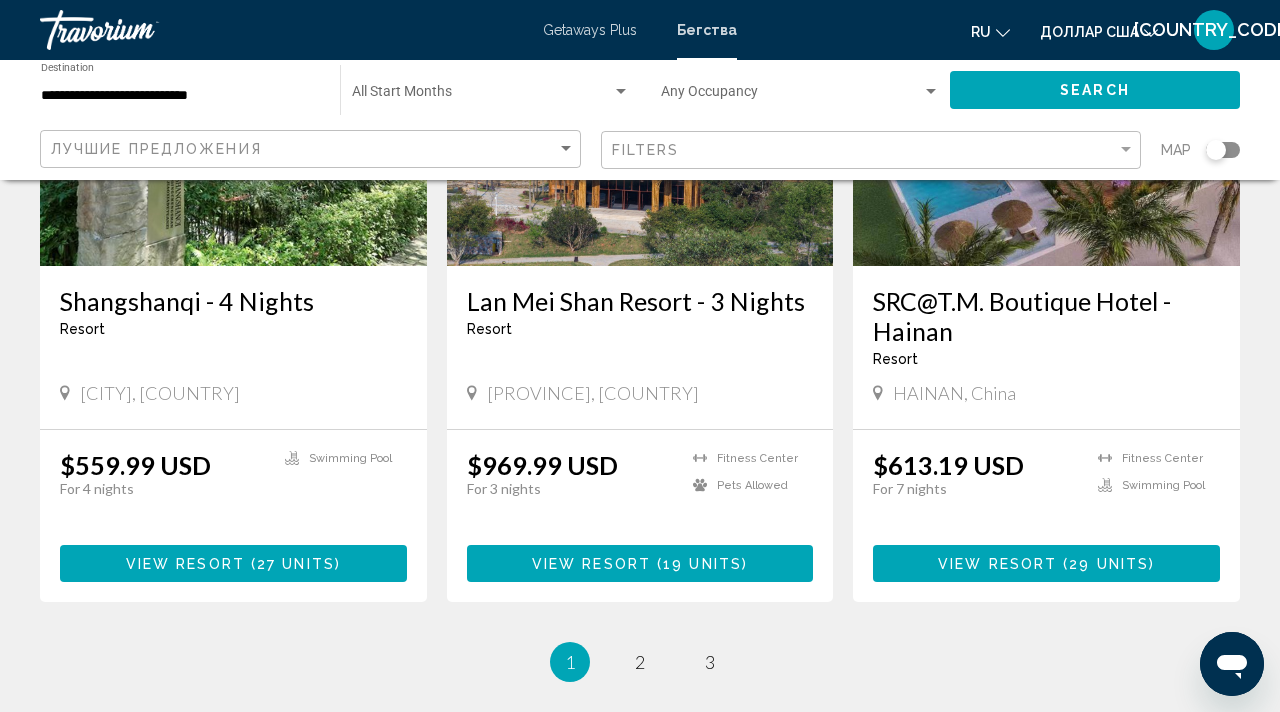 click on "View Resort" at bounding box center [997, 564] 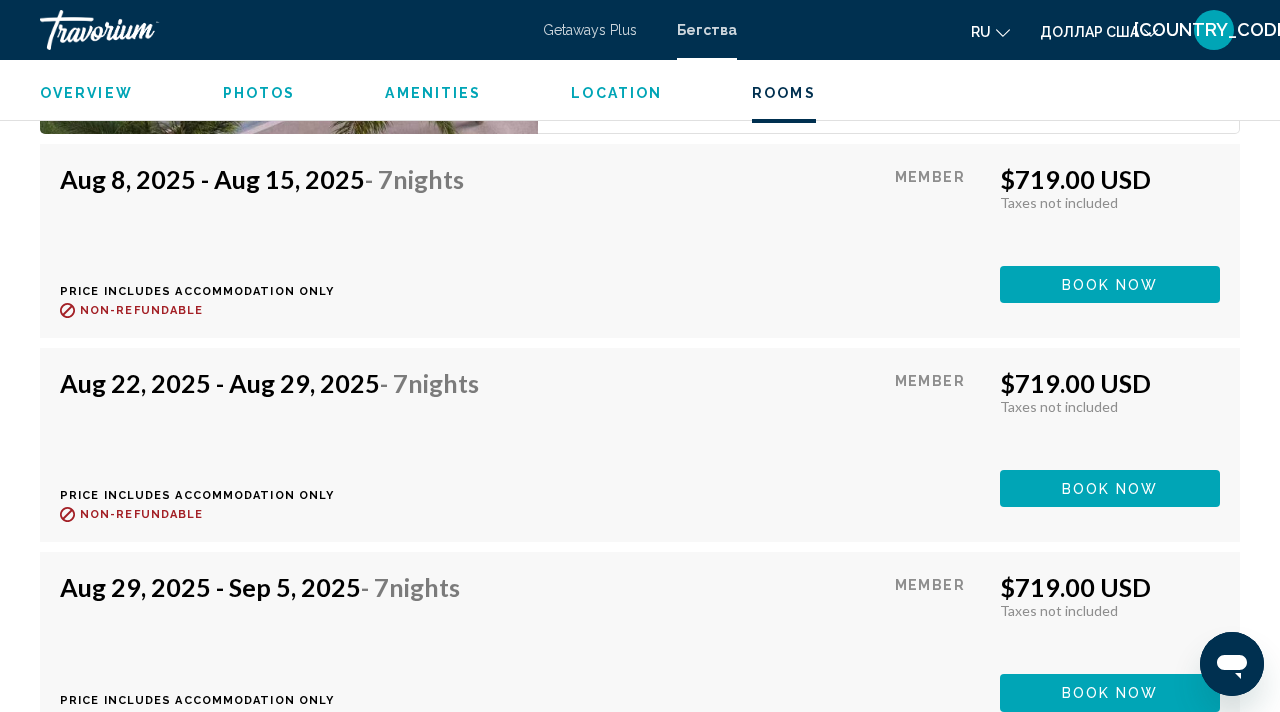 scroll, scrollTop: 3442, scrollLeft: 0, axis: vertical 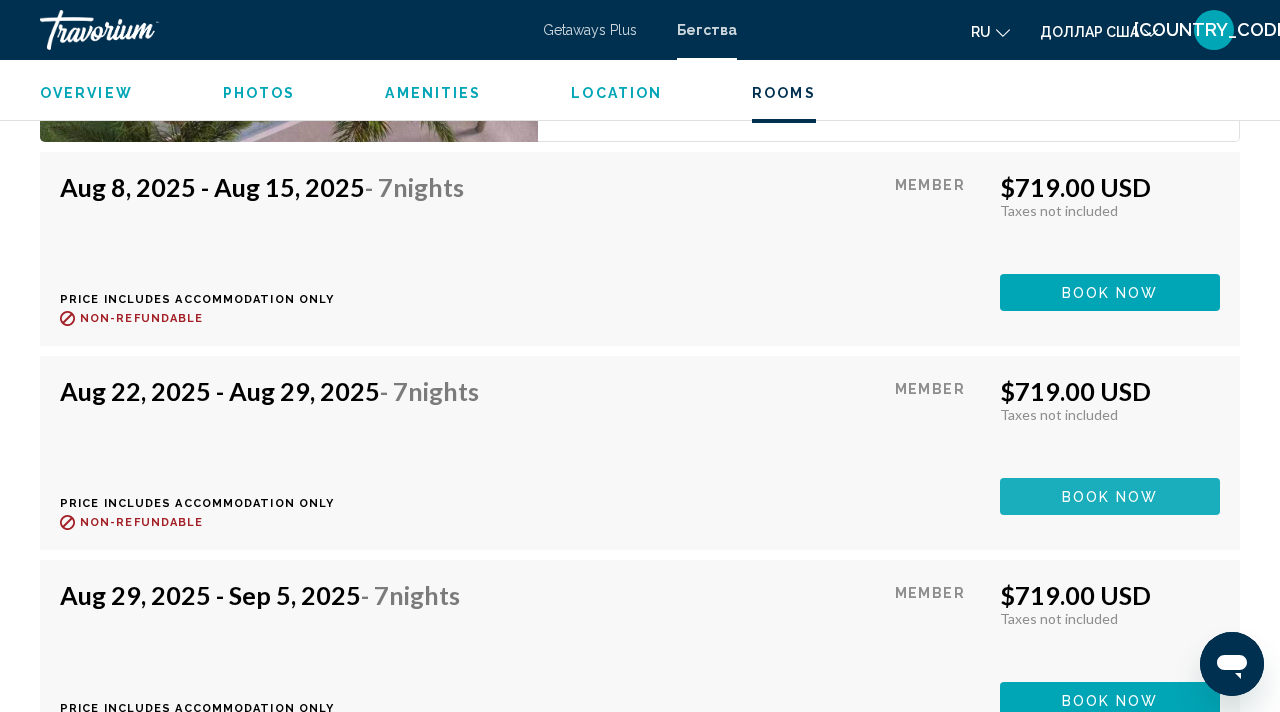 click on "Book now" at bounding box center (1110, 497) 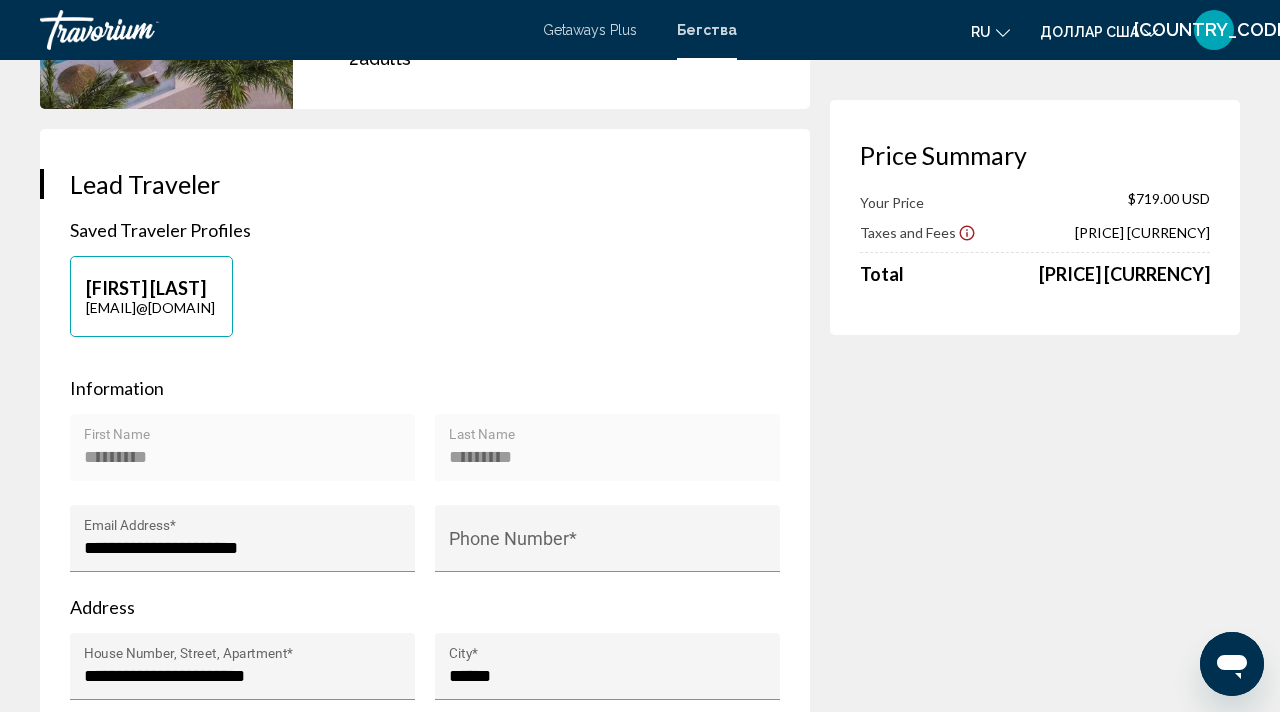 scroll, scrollTop: 0, scrollLeft: 0, axis: both 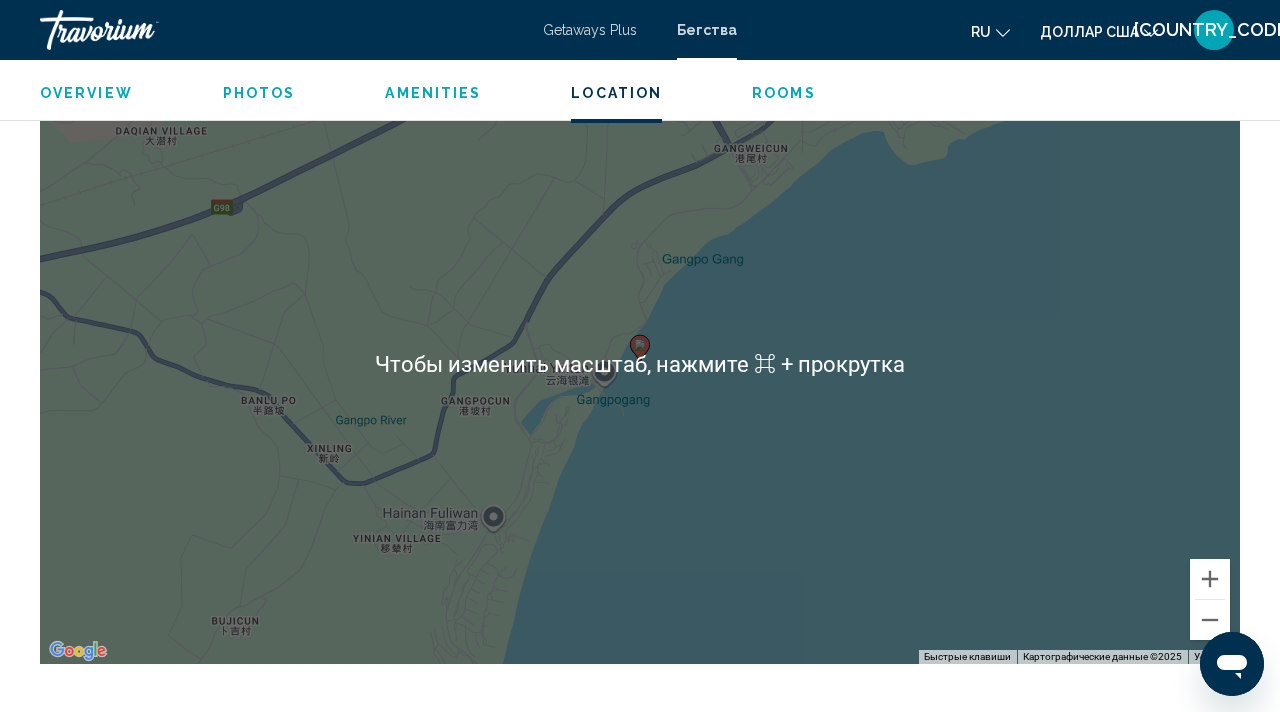 click on "Чтобы активировать перетаскивание с помощью клавиатуры, нажмите Alt + Ввод. После этого перемещайте маркер, используя клавиши со стрелками. Чтобы завершить перетаскивание, нажмите клавишу Ввод. Чтобы отменить действие, нажмите клавишу Esc." at bounding box center (640, 364) 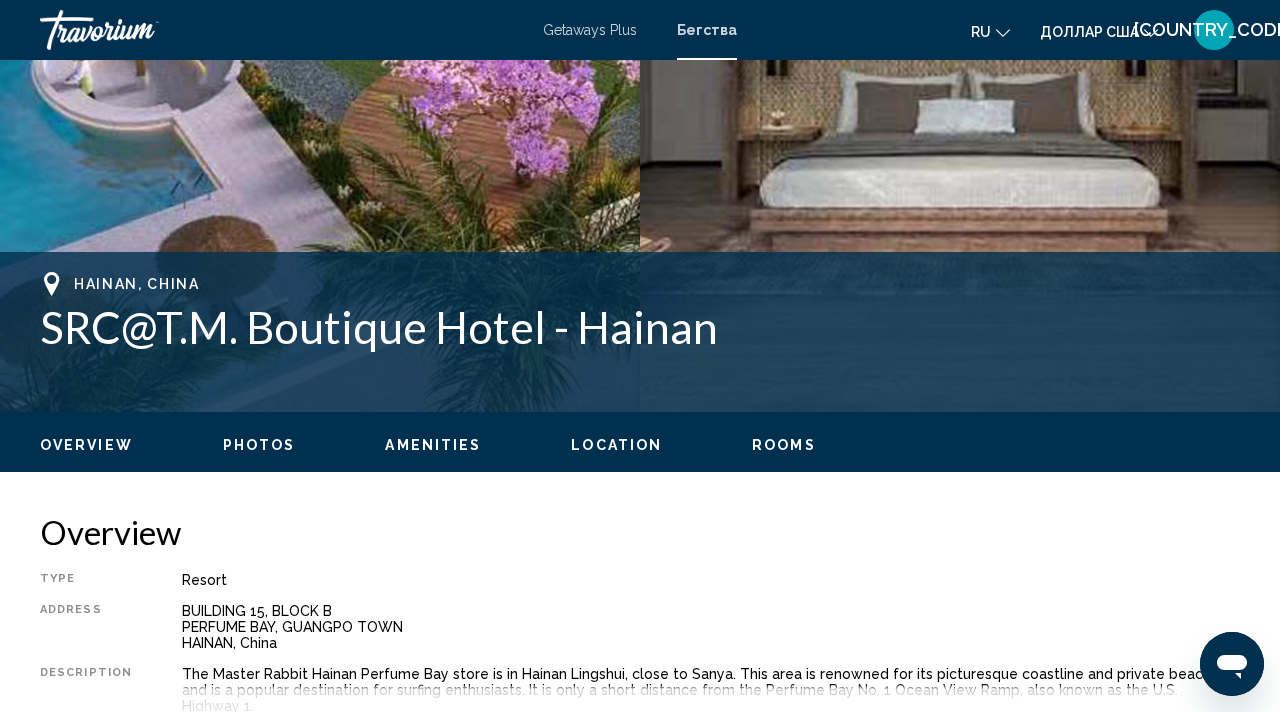 scroll, scrollTop: 600, scrollLeft: 0, axis: vertical 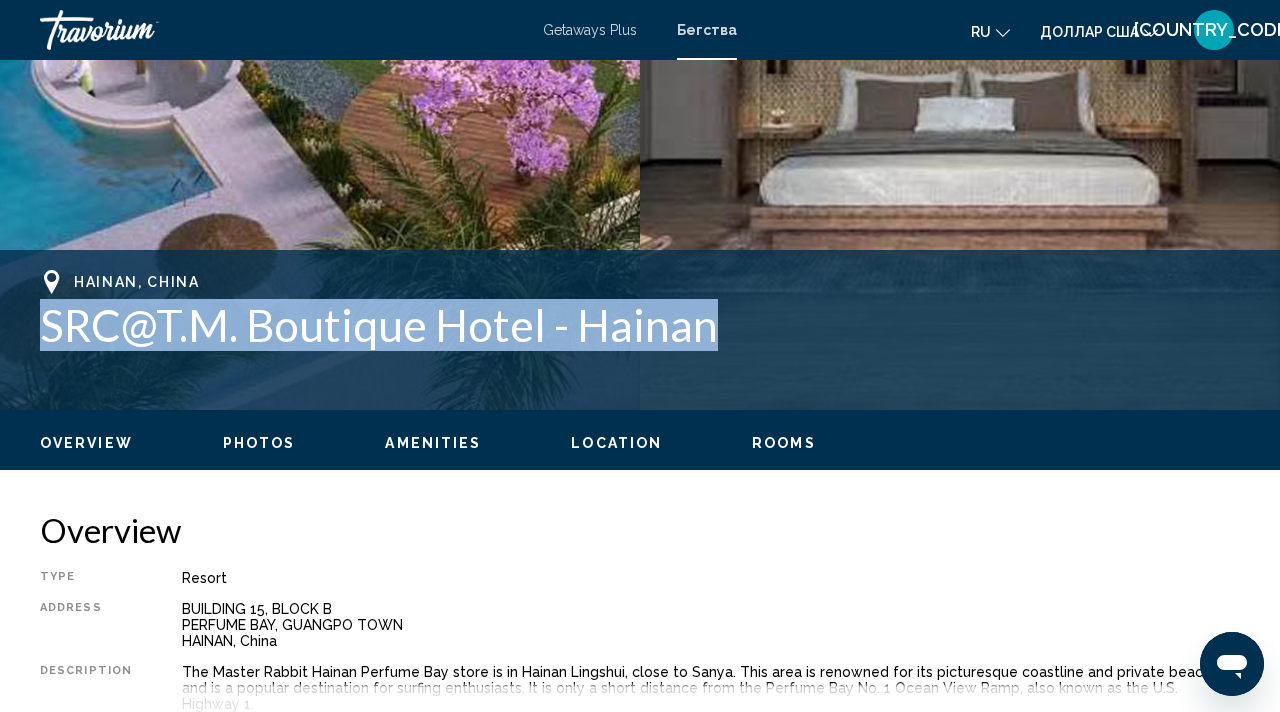 drag, startPoint x: 44, startPoint y: 331, endPoint x: 705, endPoint y: 346, distance: 661.17017 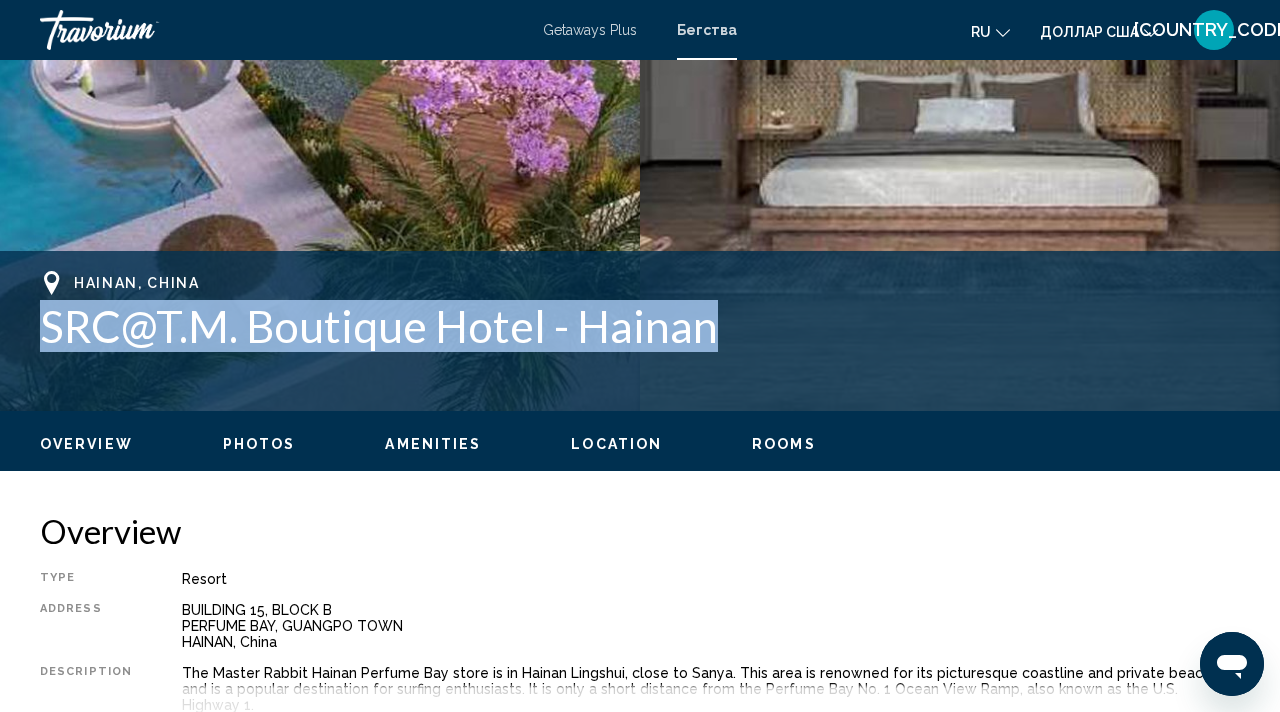 copy on "SRC@T.M. Boutique Hotel - Hainan" 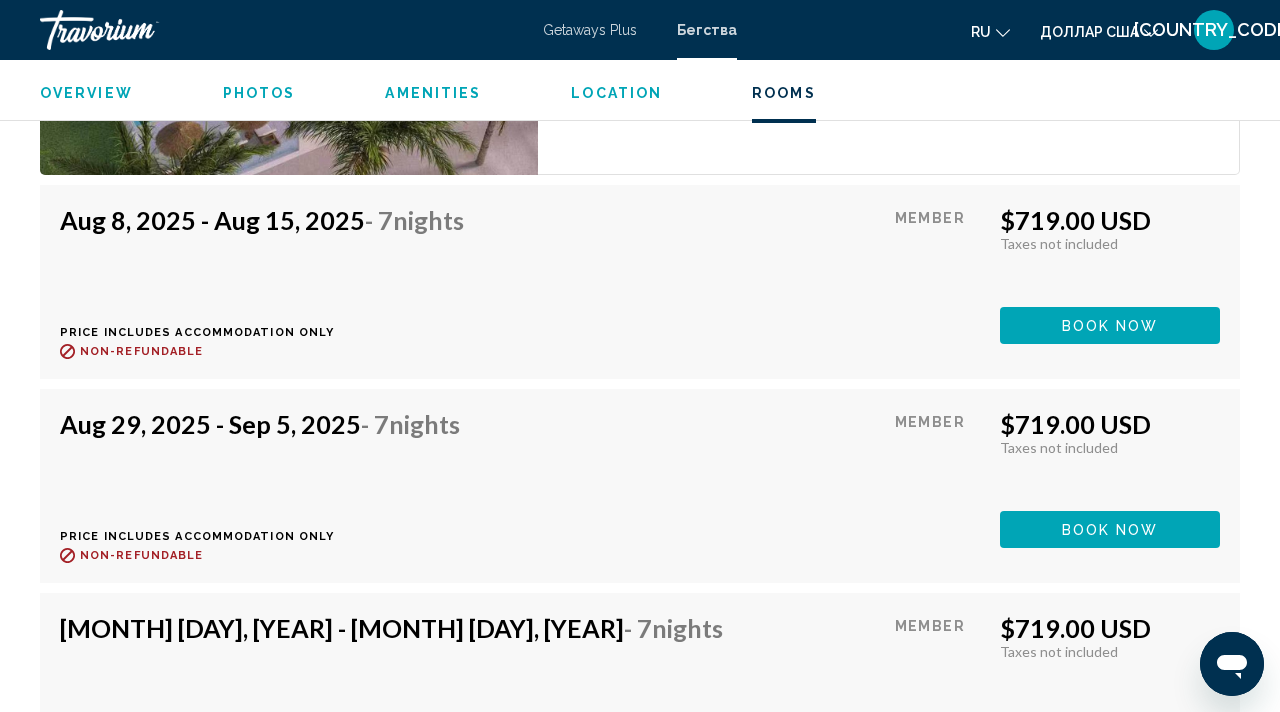 scroll, scrollTop: 3401, scrollLeft: 0, axis: vertical 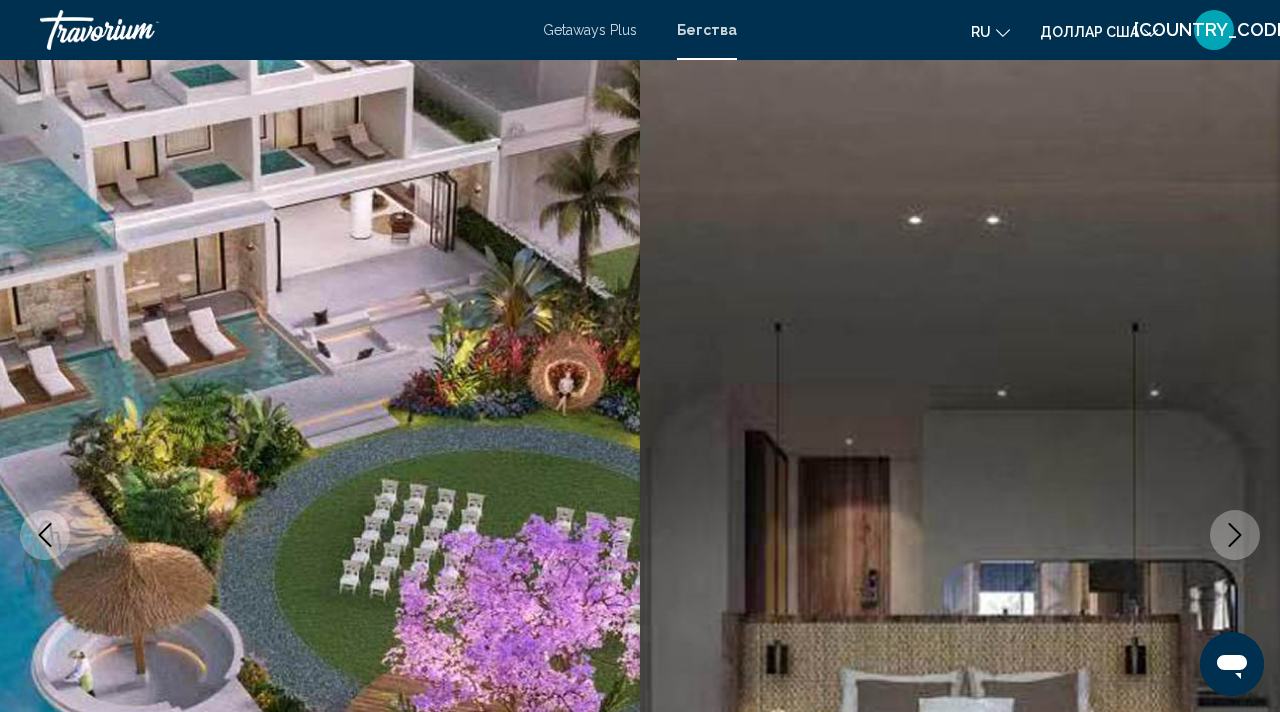 click on "Бегства" at bounding box center (707, 30) 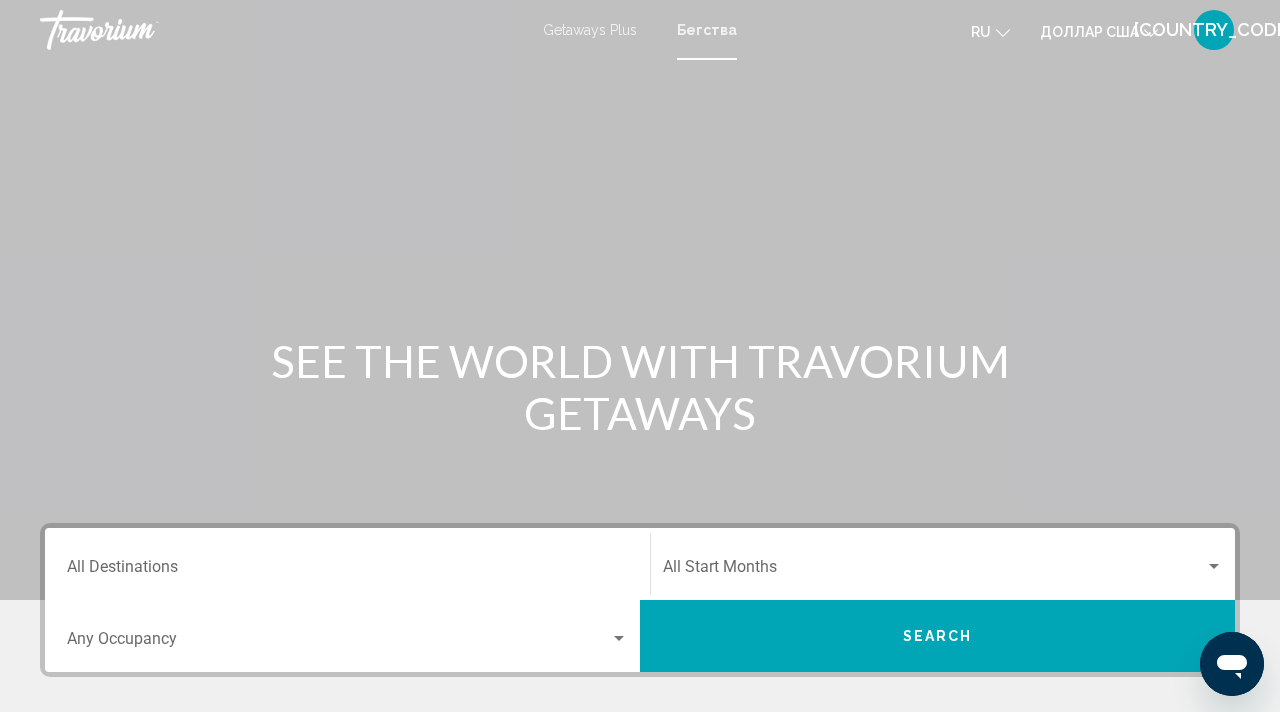 click on "Destination All Destinations" at bounding box center [347, 571] 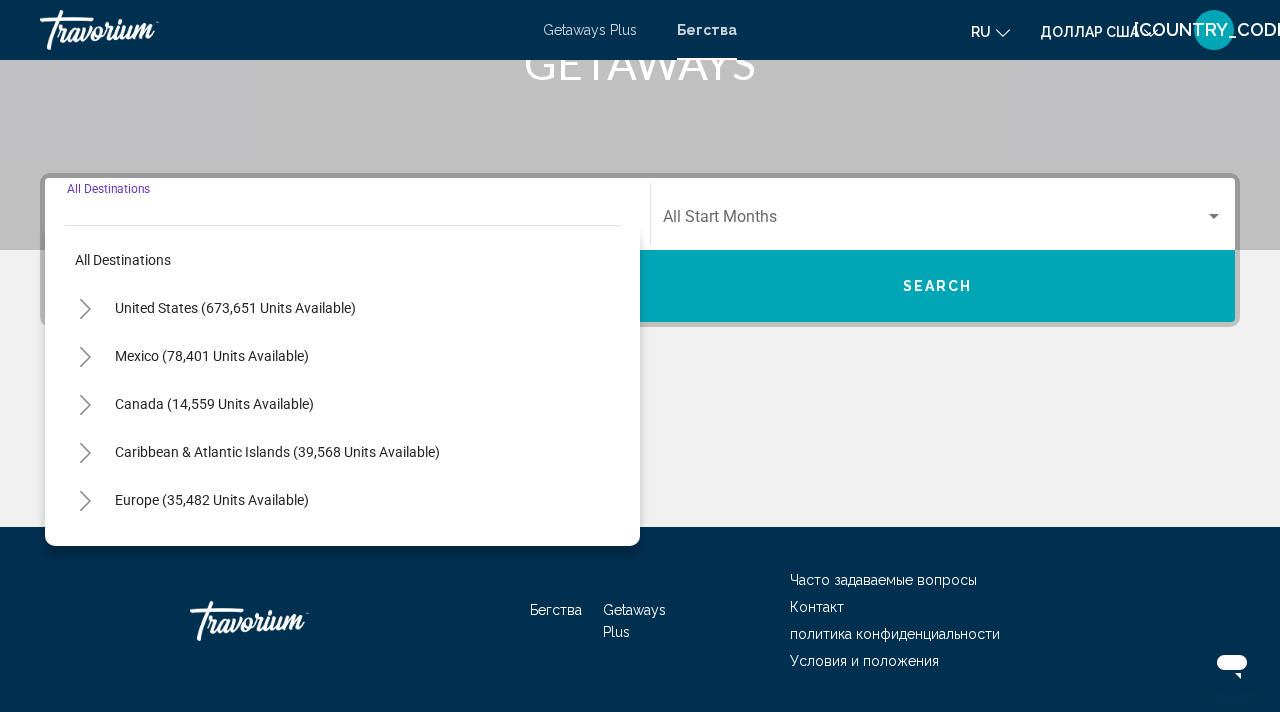 scroll, scrollTop: 410, scrollLeft: 0, axis: vertical 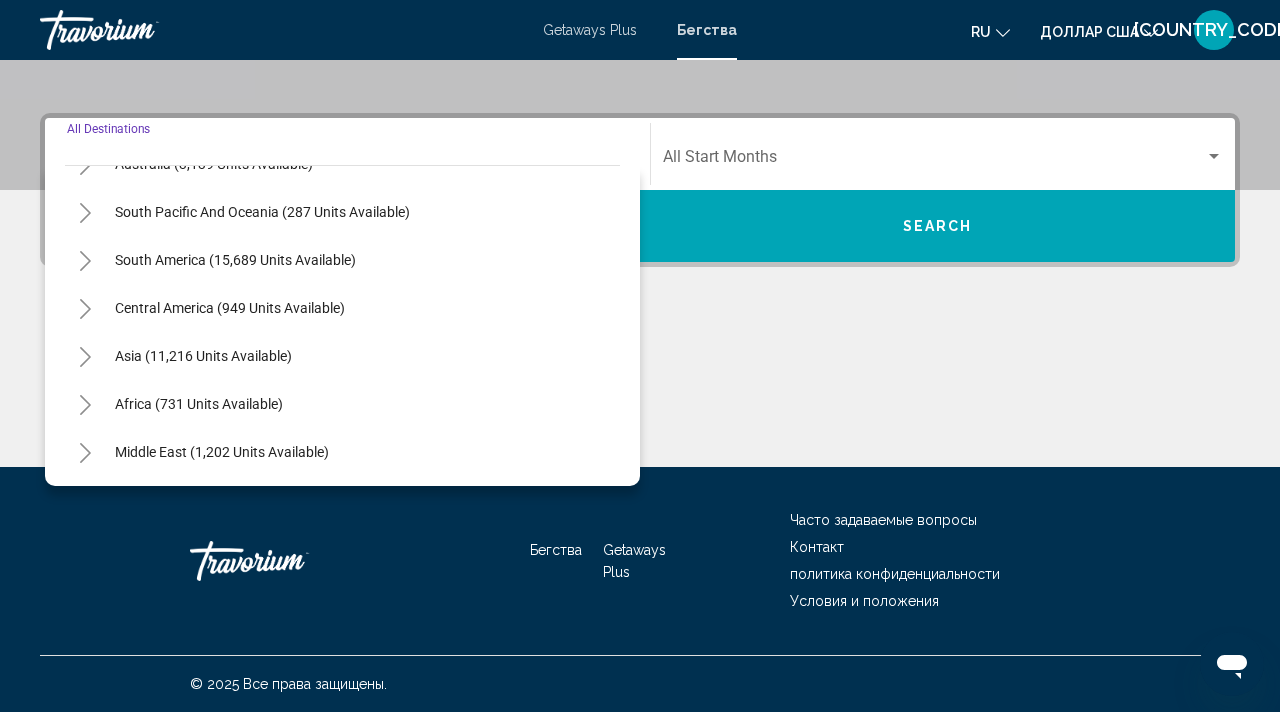 click on "Asia (11,216 units available)" at bounding box center [199, 404] 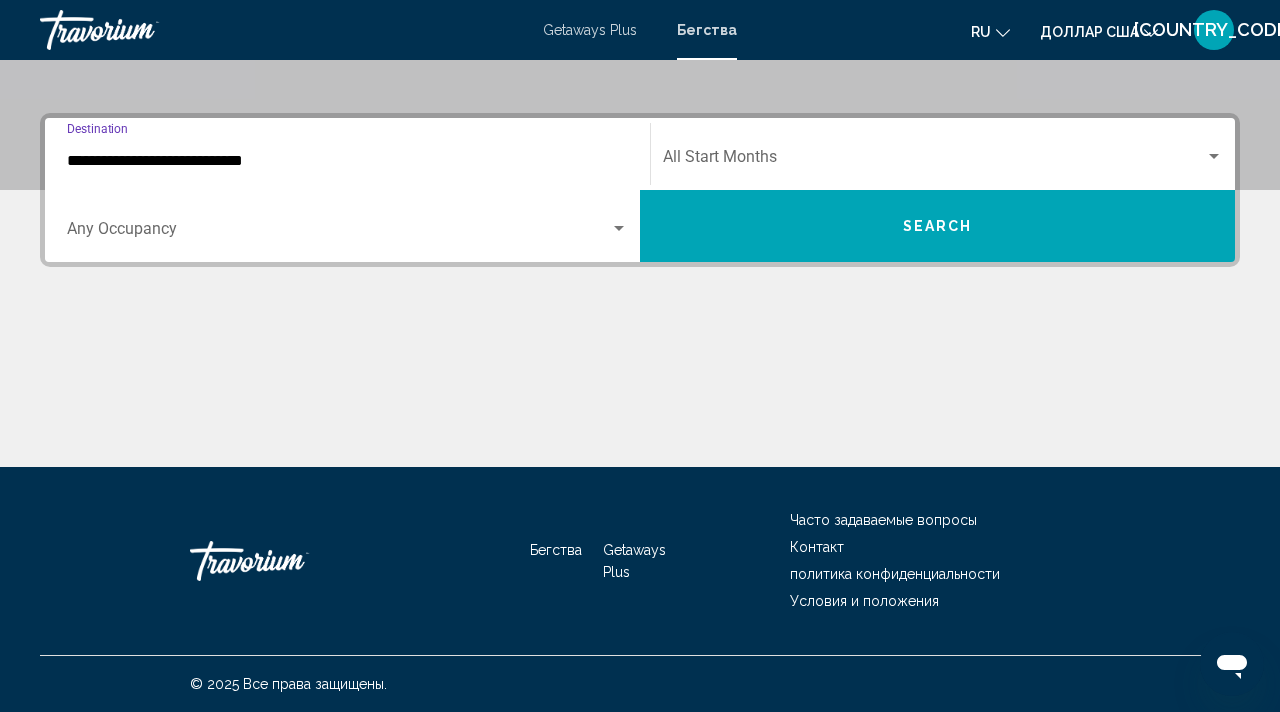 click on "**********" at bounding box center (347, 161) 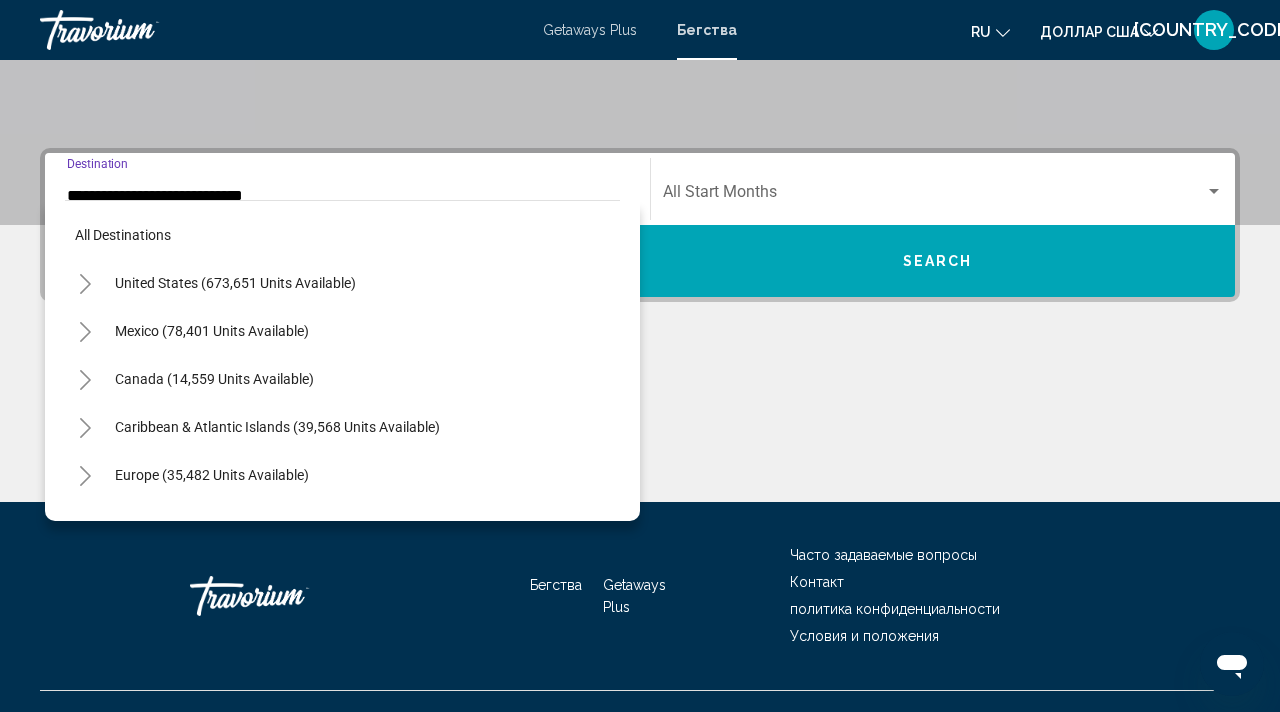 scroll, scrollTop: 359, scrollLeft: 0, axis: vertical 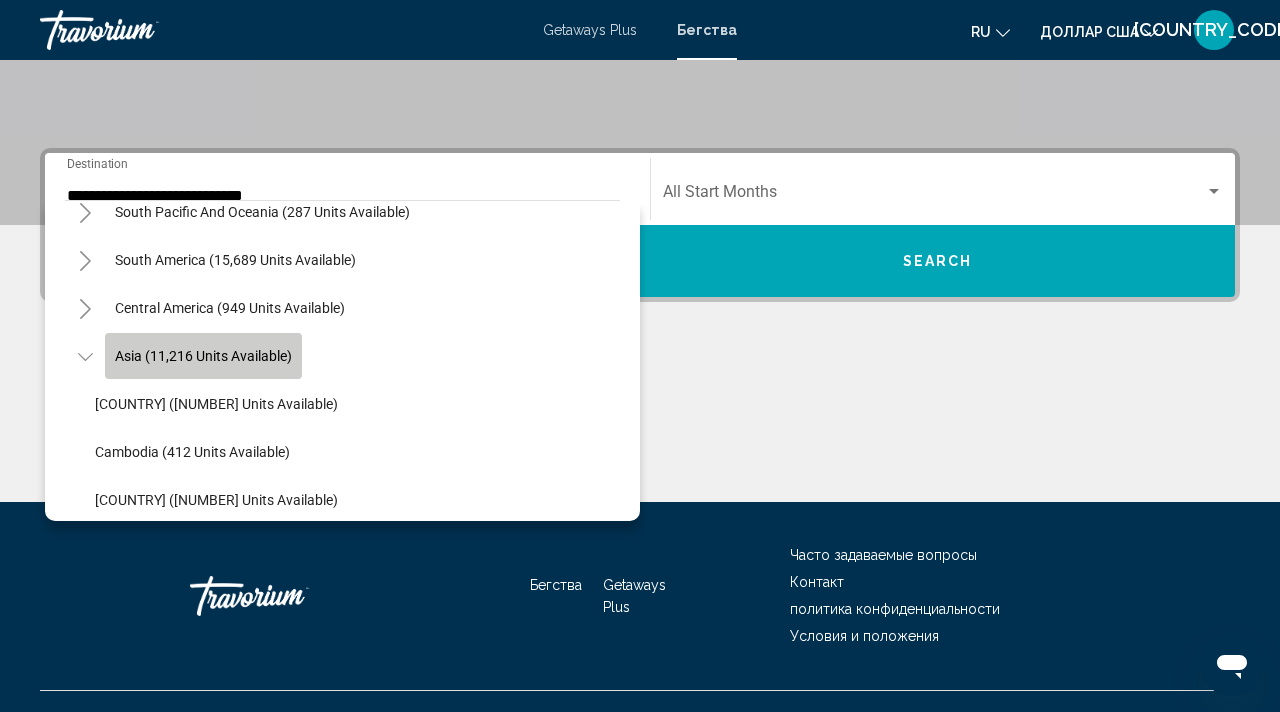 click on "Asia (11,216 units available)" 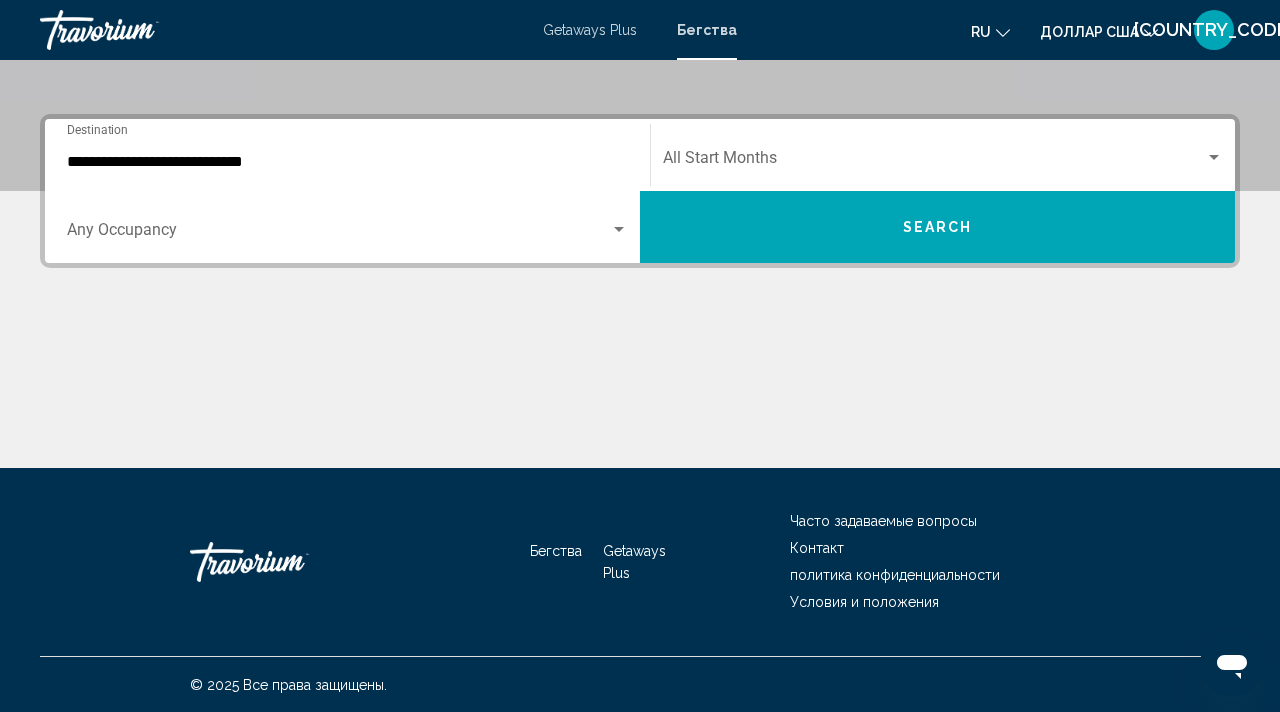 click at bounding box center [640, 393] 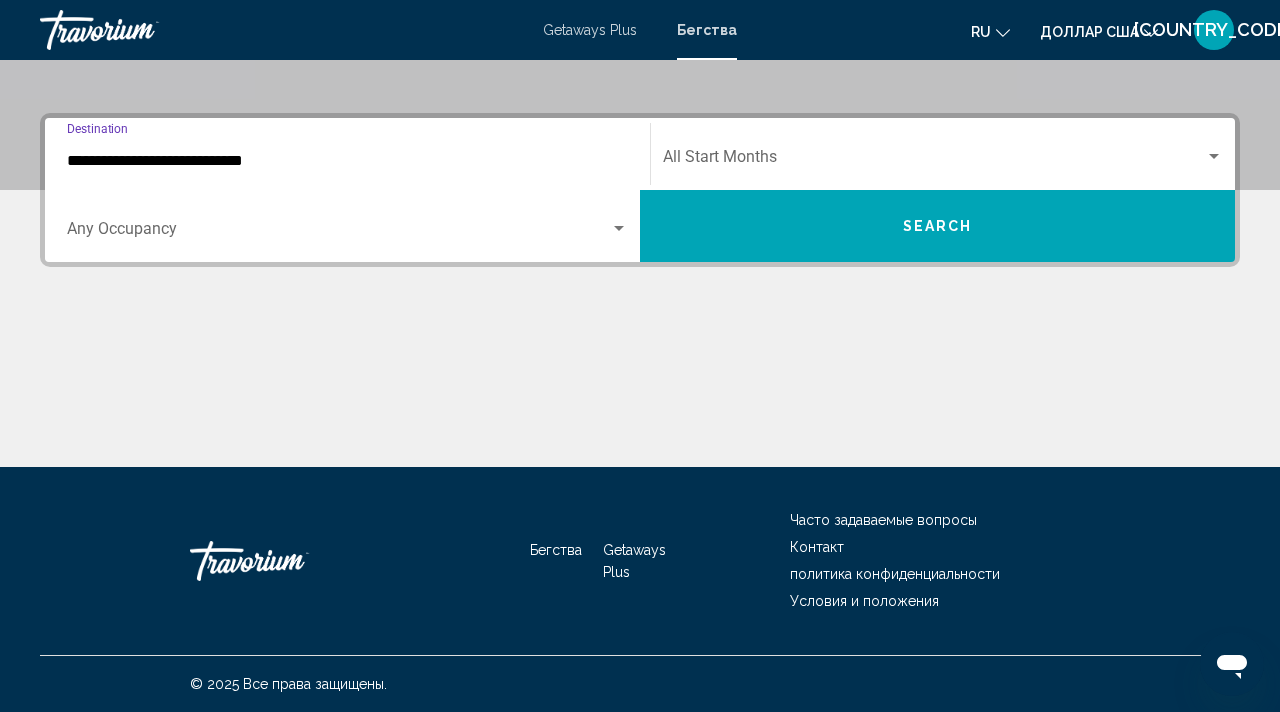 click on "**********" at bounding box center (347, 161) 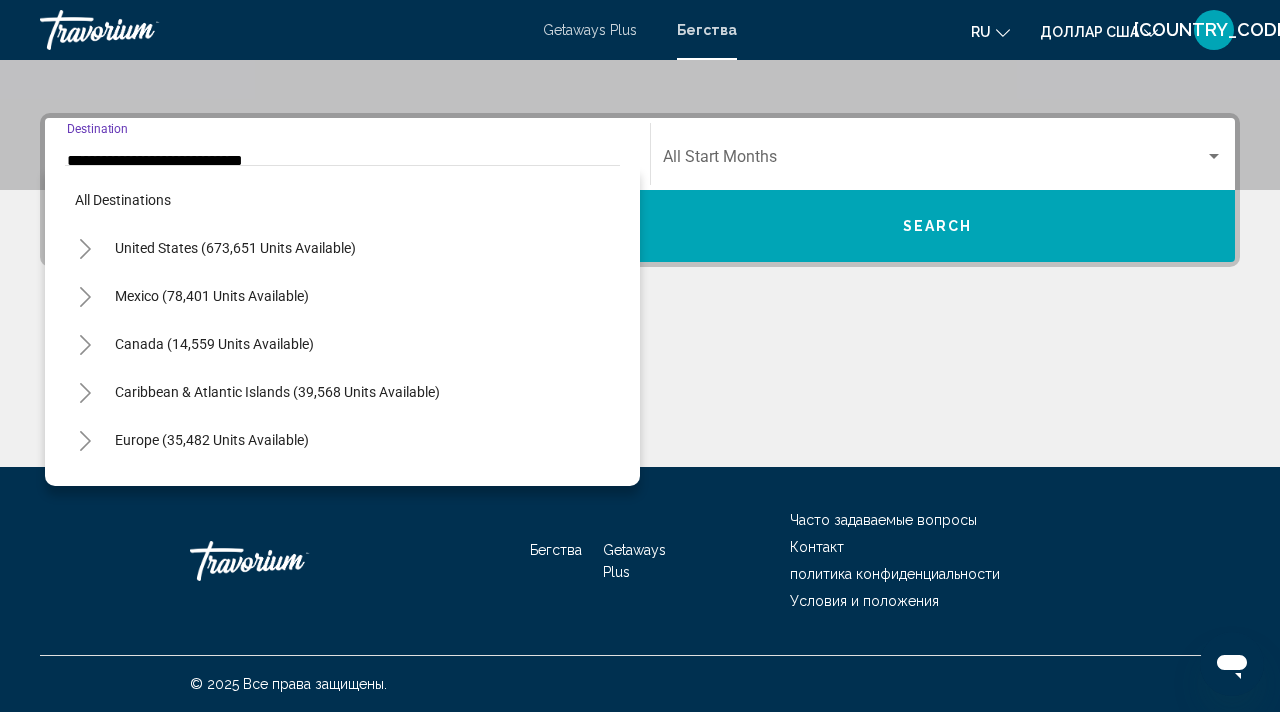 scroll, scrollTop: 375, scrollLeft: 0, axis: vertical 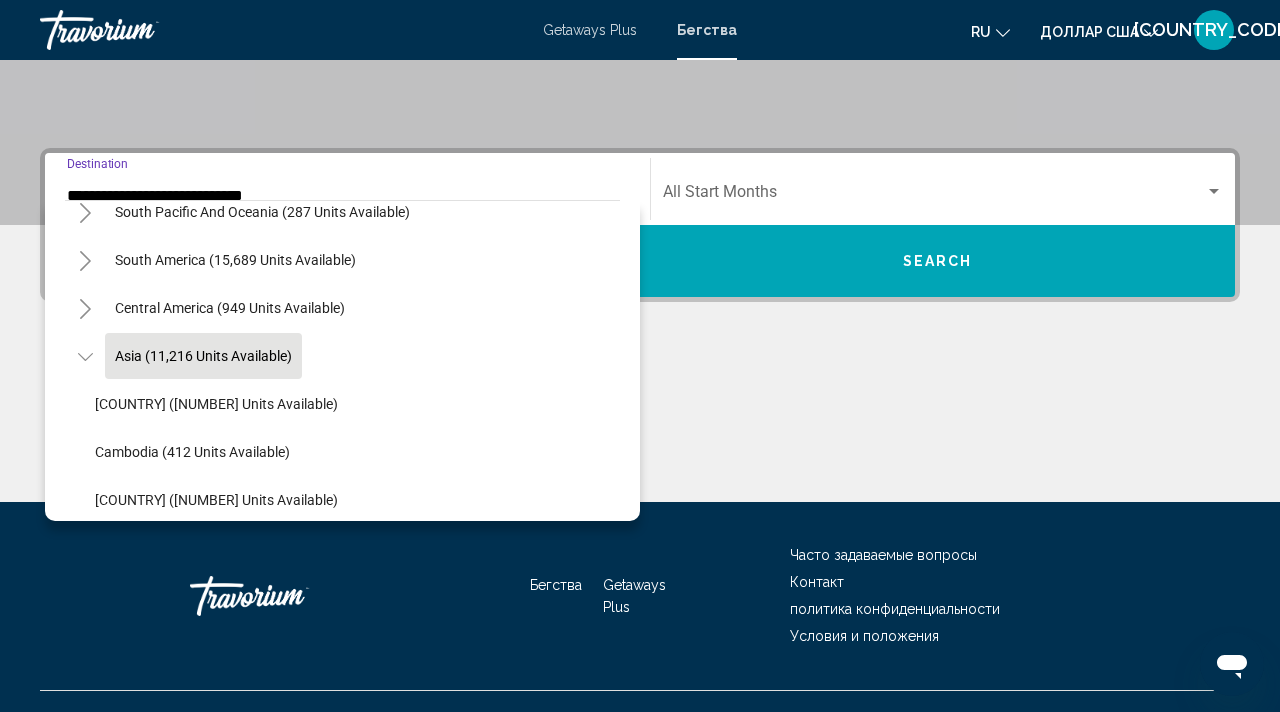 click on "Asia (11,216 units available)" 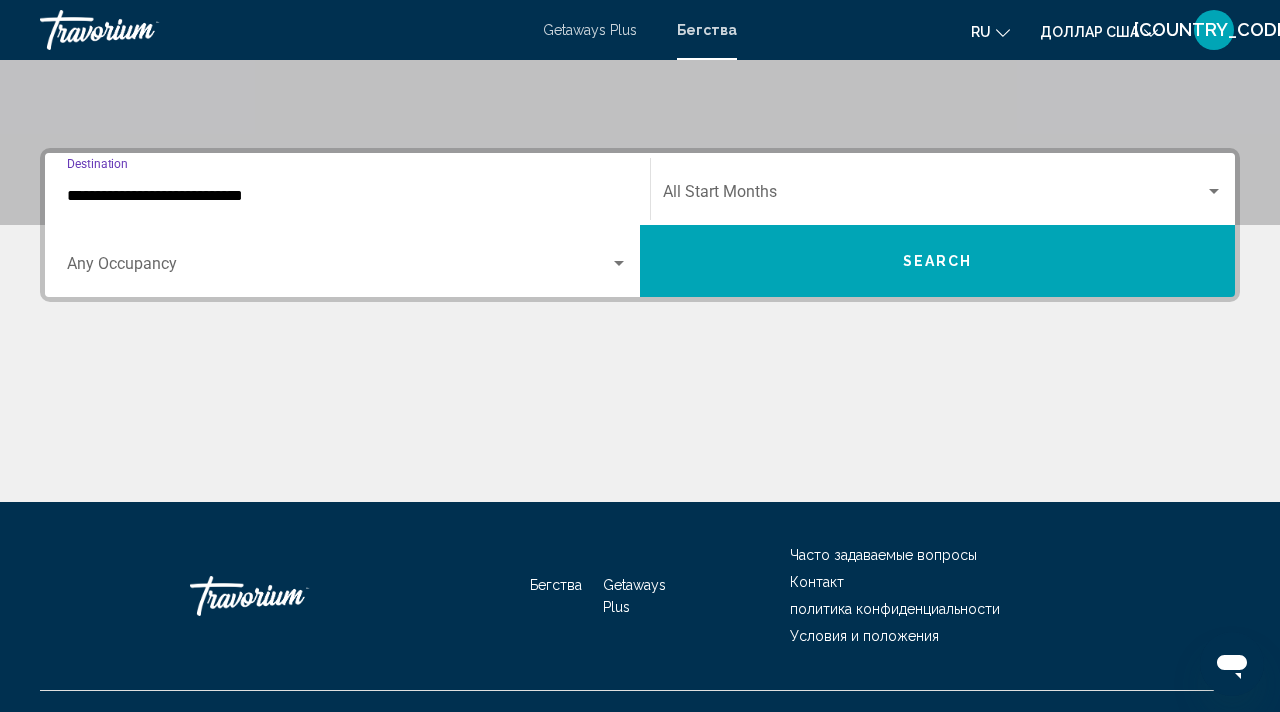 scroll, scrollTop: 410, scrollLeft: 0, axis: vertical 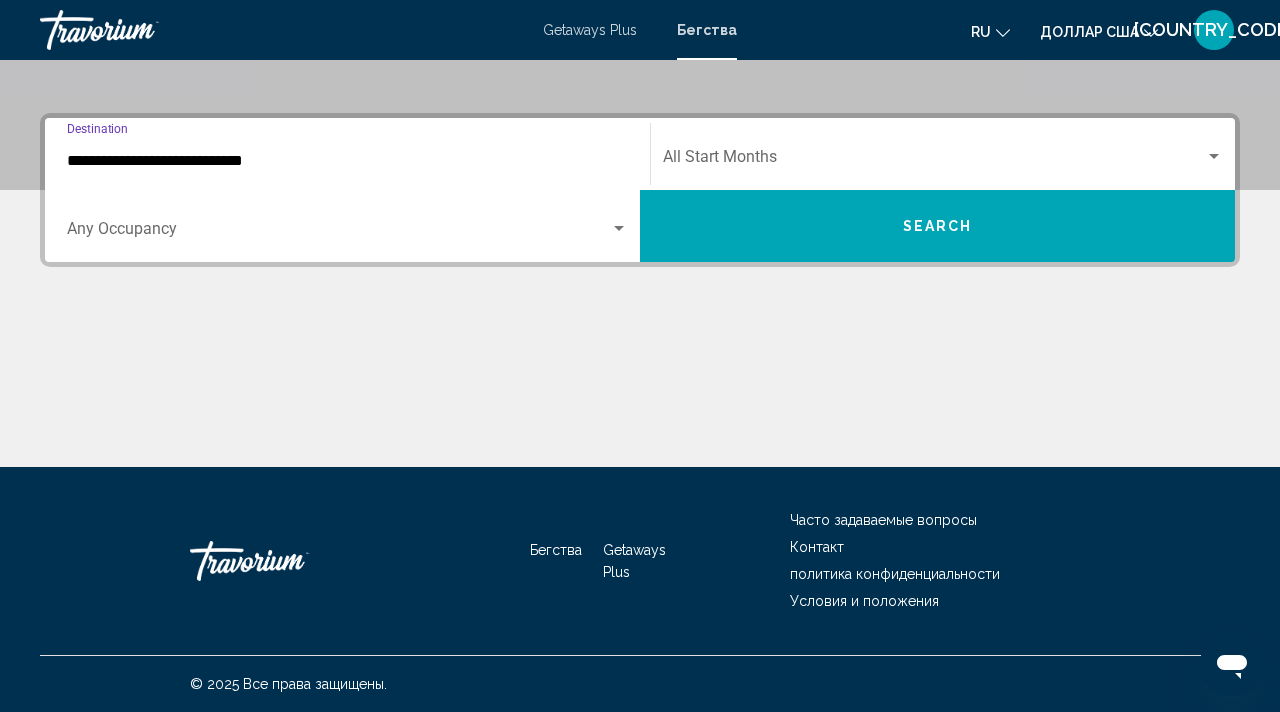 click at bounding box center (640, 392) 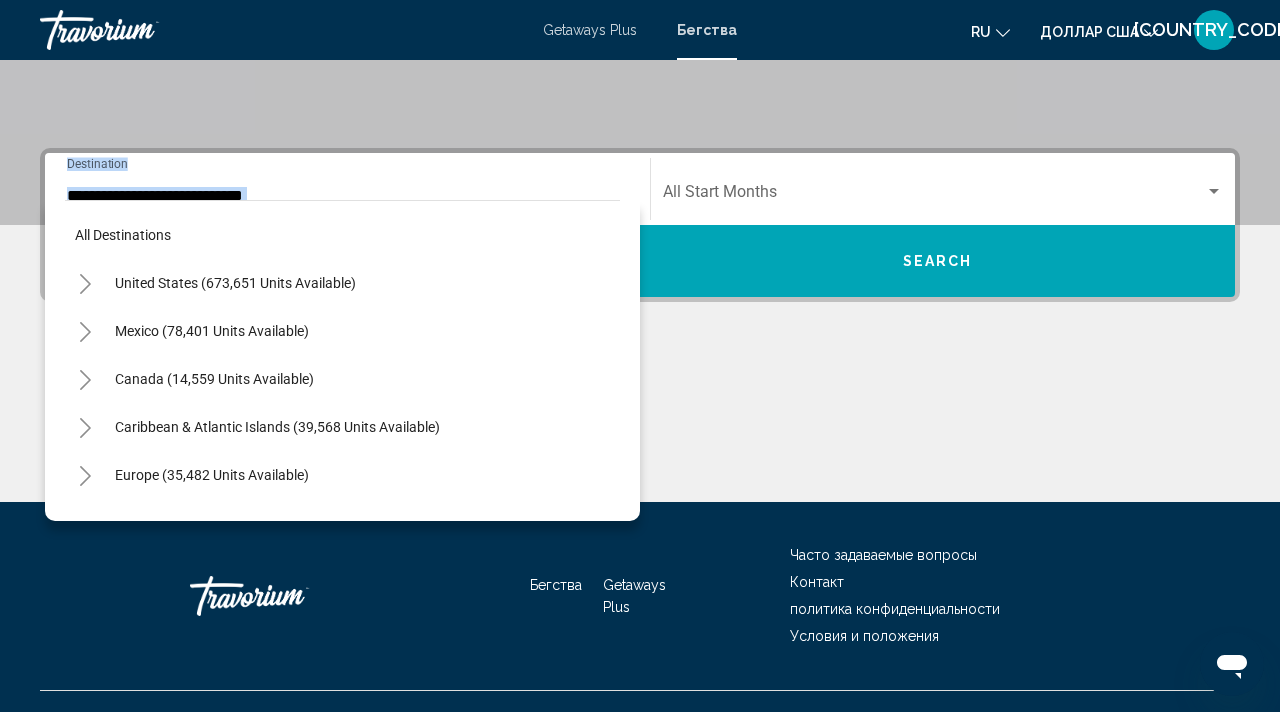 click on "**********" at bounding box center (347, 189) 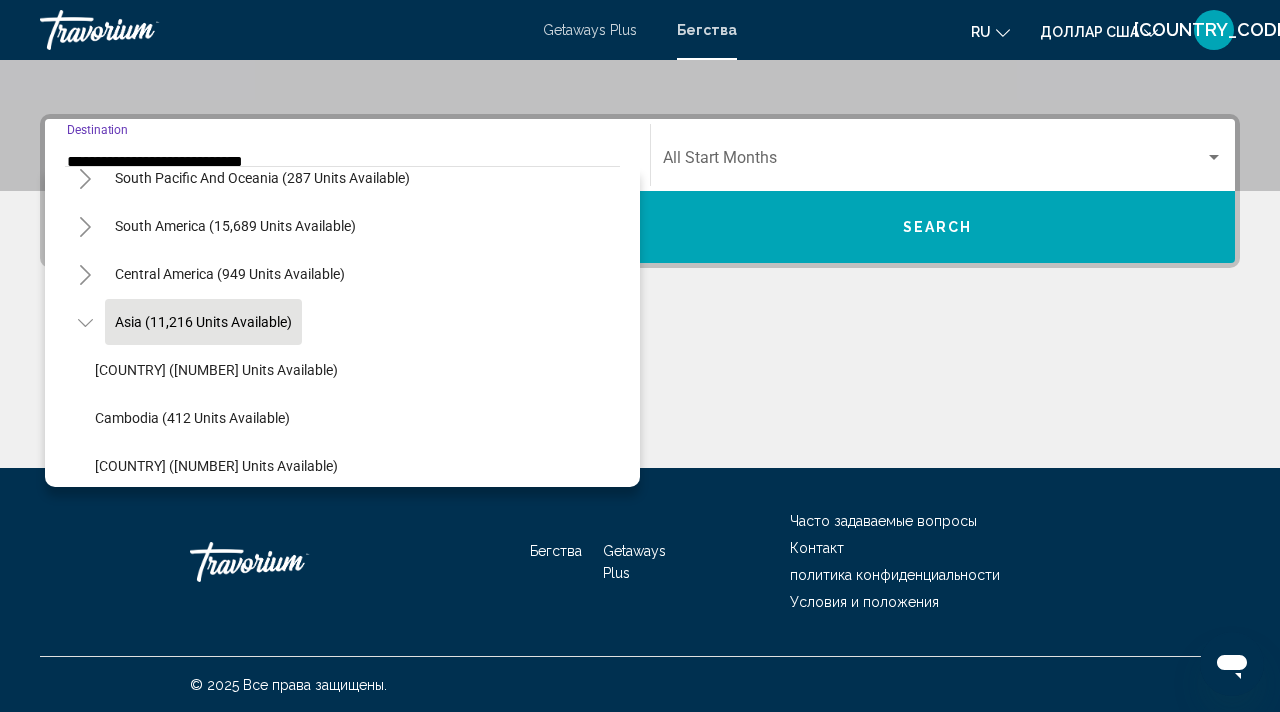 scroll, scrollTop: 410, scrollLeft: 0, axis: vertical 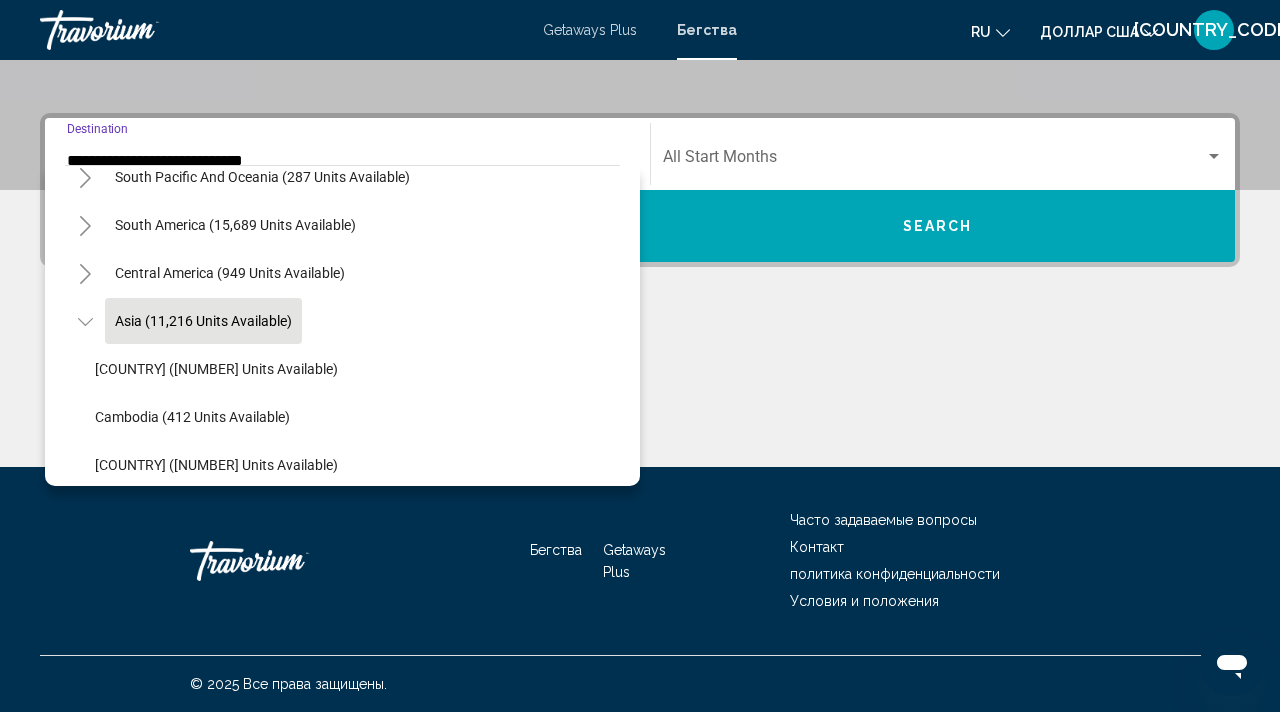click on "Asia (11,216 units available)" 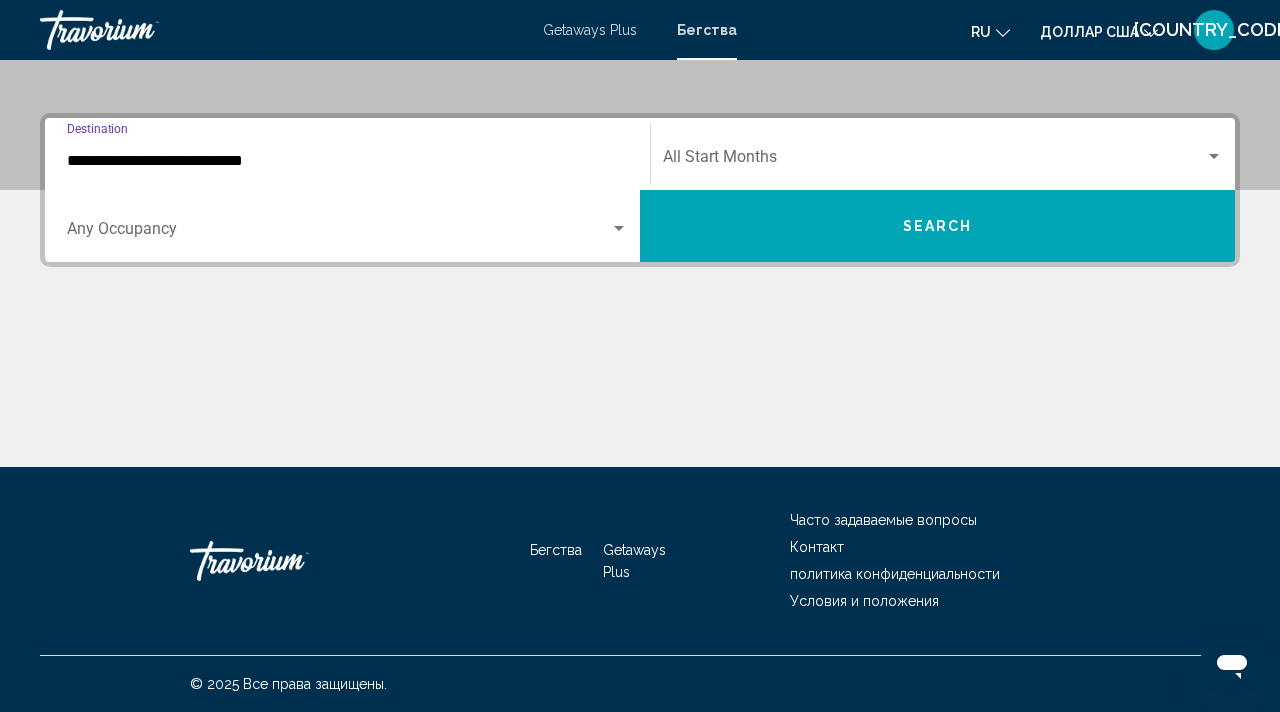 click at bounding box center [640, 392] 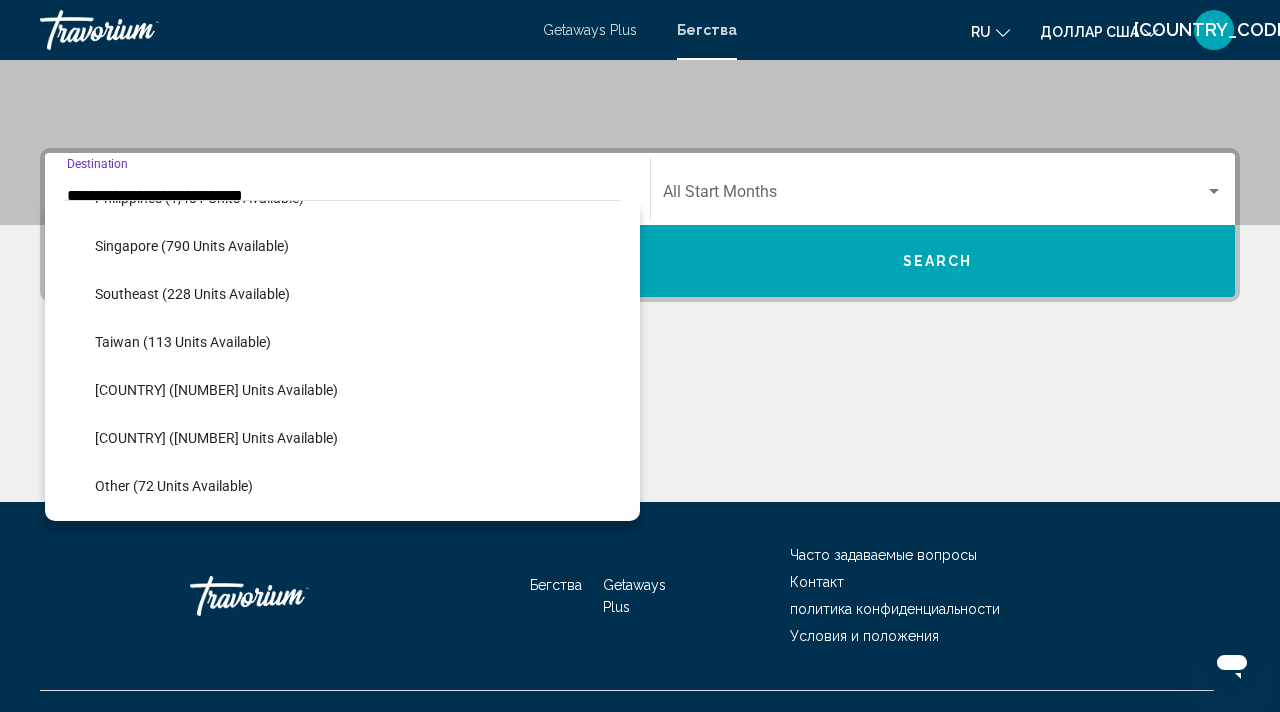 scroll, scrollTop: 951, scrollLeft: 0, axis: vertical 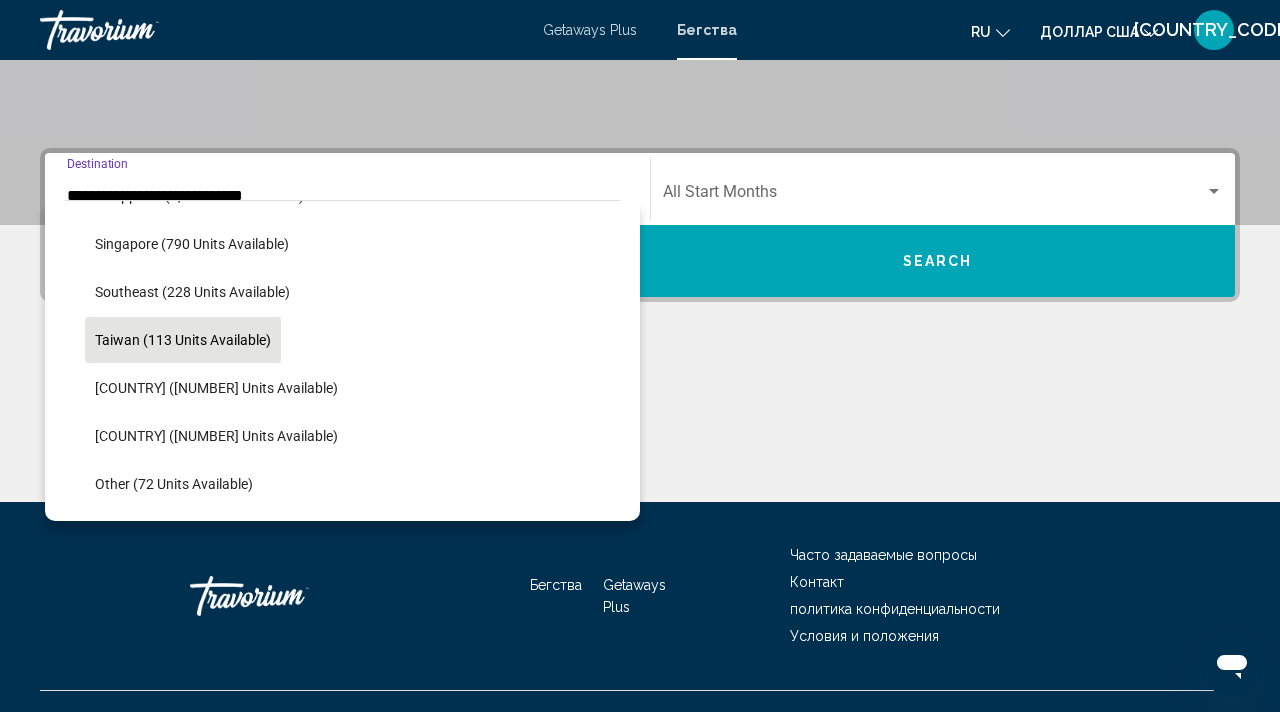 click on "Taiwan (113 units available)" 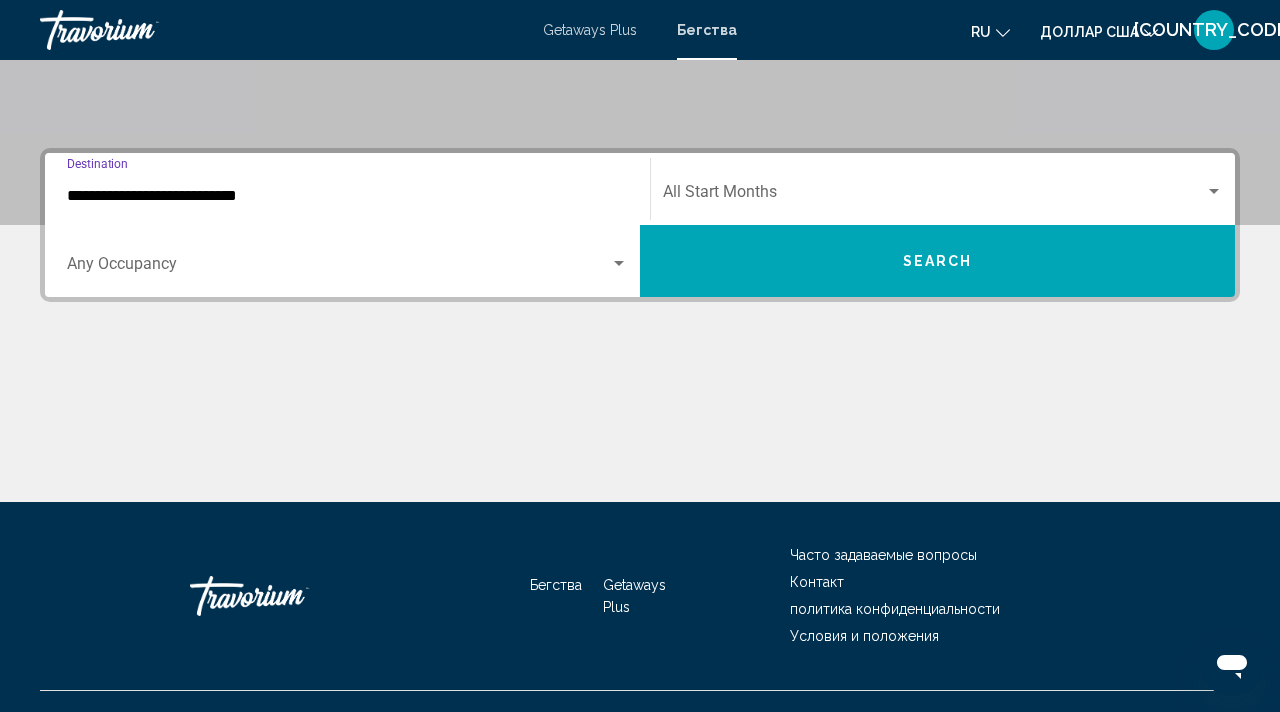 scroll, scrollTop: 410, scrollLeft: 0, axis: vertical 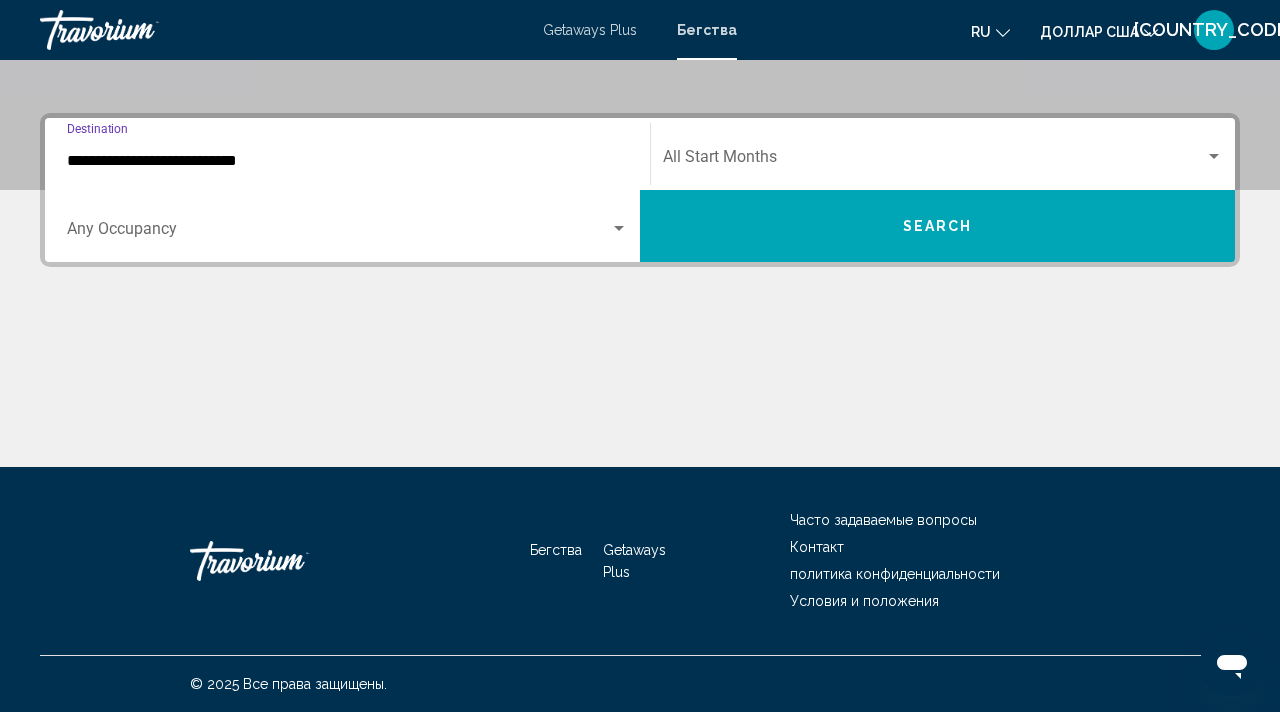 click on "**********" at bounding box center [347, 161] 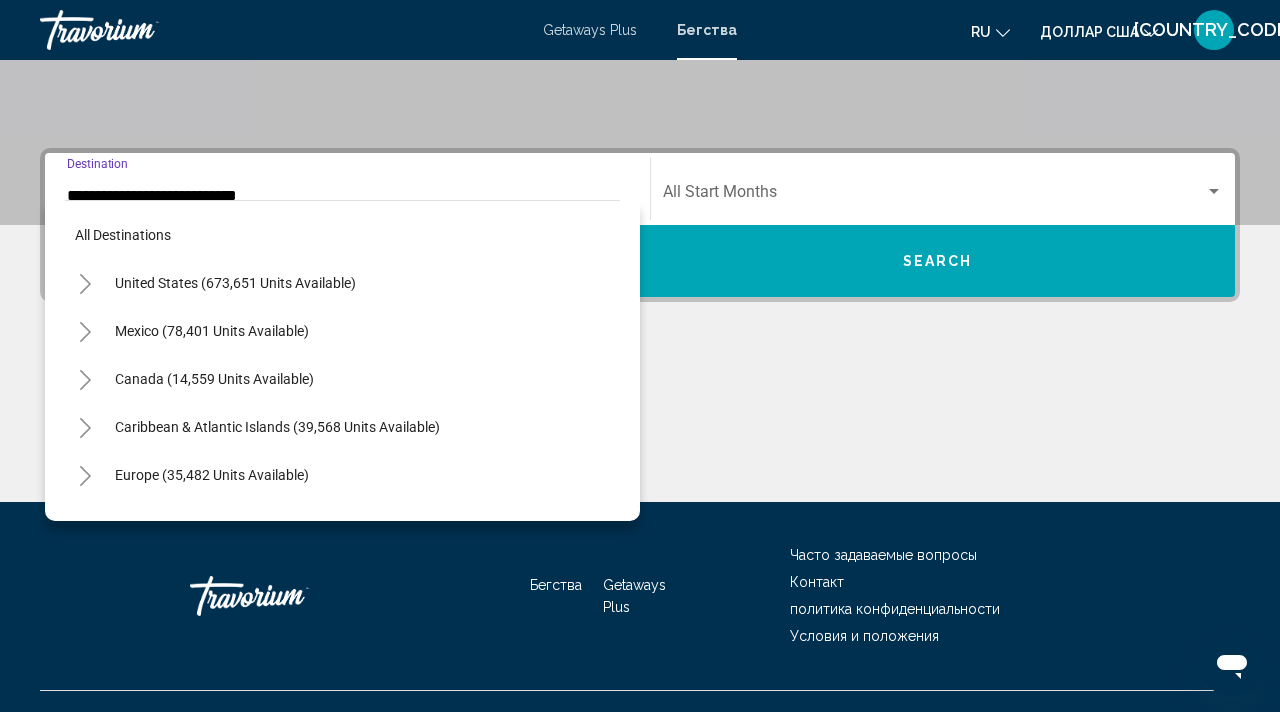 scroll, scrollTop: 935, scrollLeft: 0, axis: vertical 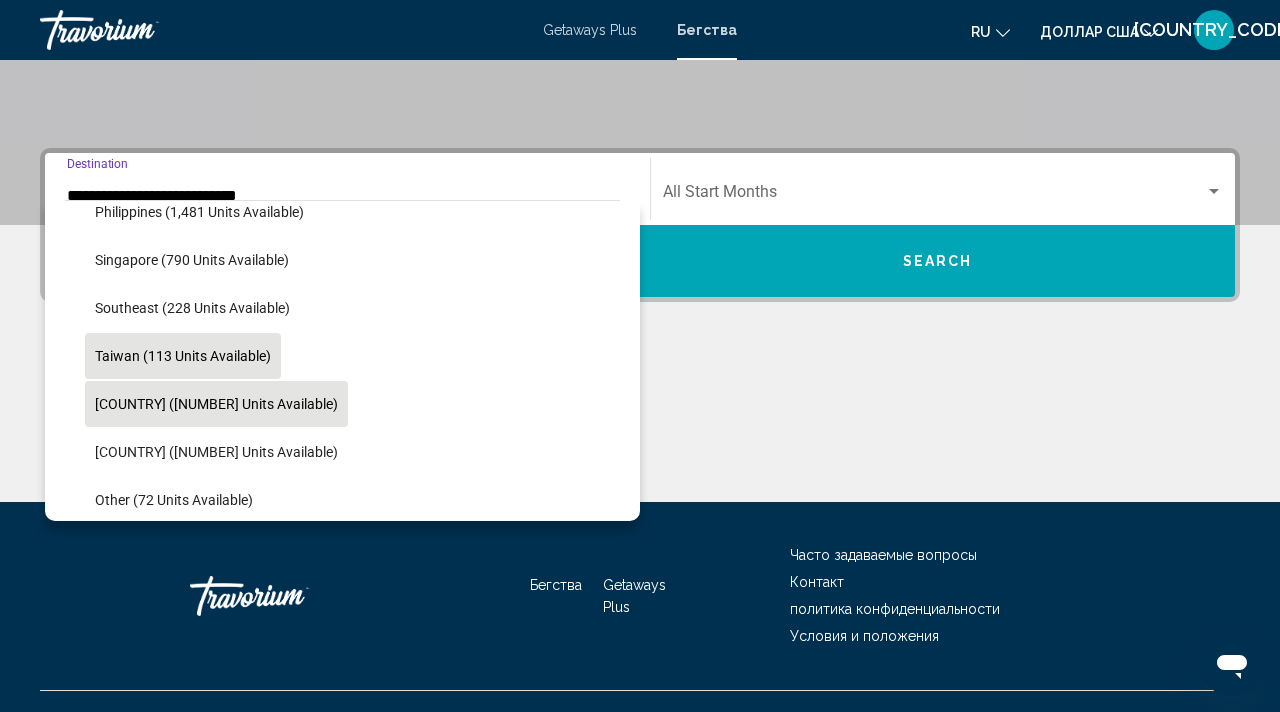 click on "Thailand (670 units available)" 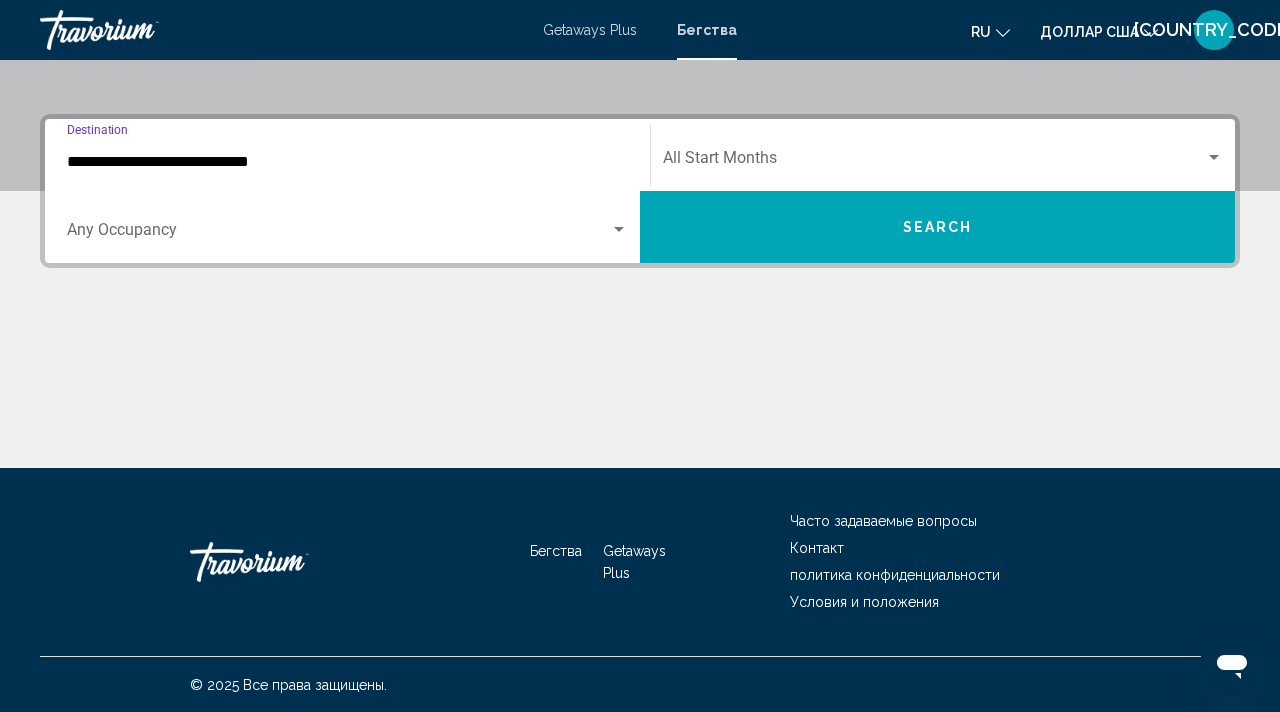 scroll, scrollTop: 410, scrollLeft: 0, axis: vertical 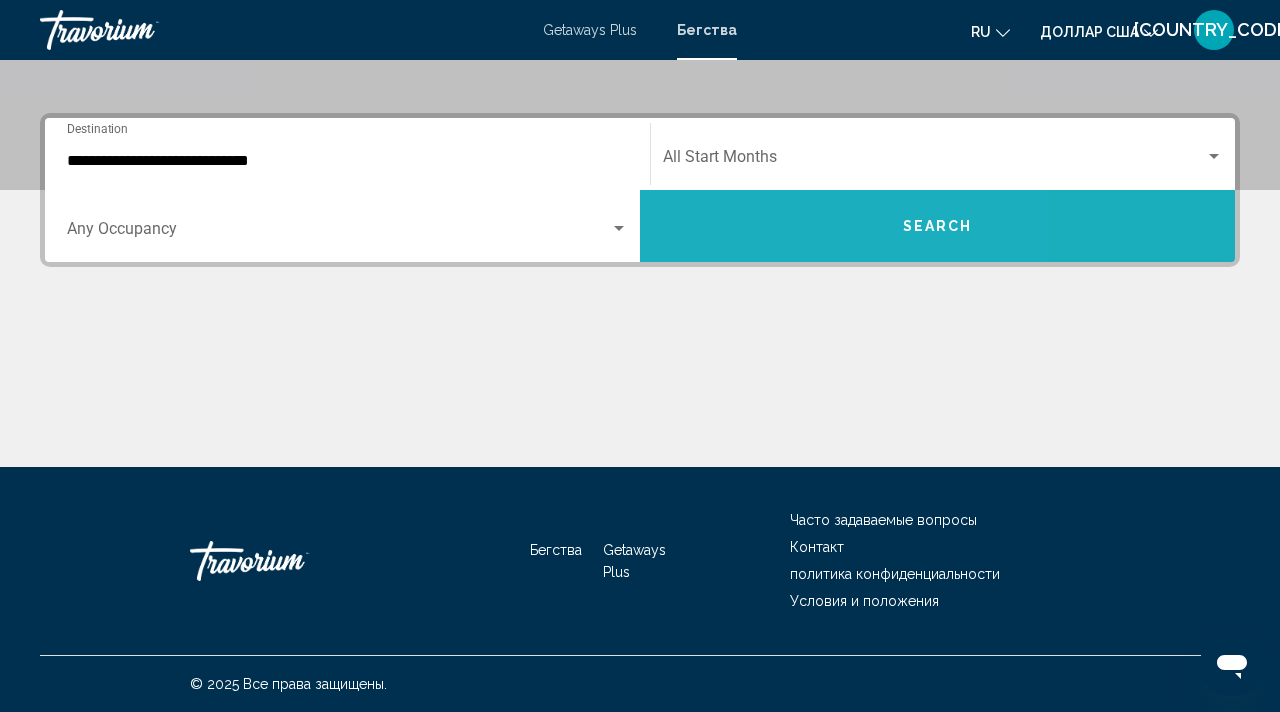 click on "Search" at bounding box center (937, 226) 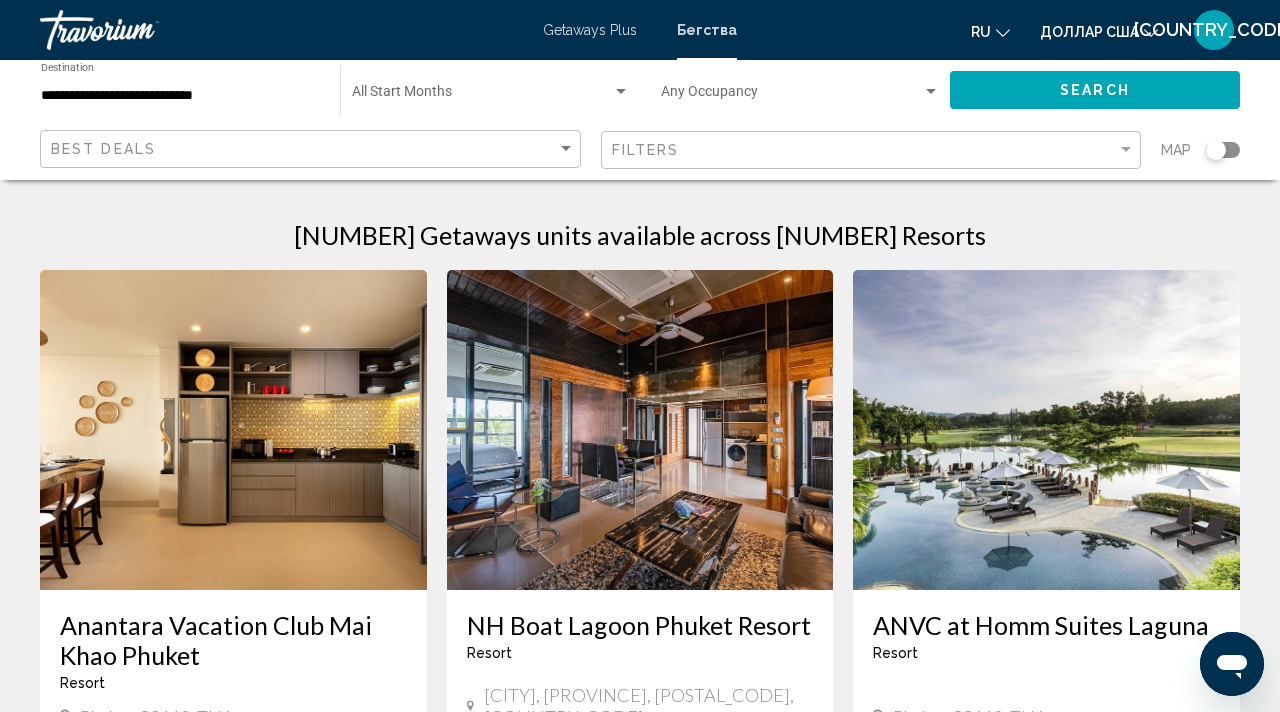 scroll, scrollTop: 5, scrollLeft: 0, axis: vertical 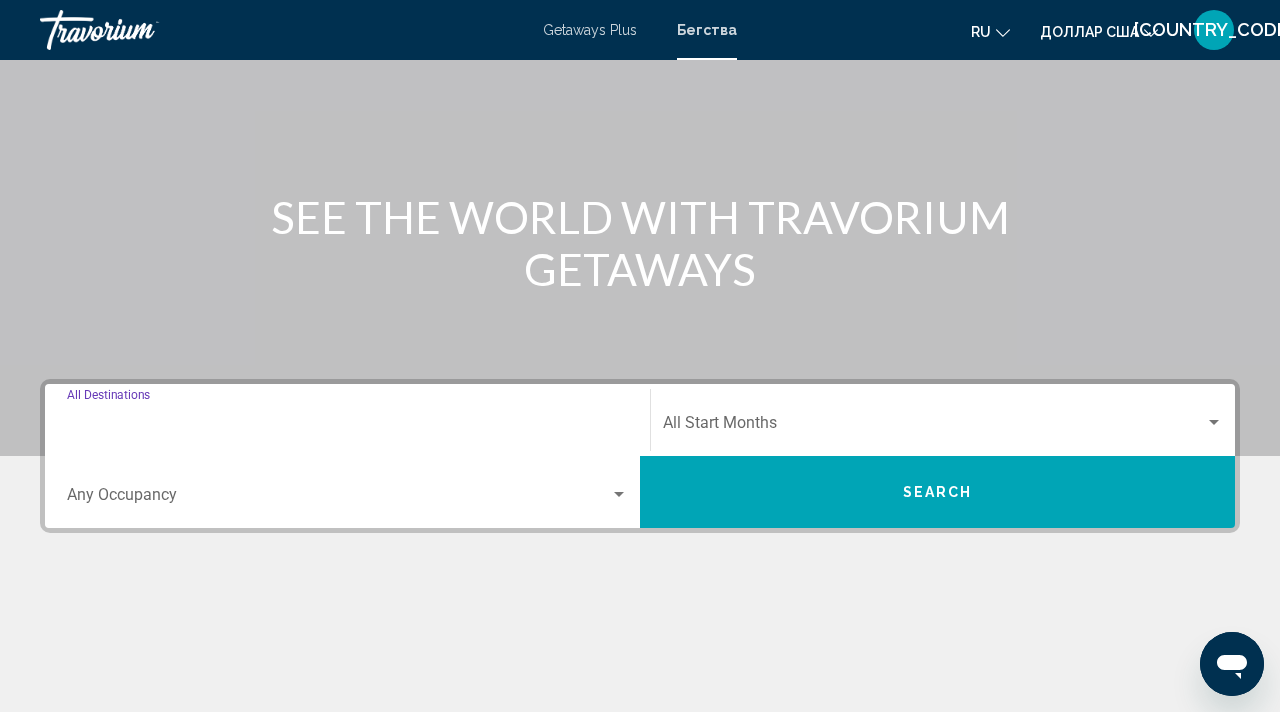 click on "Destination All Destinations" at bounding box center [347, 427] 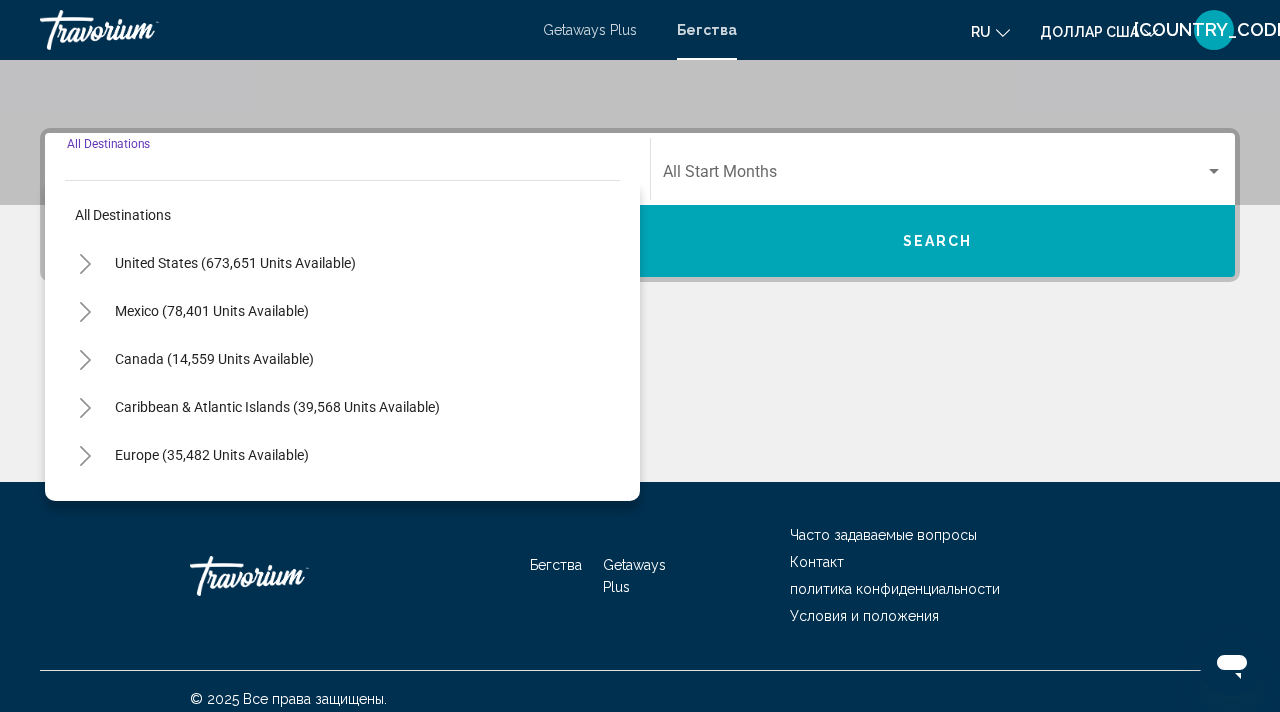 scroll, scrollTop: 410, scrollLeft: 0, axis: vertical 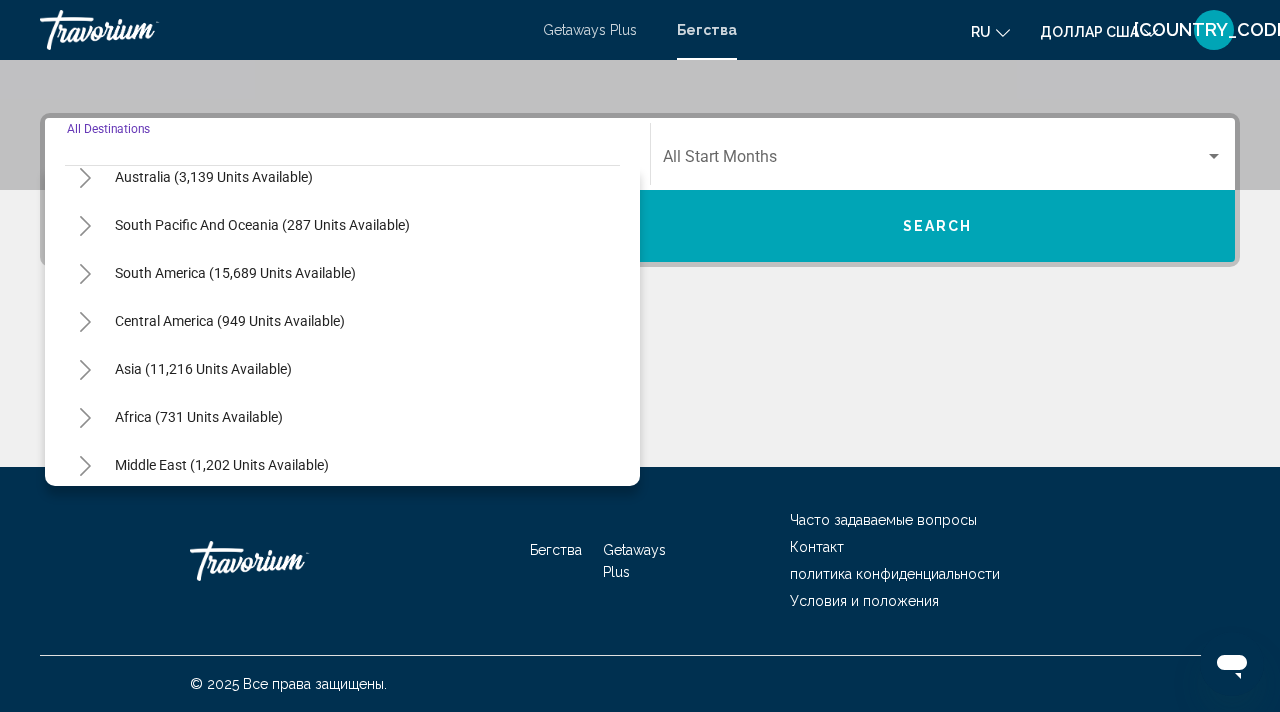 drag, startPoint x: 259, startPoint y: 363, endPoint x: 257, endPoint y: 344, distance: 19.104973 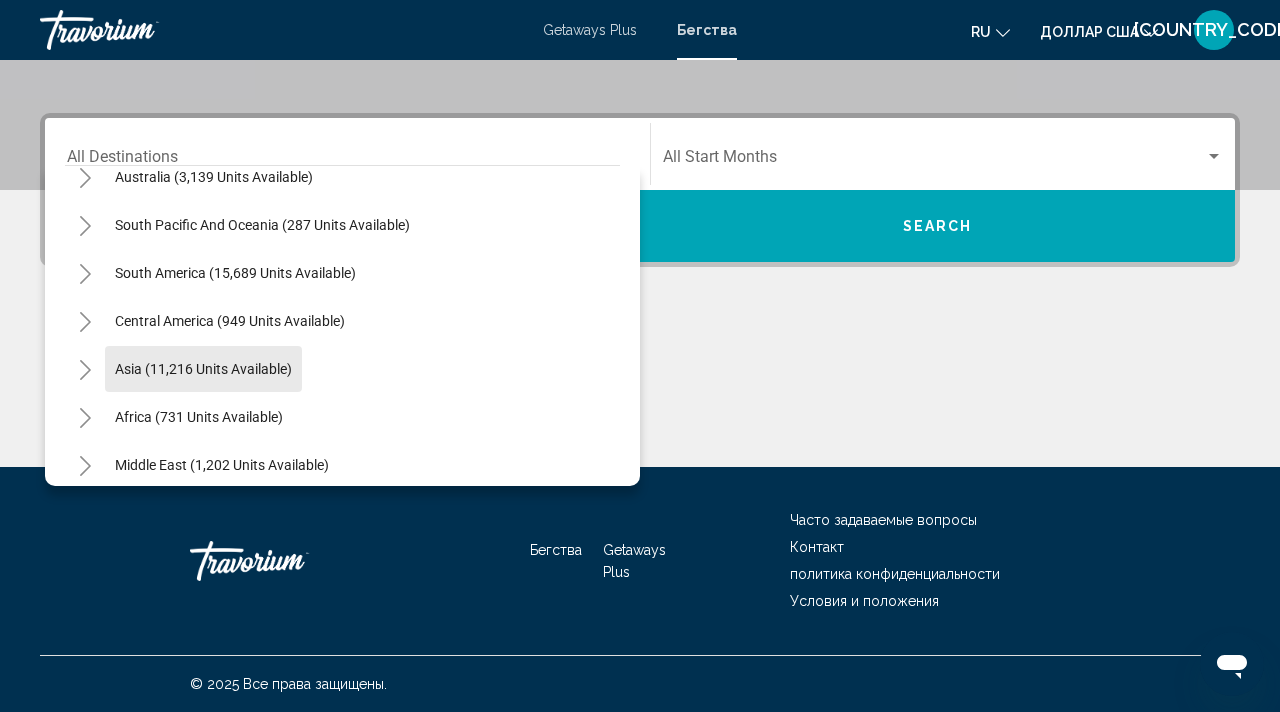 click on "Central America (949 units available)" at bounding box center [342, 369] 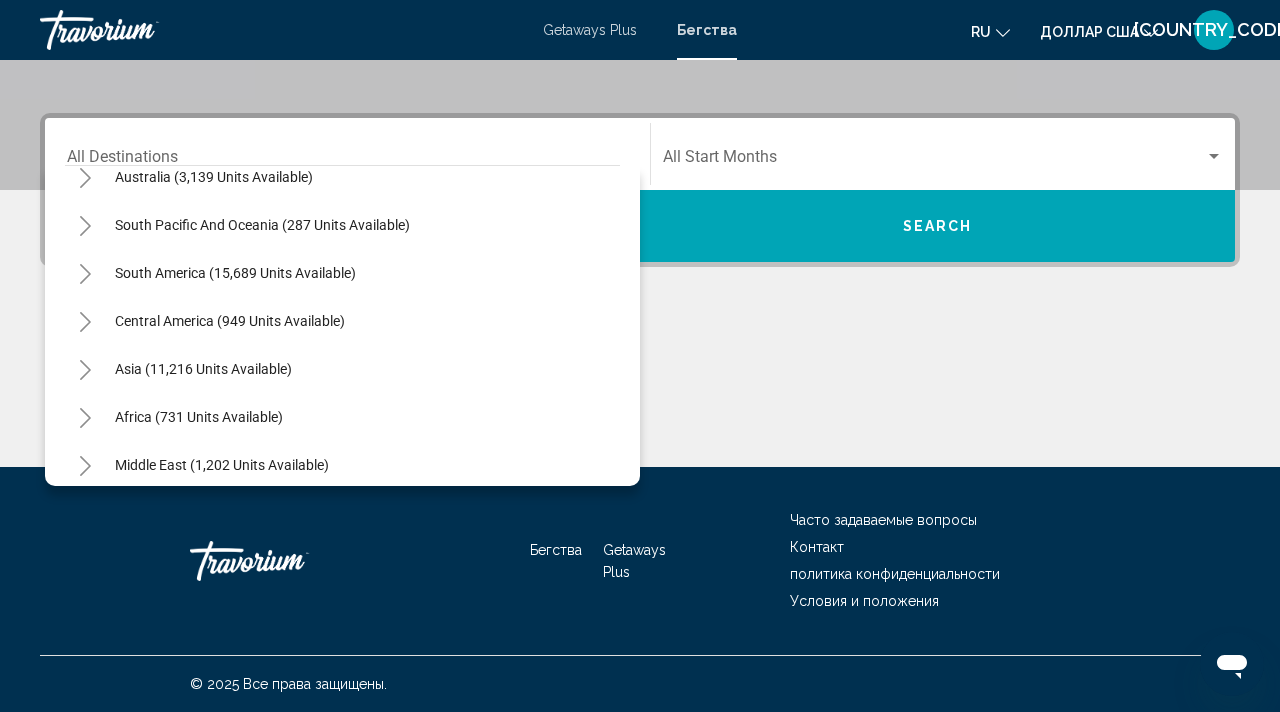 click on "Asia (11,216 units available)" at bounding box center [199, 417] 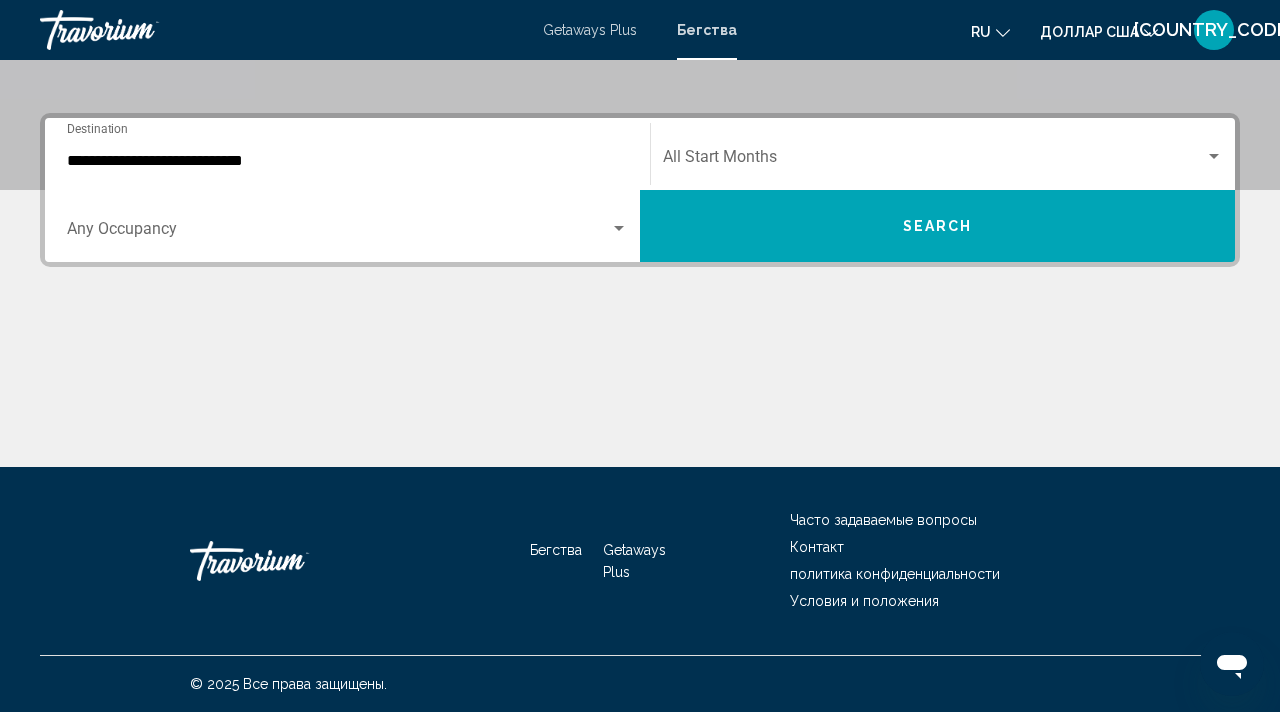 click at bounding box center [640, 392] 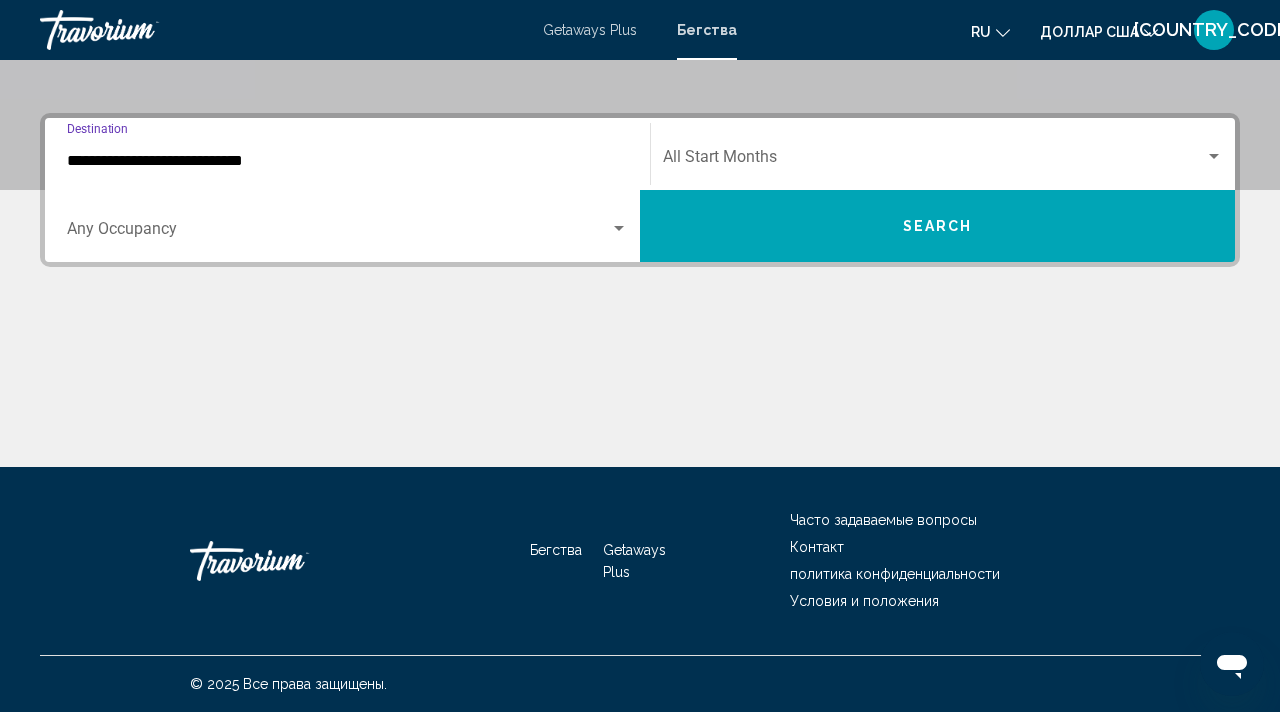 click on "**********" at bounding box center (347, 161) 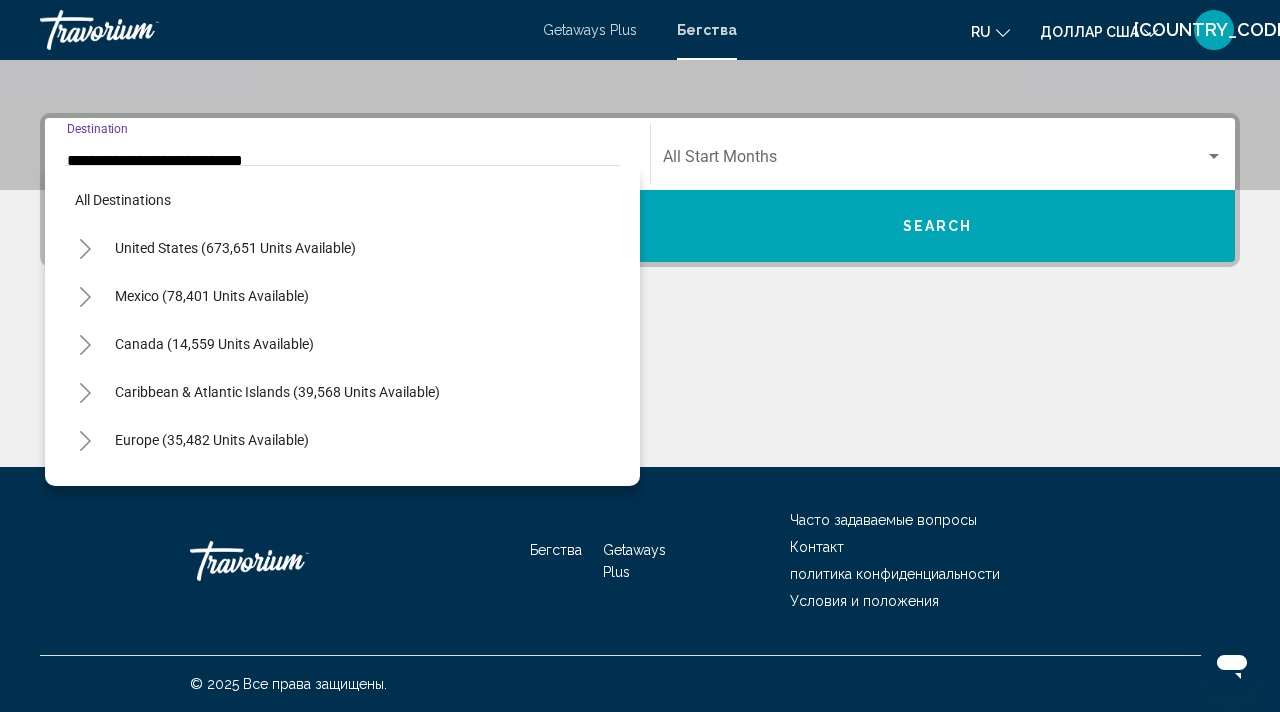 scroll, scrollTop: 375, scrollLeft: 0, axis: vertical 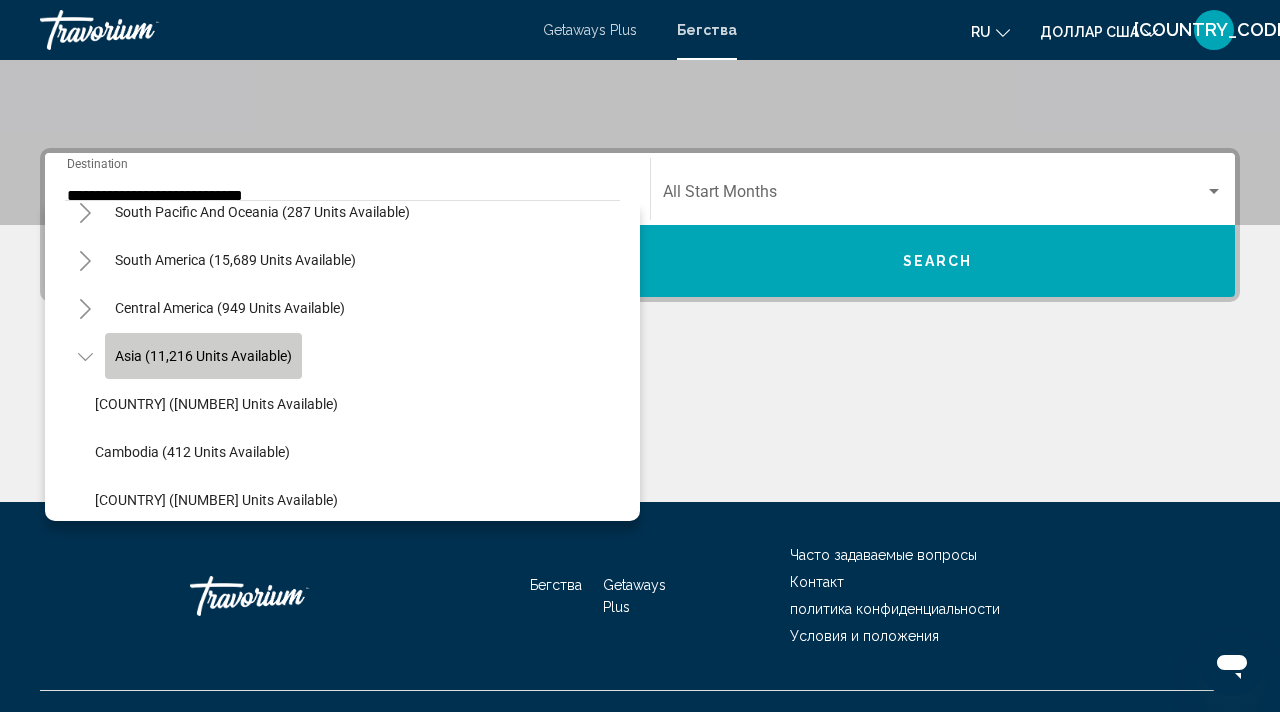 click on "Asia (11,216 units available)" 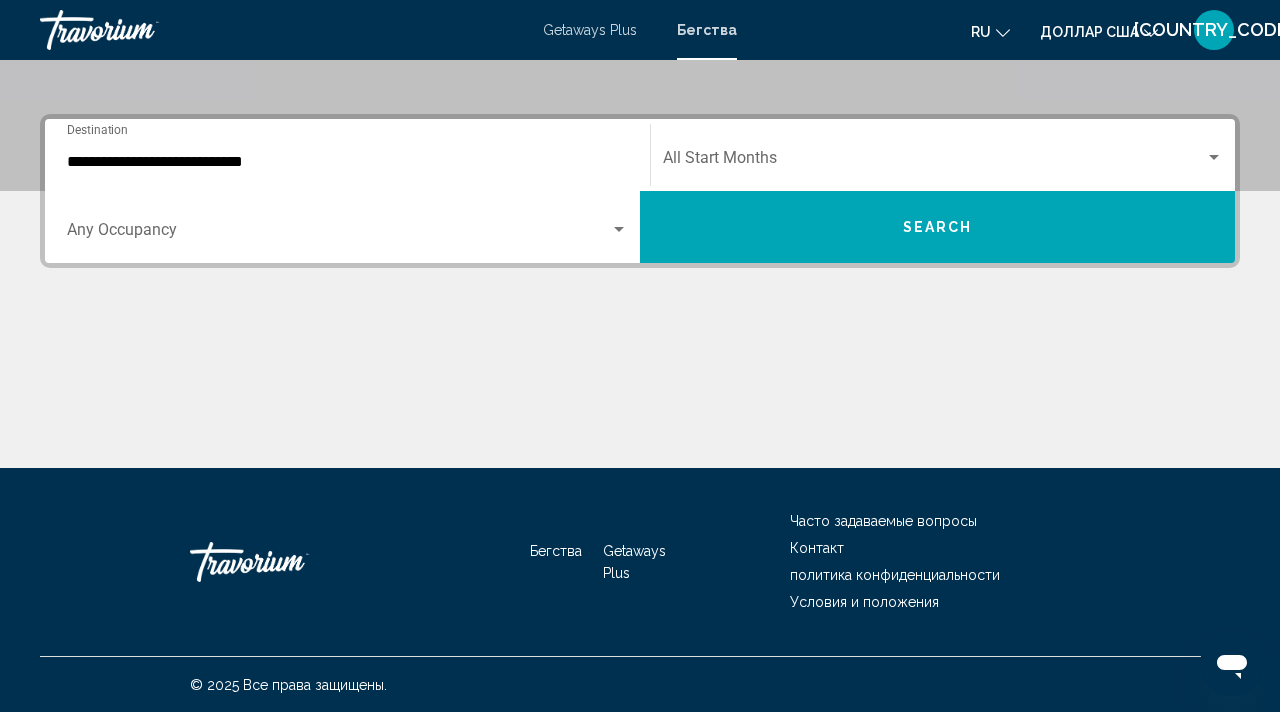 scroll, scrollTop: 410, scrollLeft: 0, axis: vertical 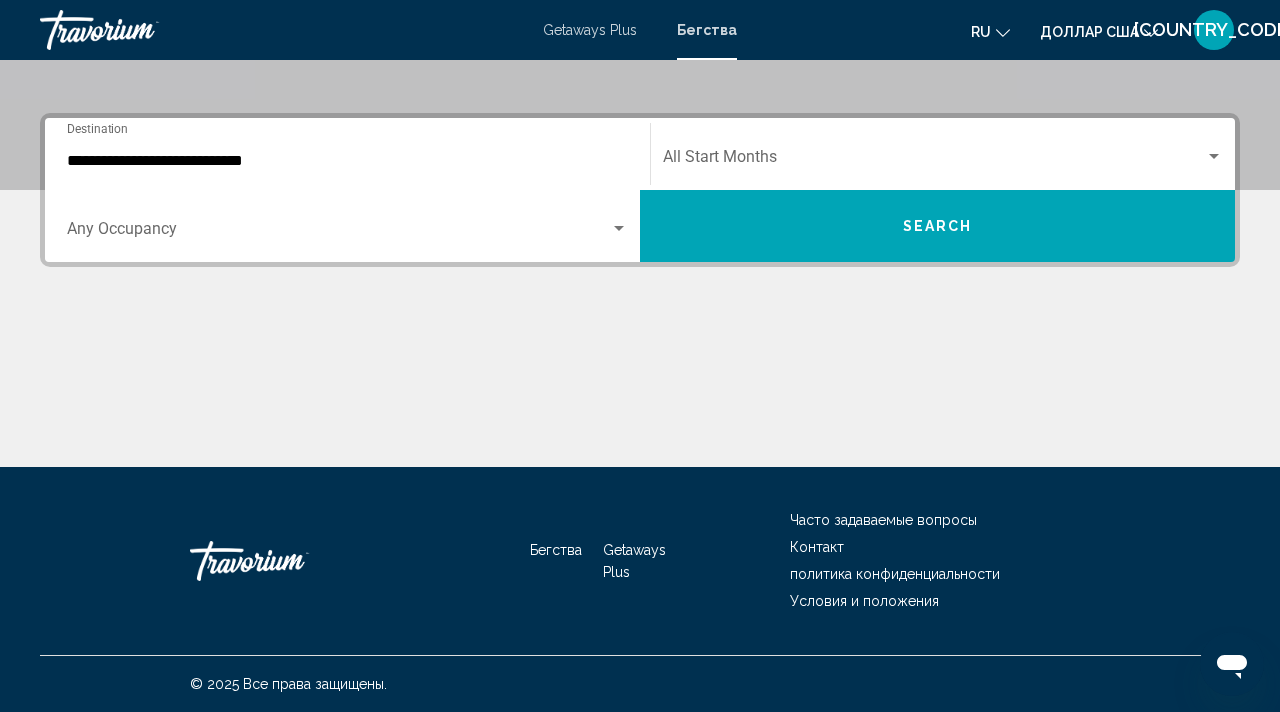 click at bounding box center [640, 392] 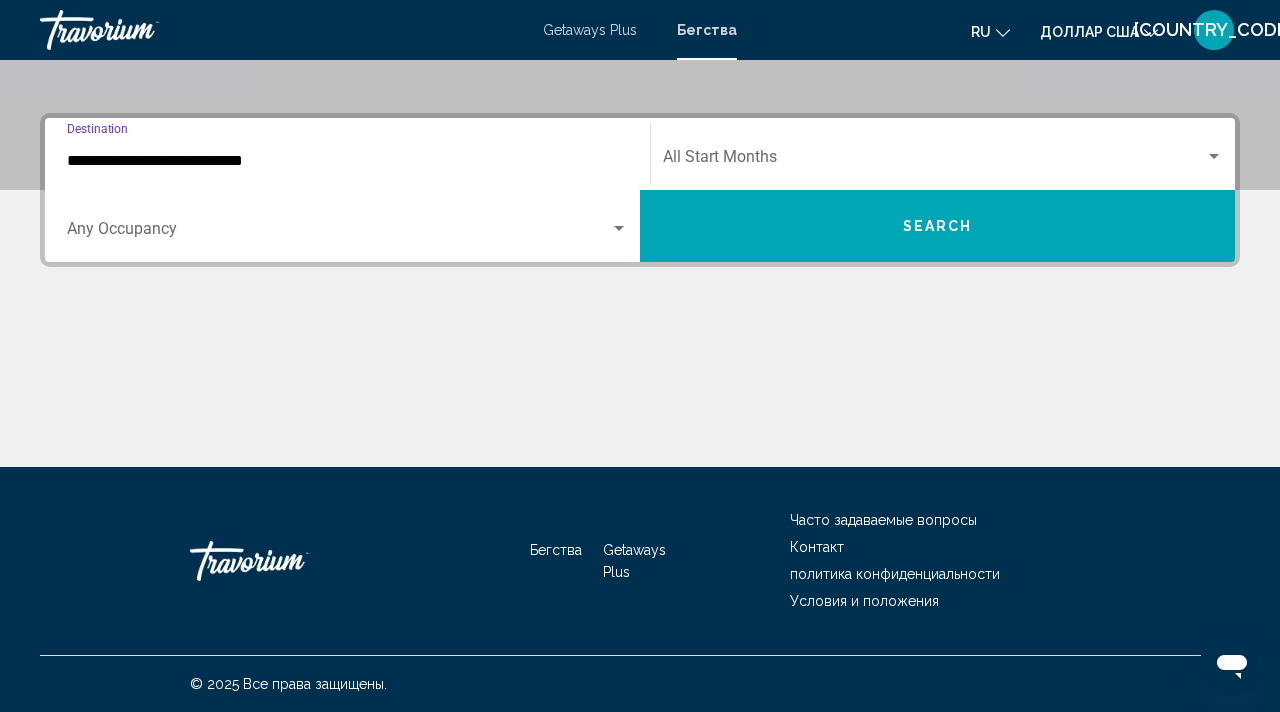 click on "**********" at bounding box center [347, 161] 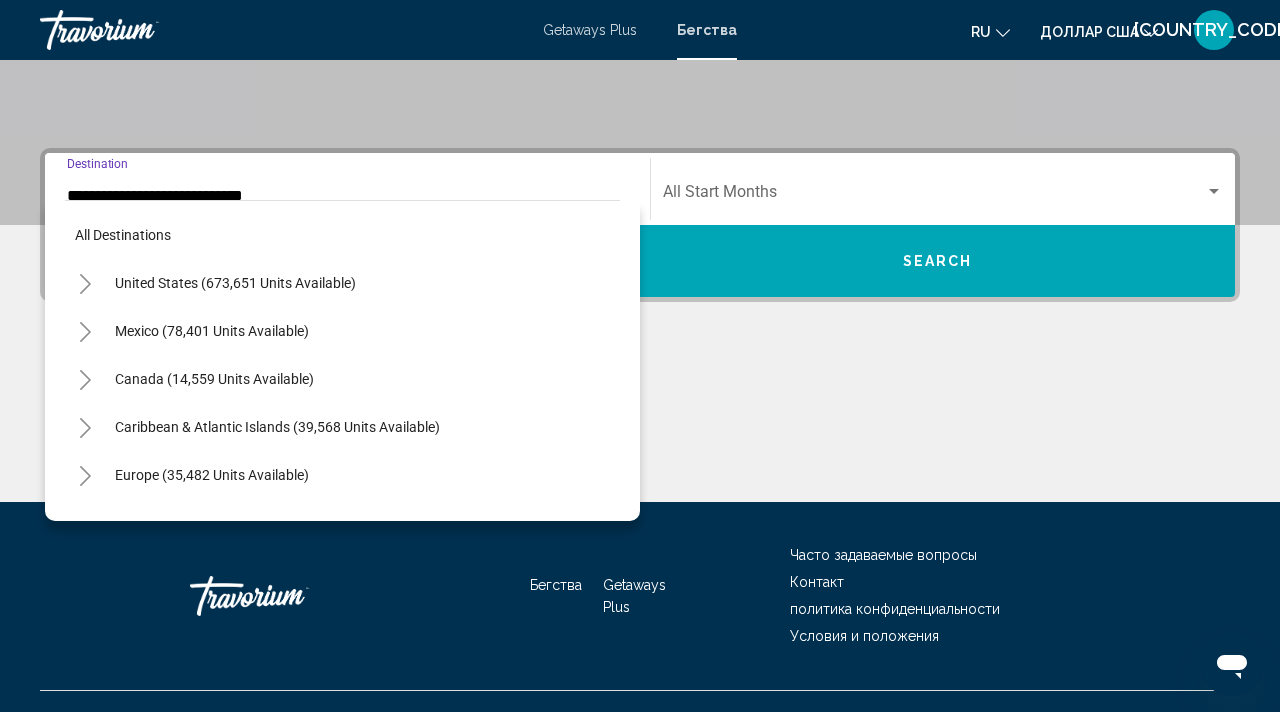 scroll, scrollTop: 359, scrollLeft: 0, axis: vertical 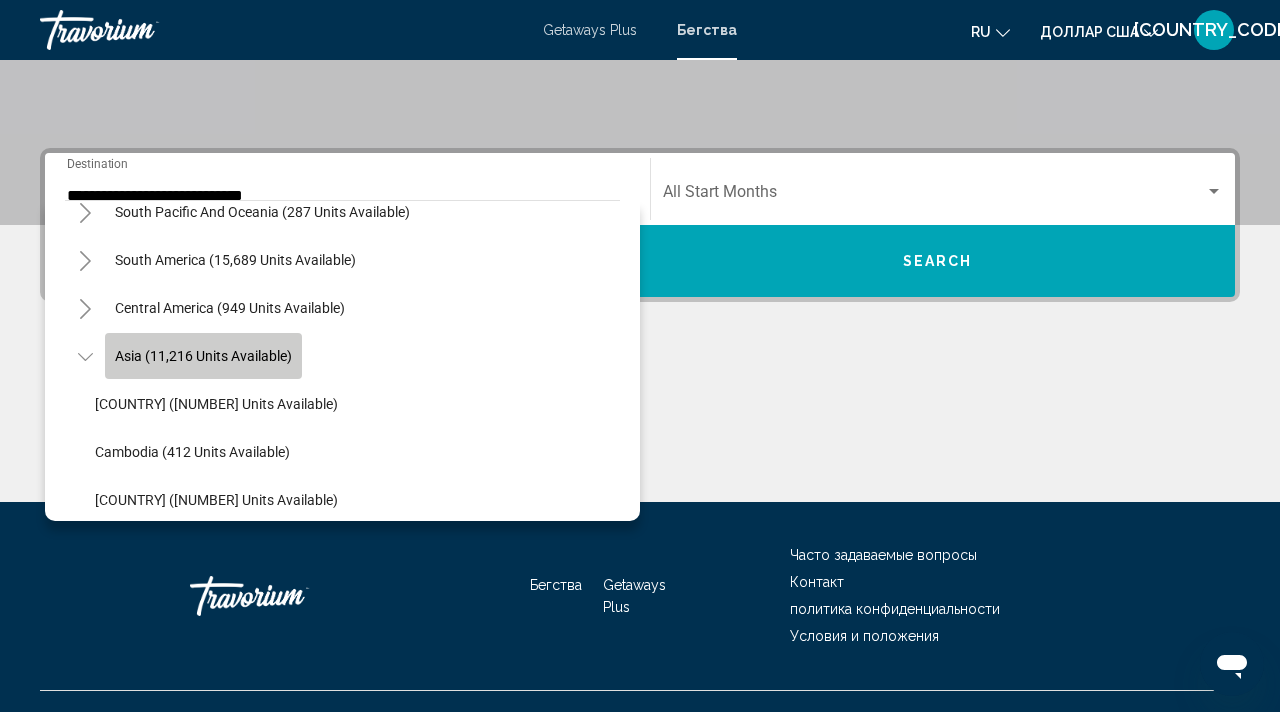 click on "Asia (11,216 units available)" 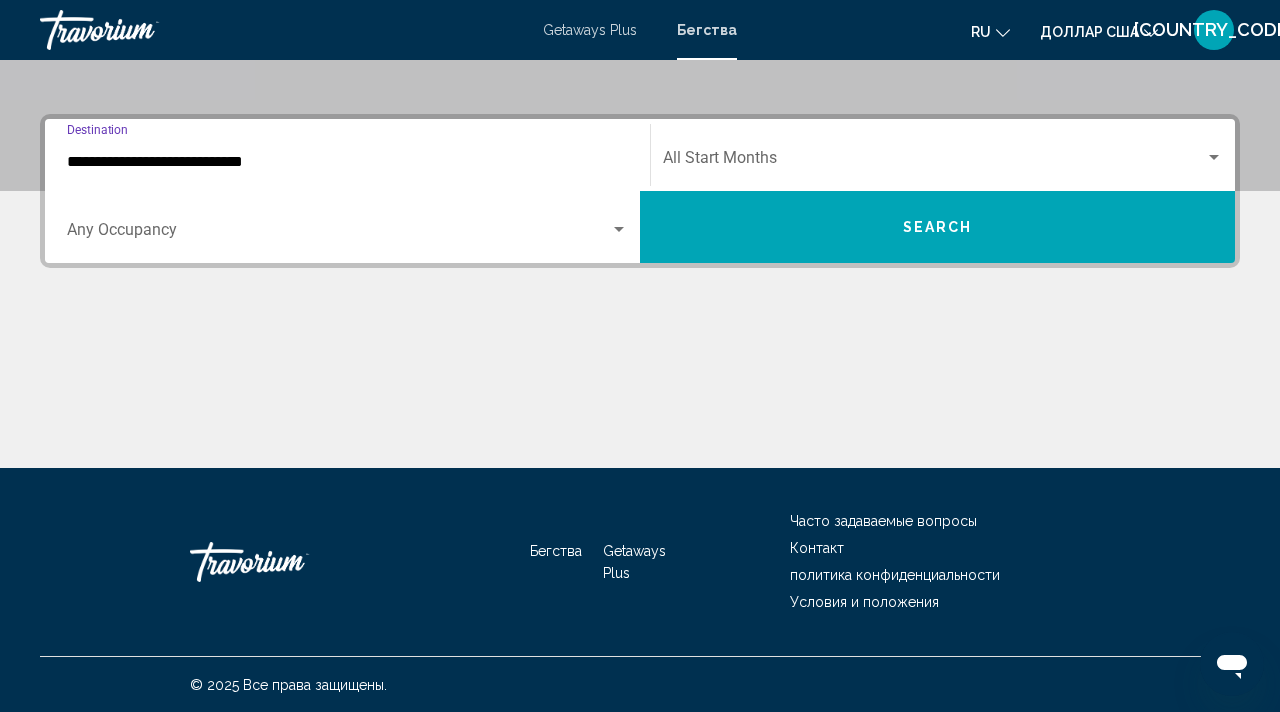scroll, scrollTop: 410, scrollLeft: 0, axis: vertical 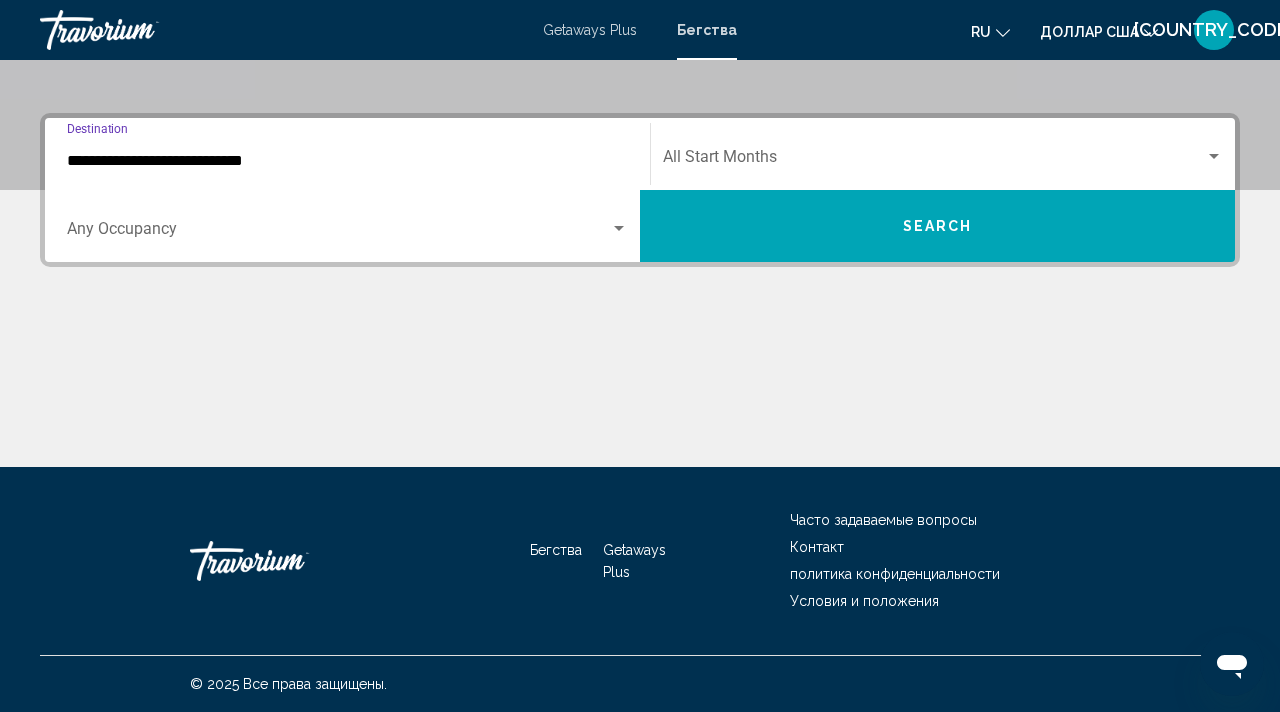 click on "**********" at bounding box center [347, 161] 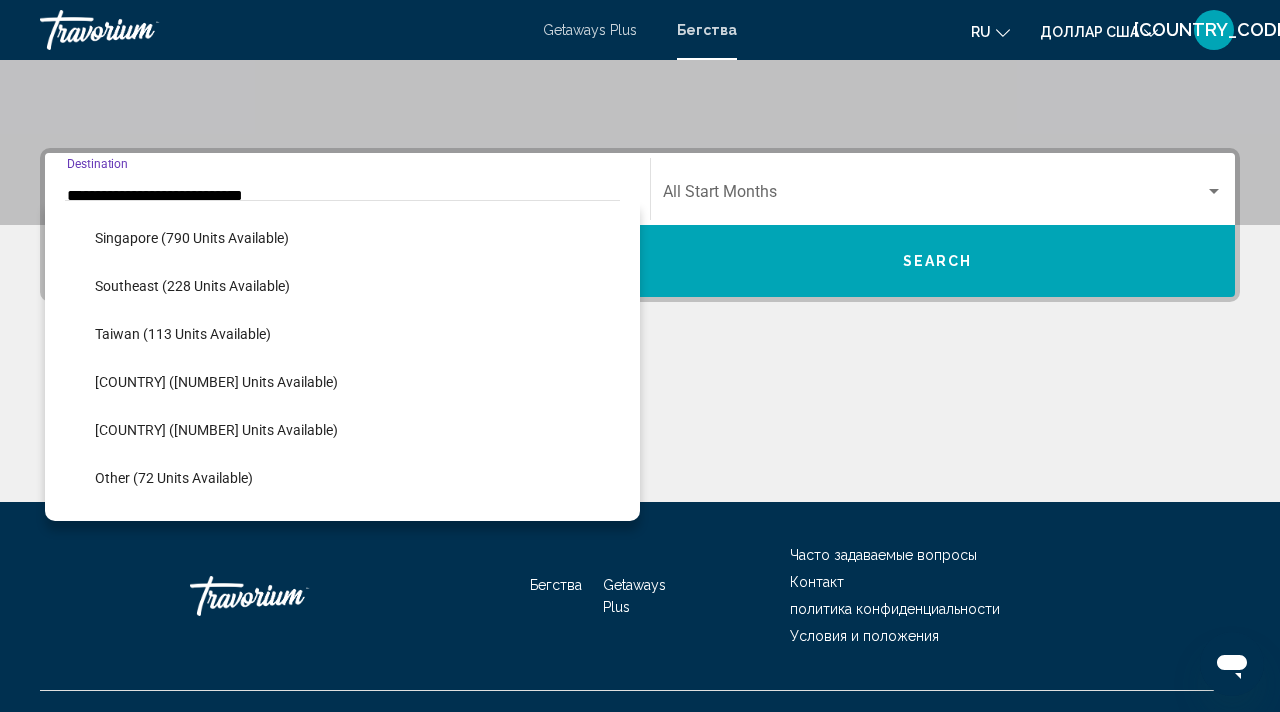 scroll, scrollTop: 958, scrollLeft: 0, axis: vertical 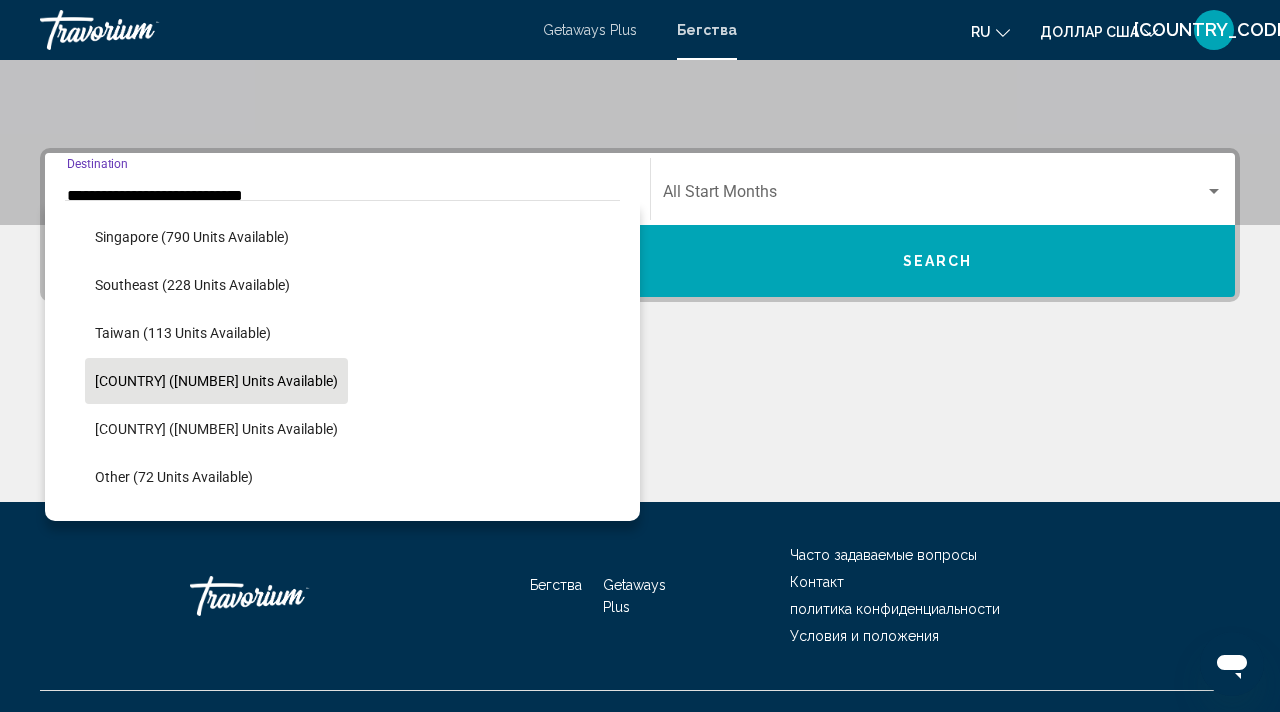 click on "Thailand (670 units available)" 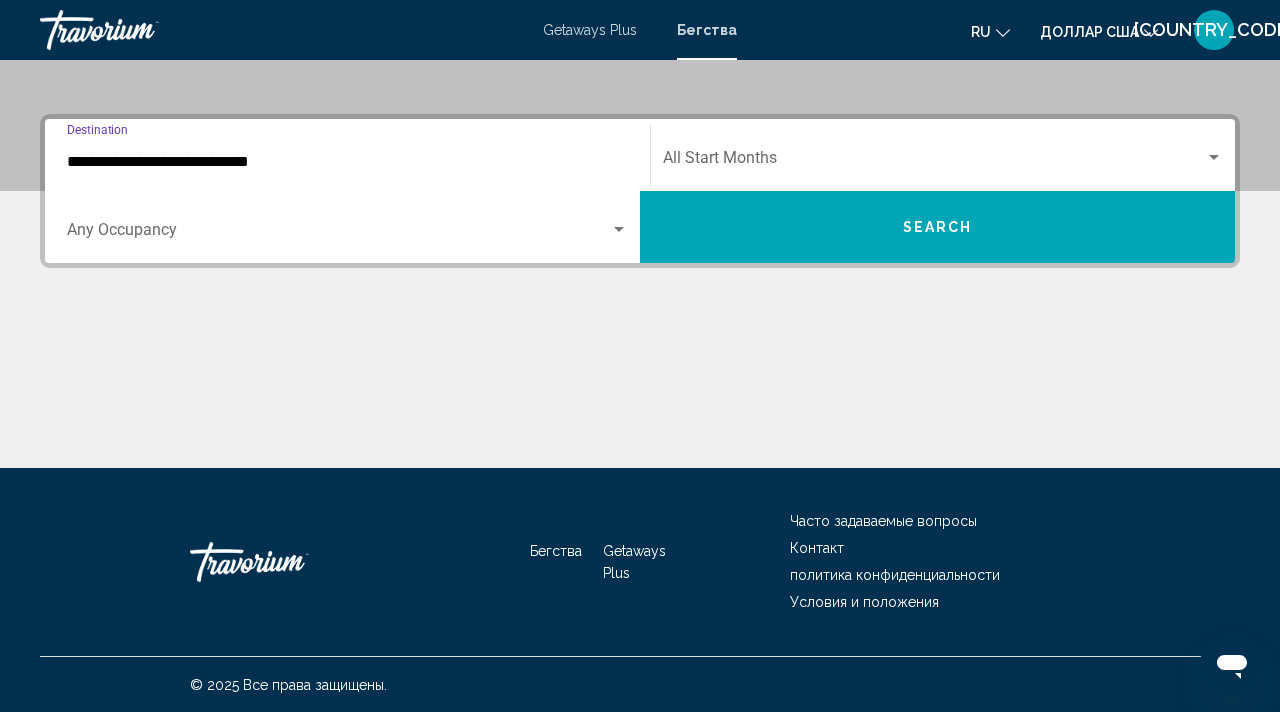 scroll, scrollTop: 410, scrollLeft: 0, axis: vertical 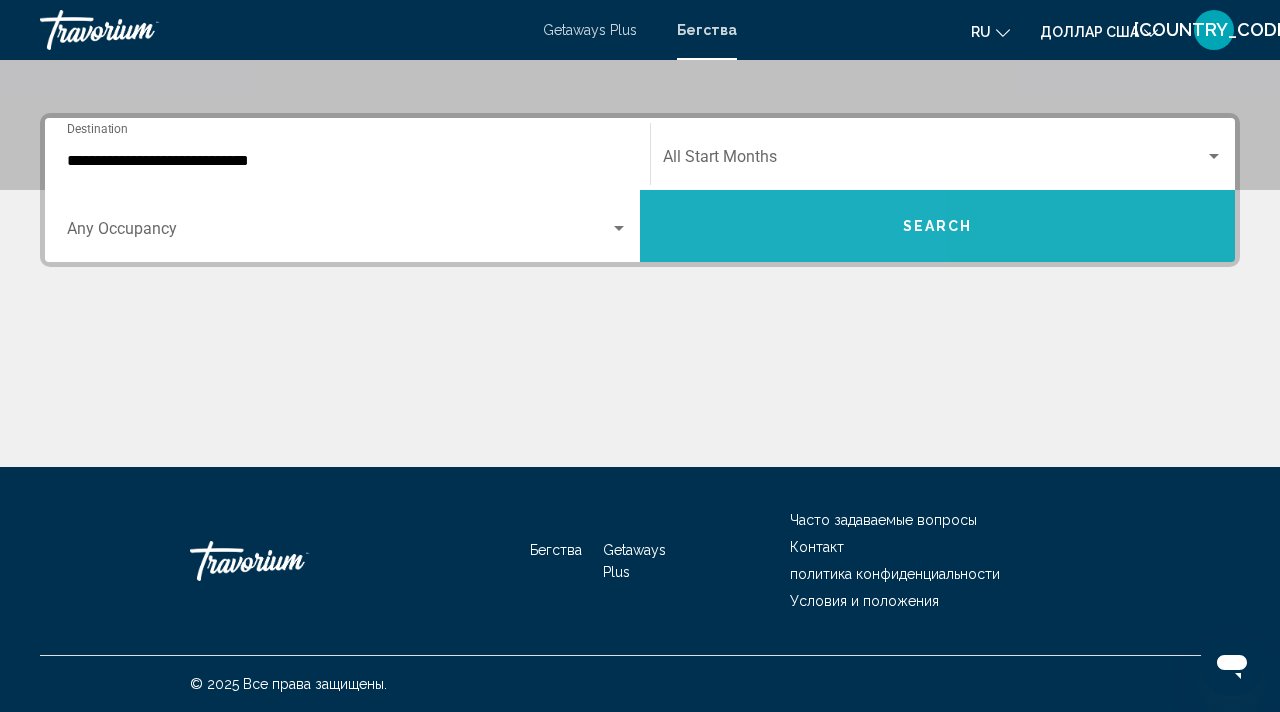 click on "Search" at bounding box center [937, 226] 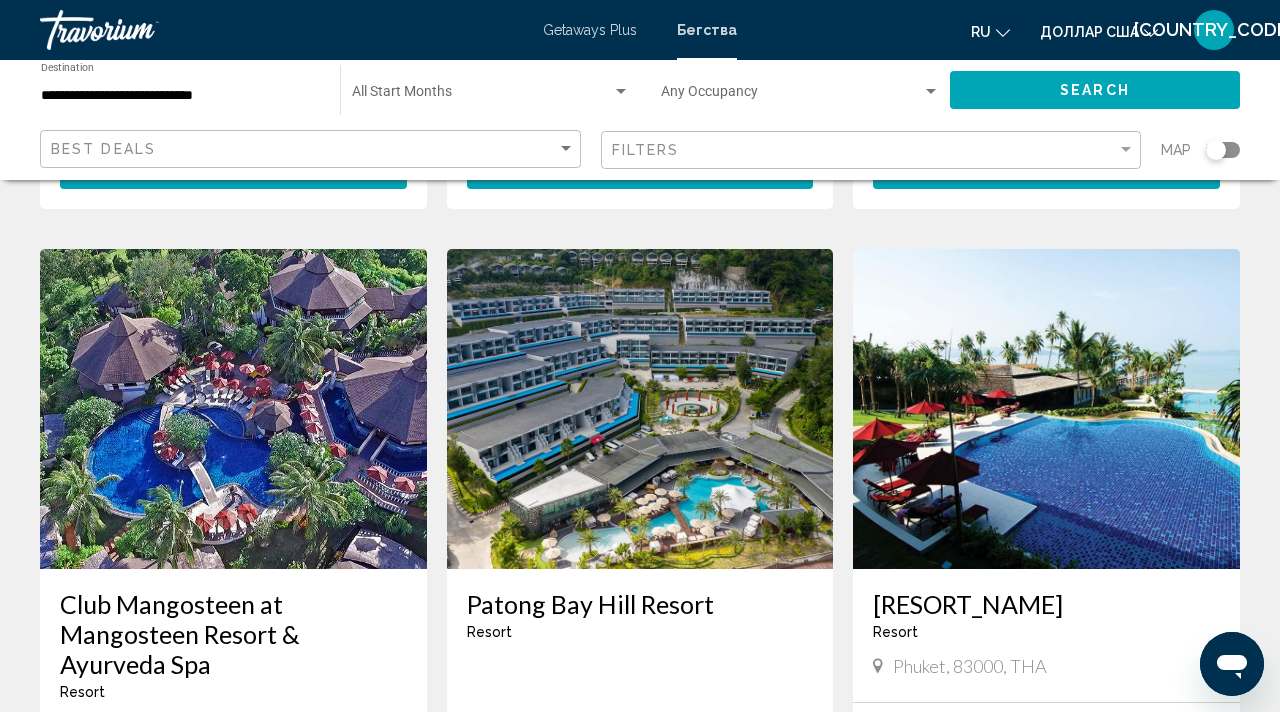 scroll, scrollTop: 723, scrollLeft: 0, axis: vertical 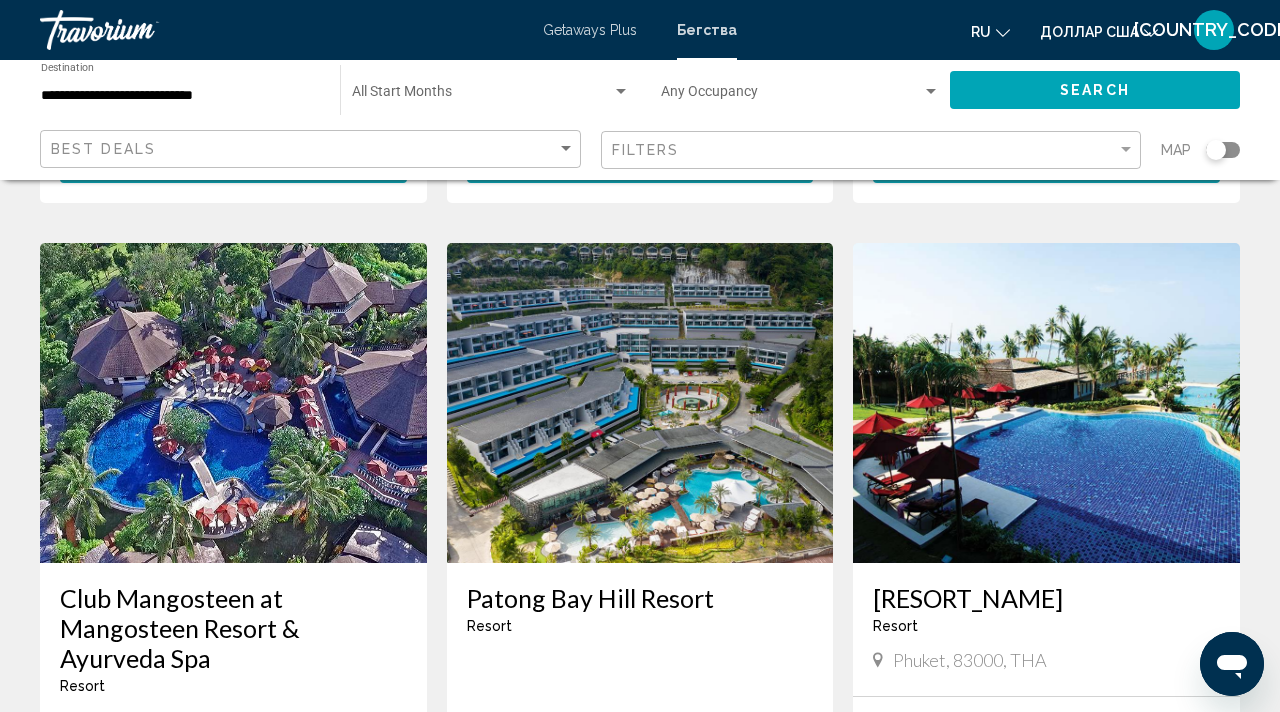 click on "Patong Bay Hill Resort" at bounding box center (640, 598) 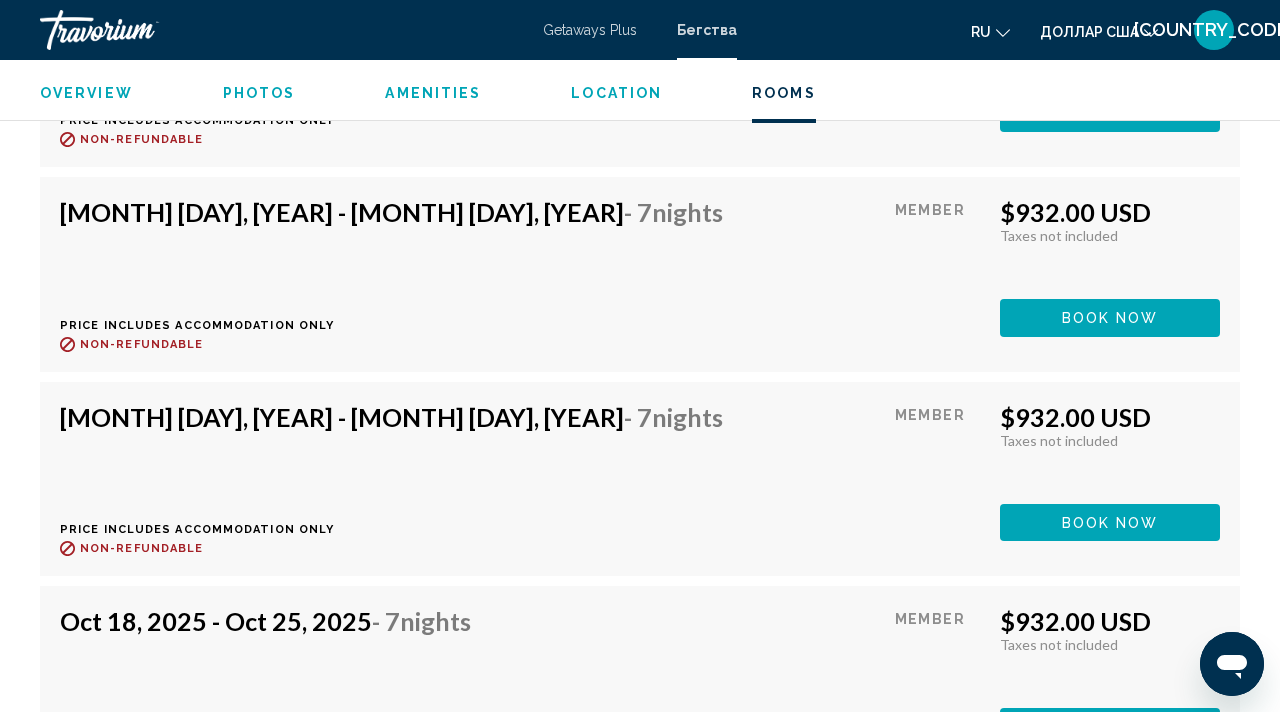 scroll, scrollTop: 5467, scrollLeft: 0, axis: vertical 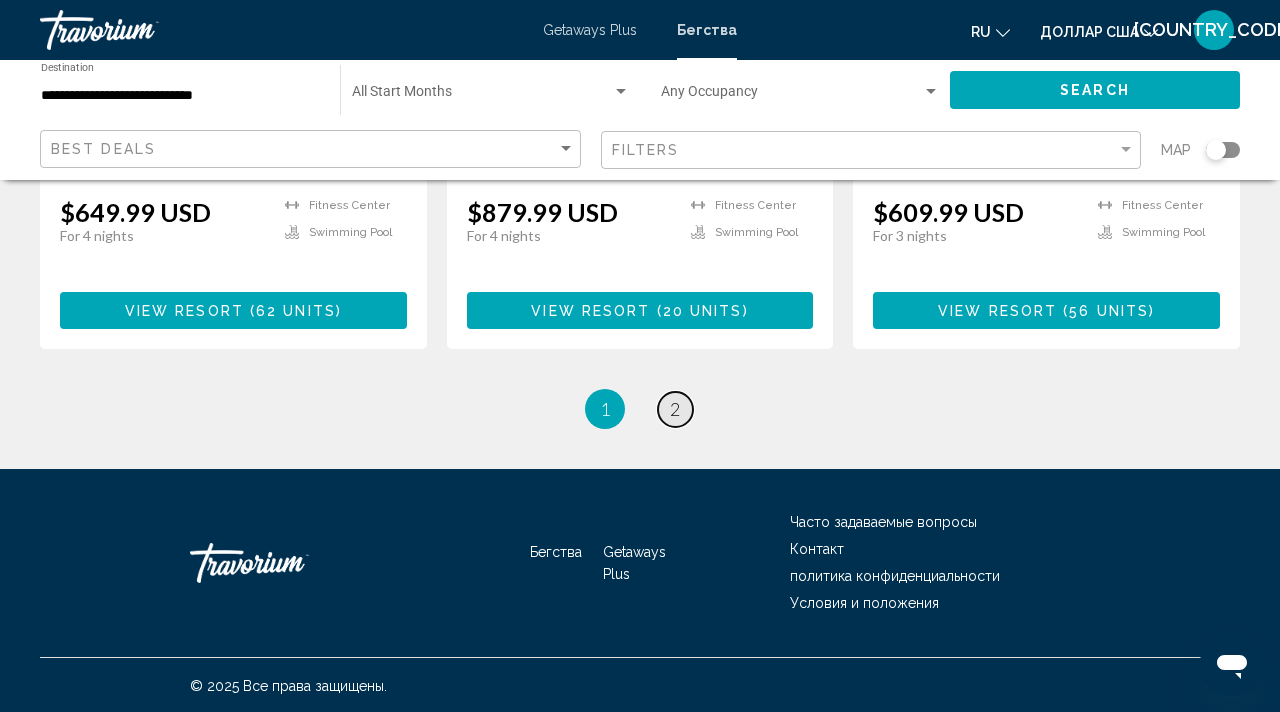 click on "2" at bounding box center [675, 409] 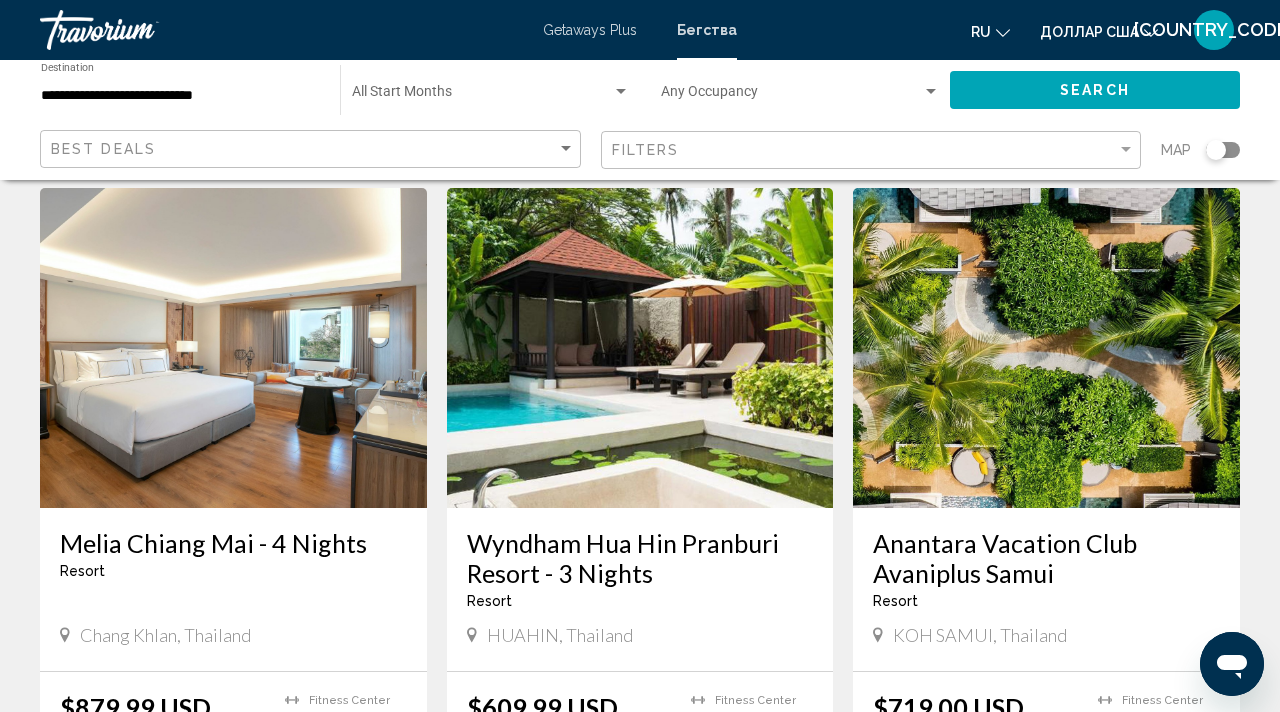 scroll, scrollTop: 81, scrollLeft: 0, axis: vertical 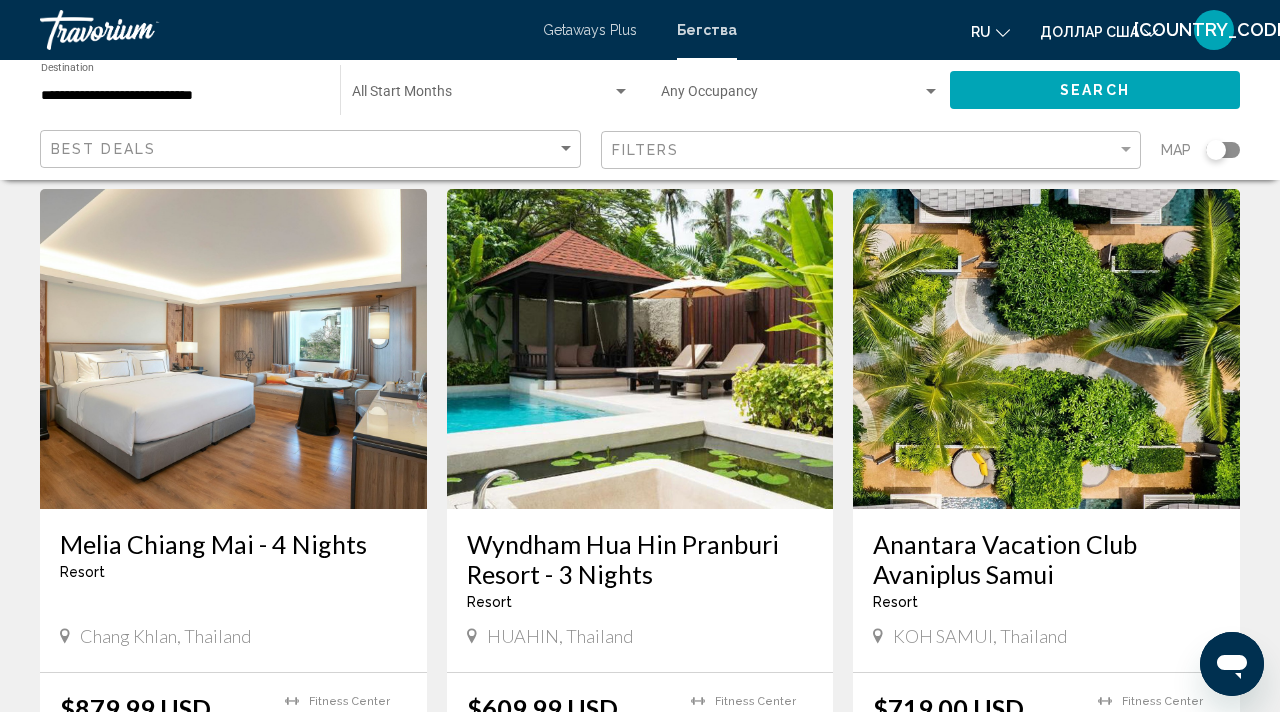 click at bounding box center [1046, 349] 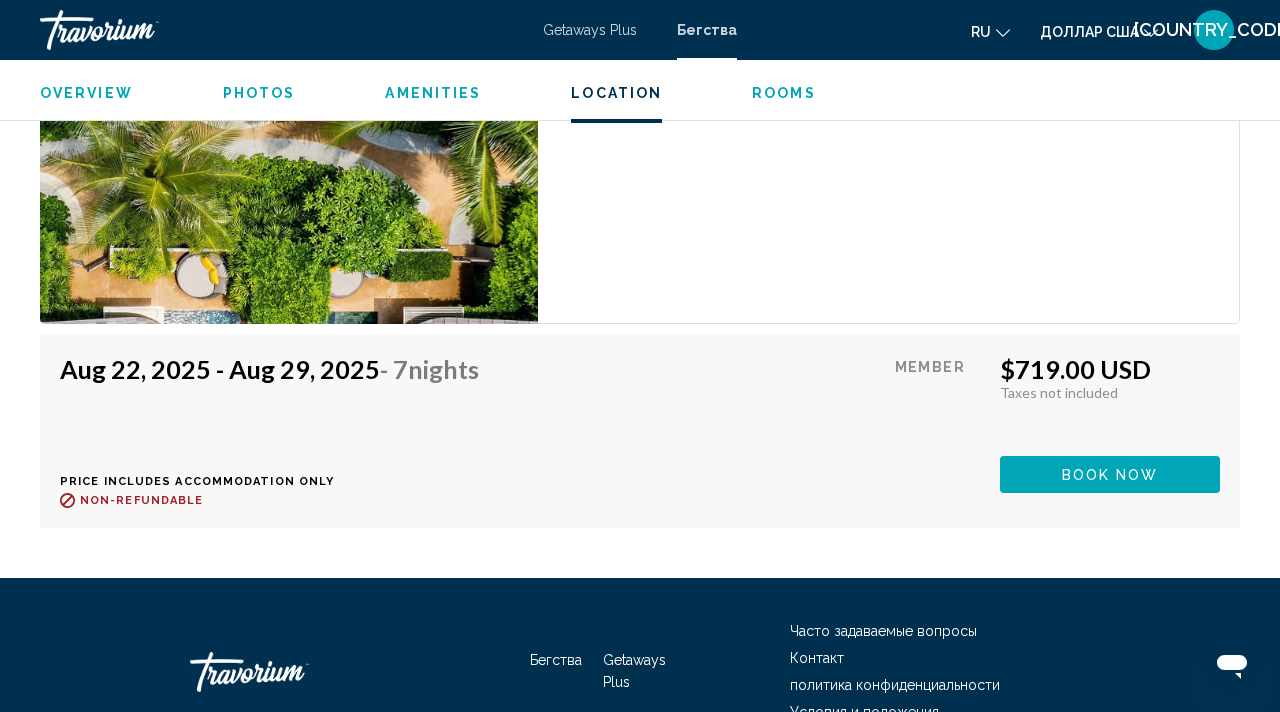 scroll, scrollTop: 3874, scrollLeft: 0, axis: vertical 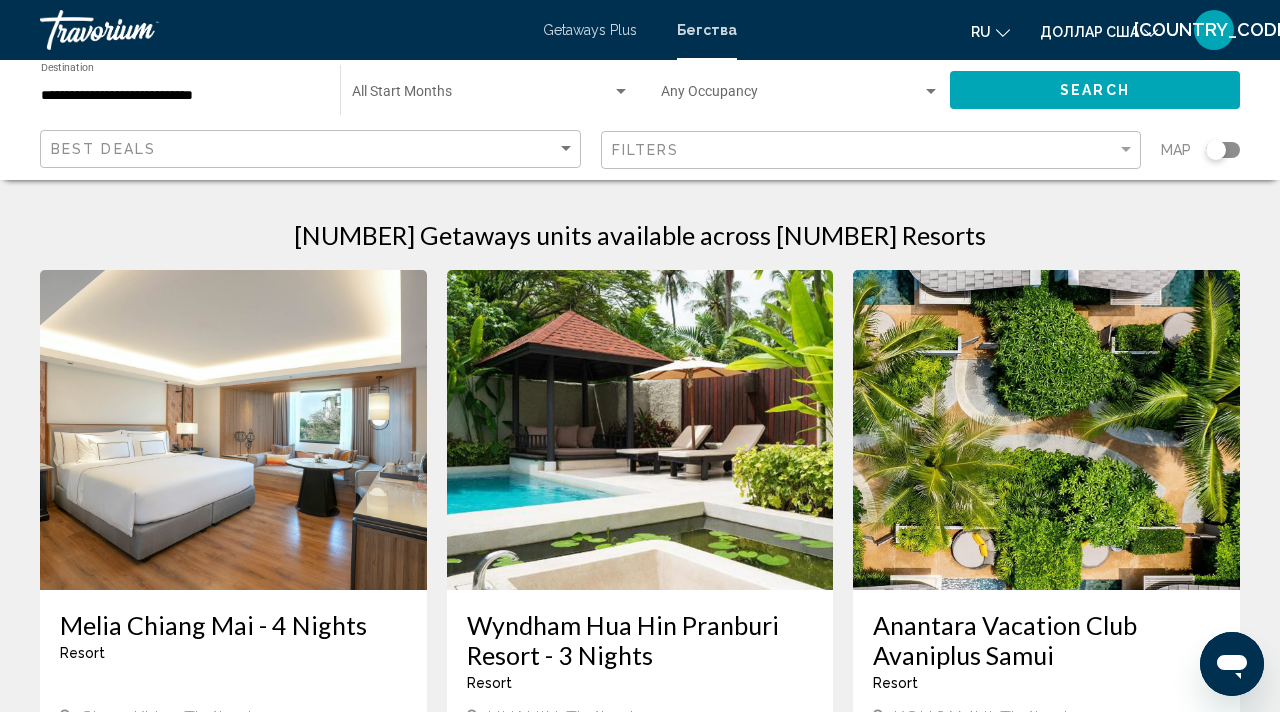 click on "Anantara Vacation Club Avaniplus Samui" at bounding box center (1046, 640) 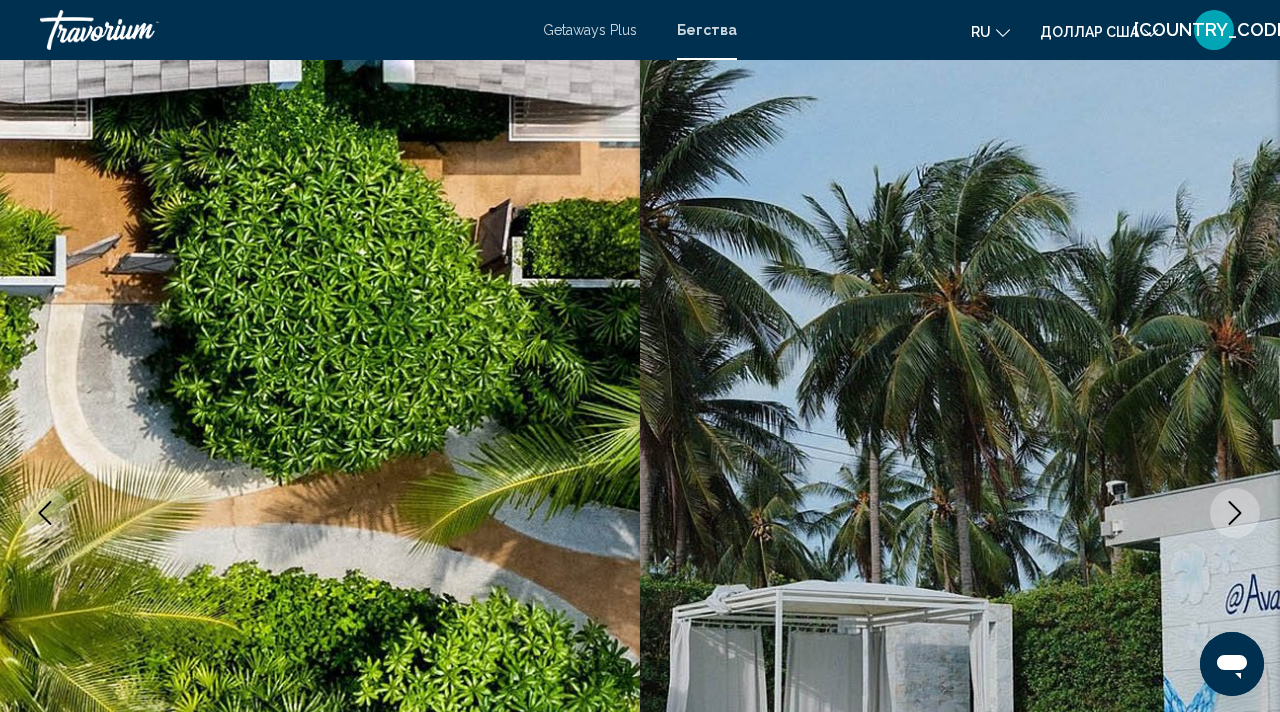 scroll, scrollTop: 0, scrollLeft: 0, axis: both 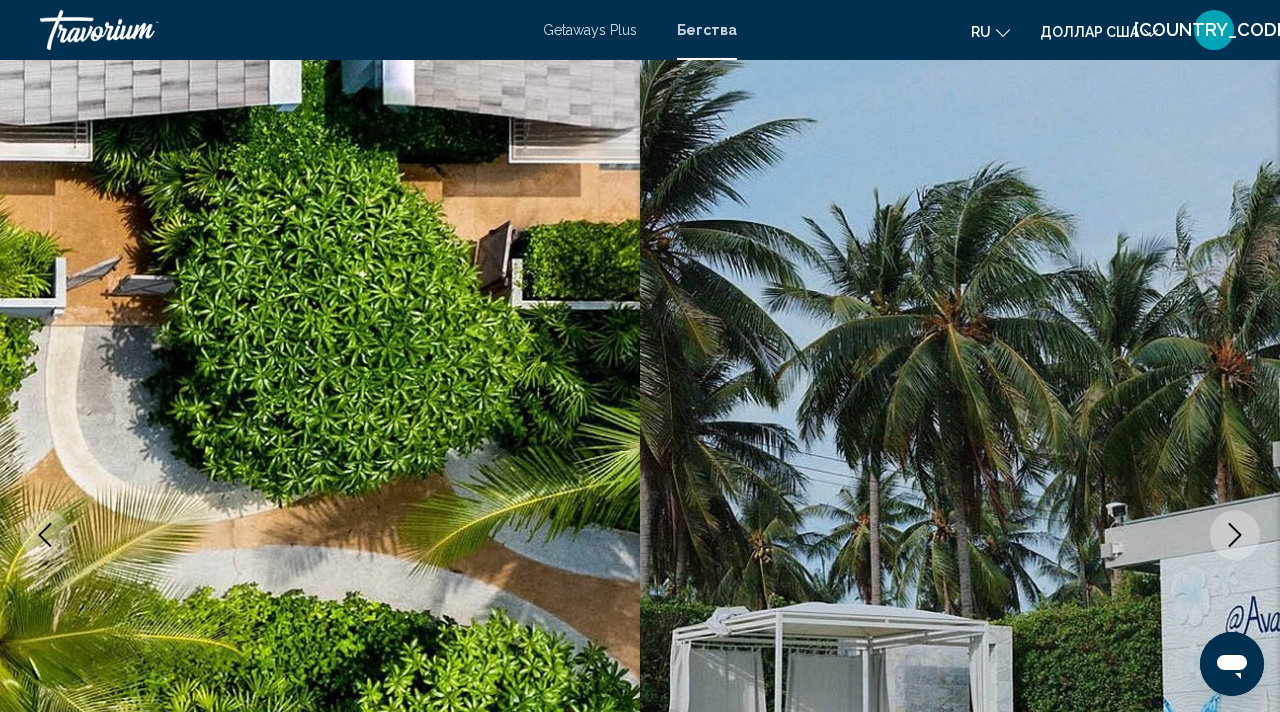 click on "Getaways Plus" at bounding box center [590, 30] 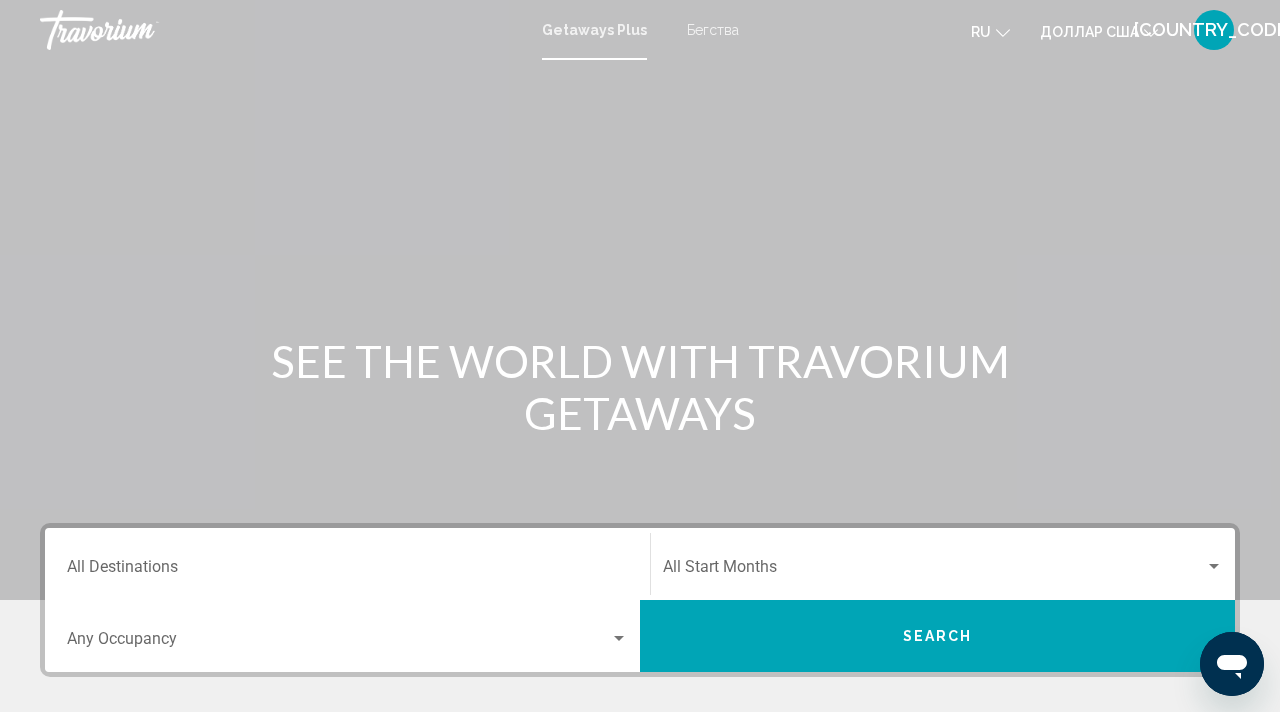 click on "Бегства" at bounding box center (713, 30) 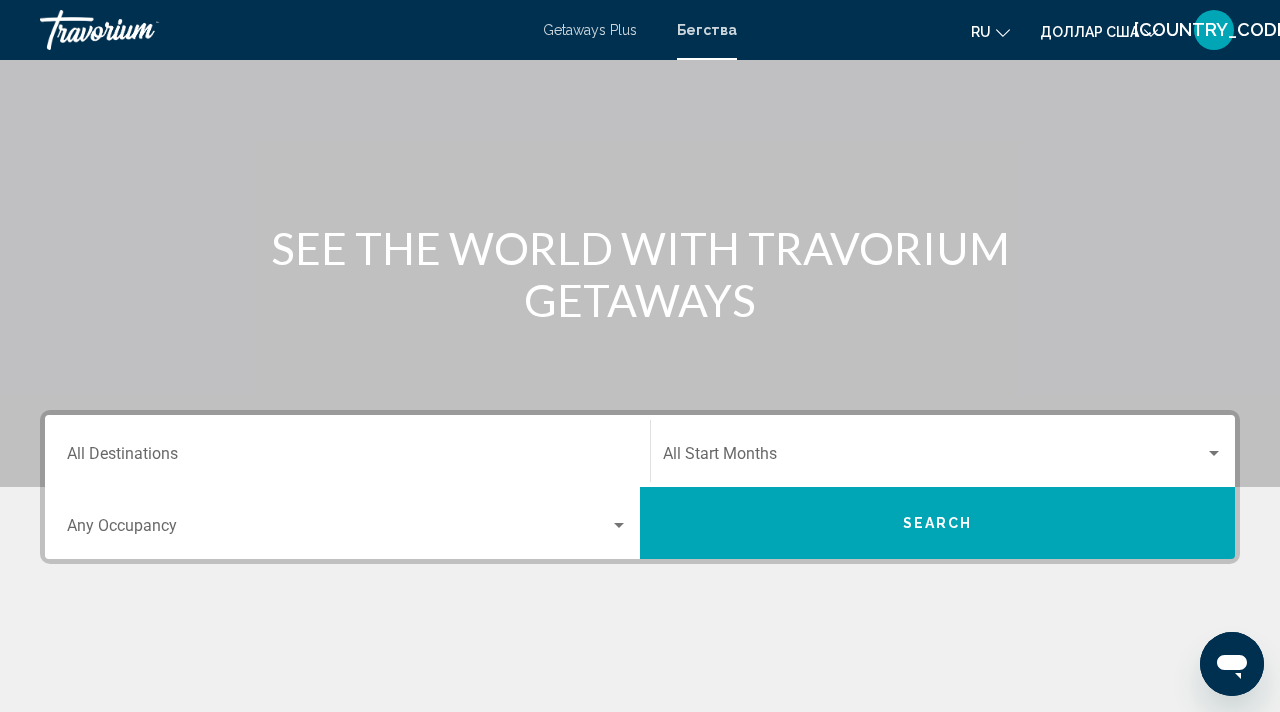 scroll, scrollTop: 141, scrollLeft: 0, axis: vertical 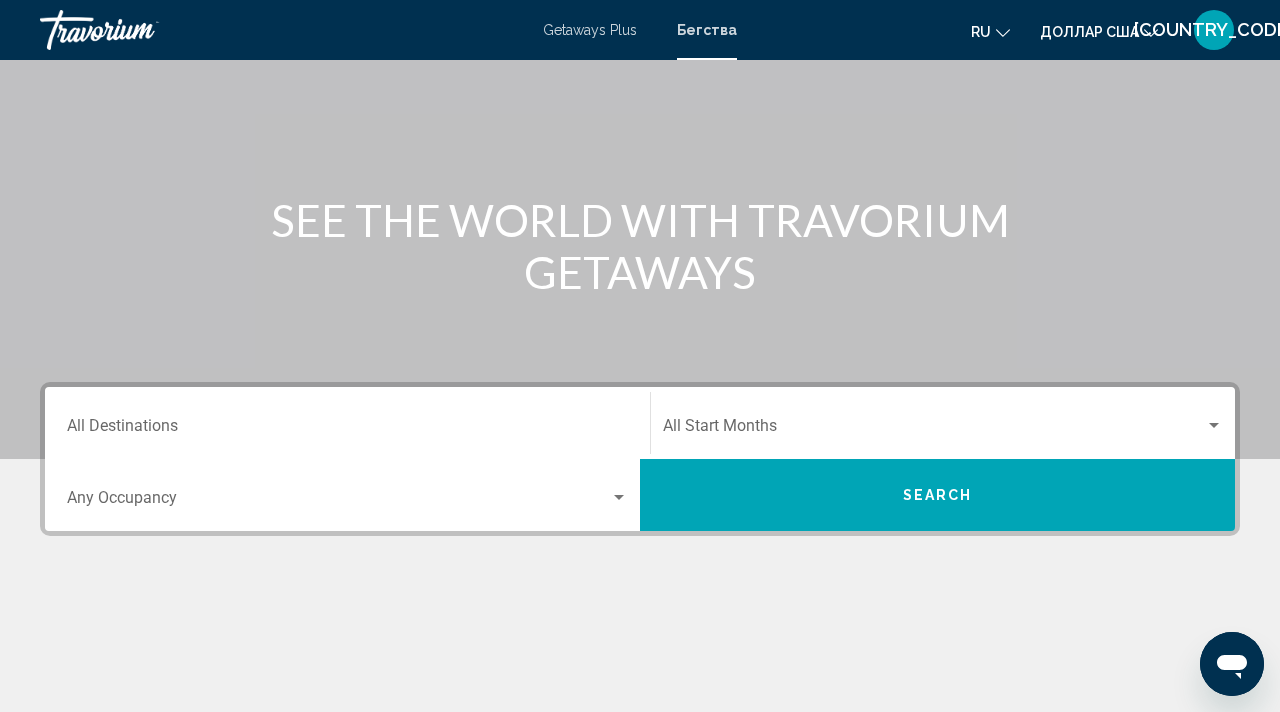 click on "Destination All Destinations" at bounding box center (347, 423) 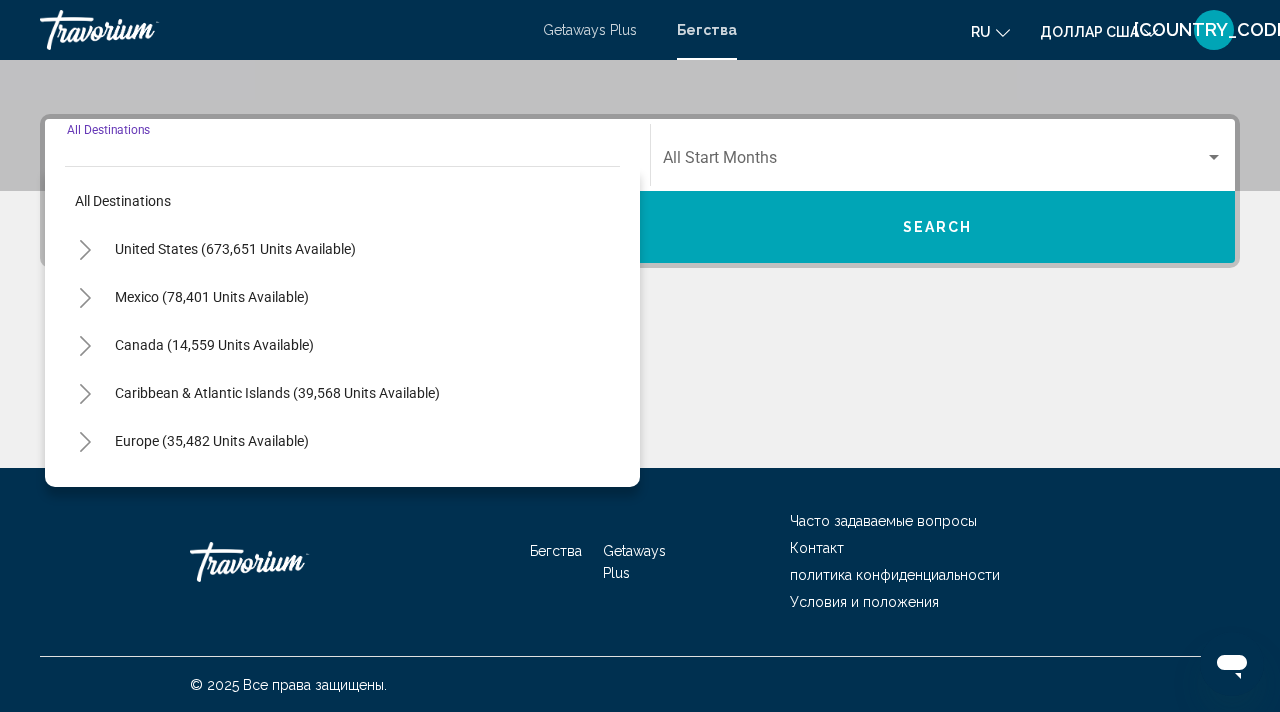 scroll, scrollTop: 410, scrollLeft: 0, axis: vertical 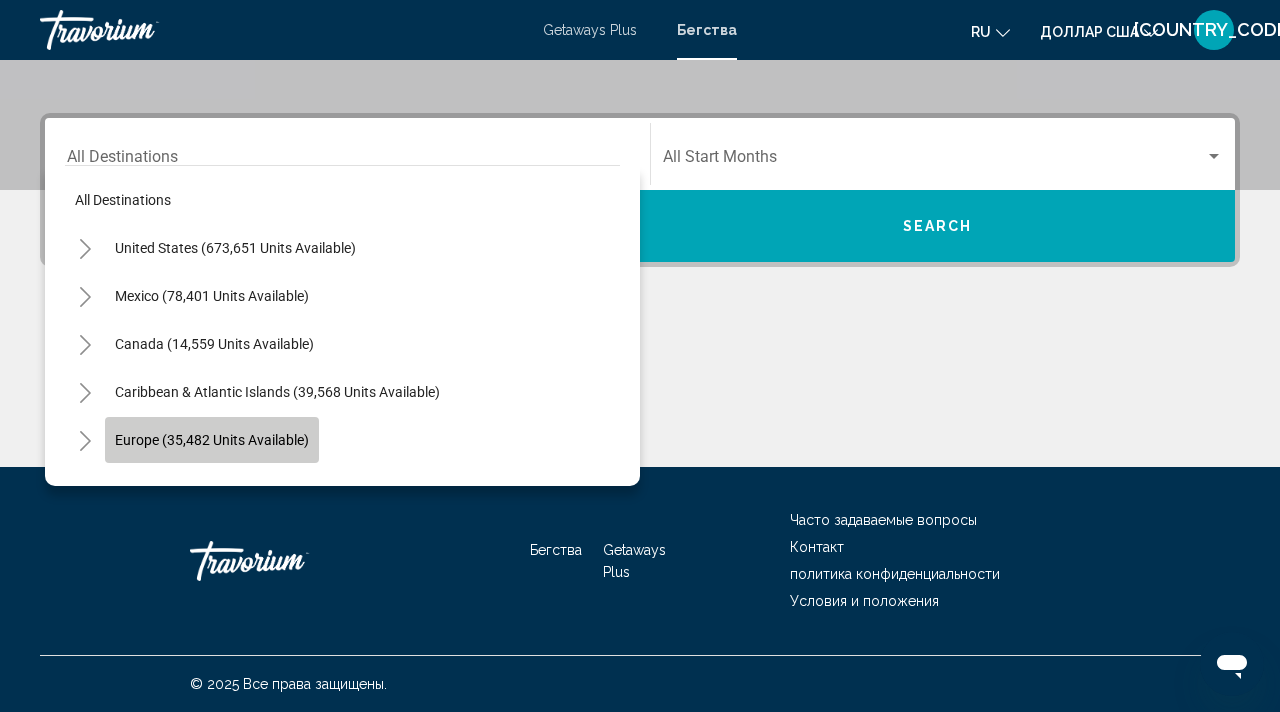 click on "Europe (35,482 units available)" 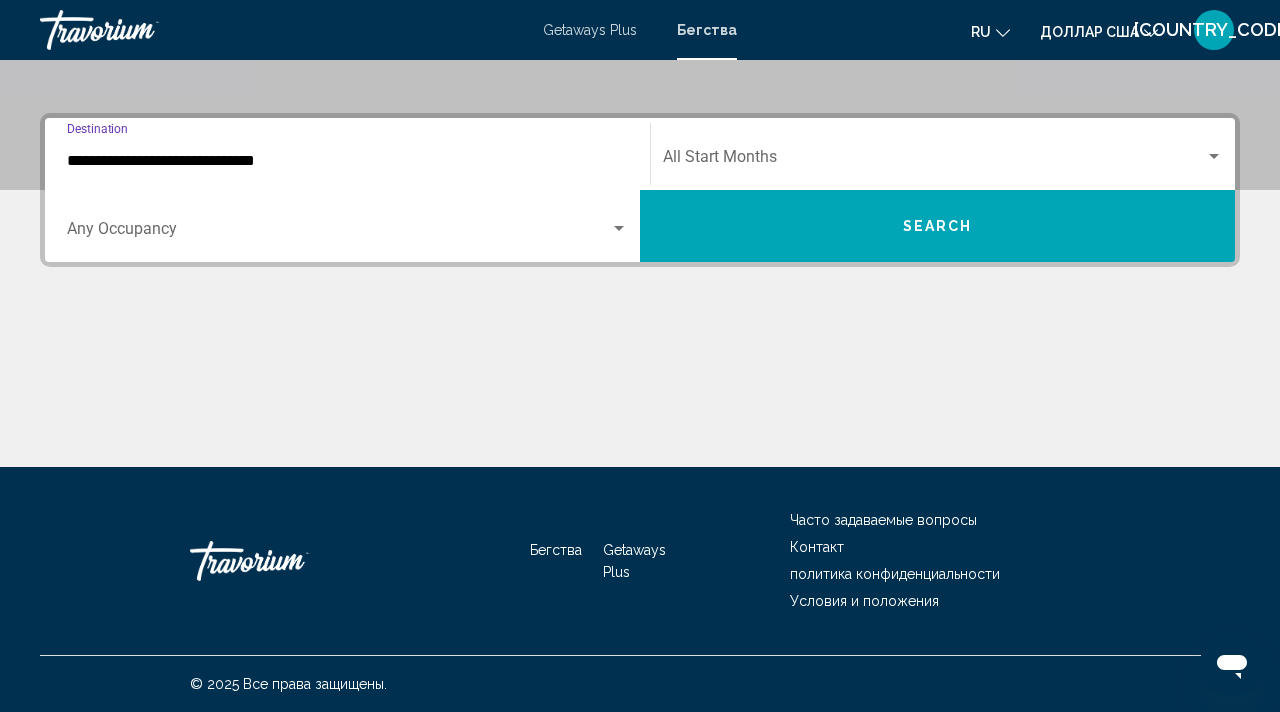 click on "**********" at bounding box center (347, 161) 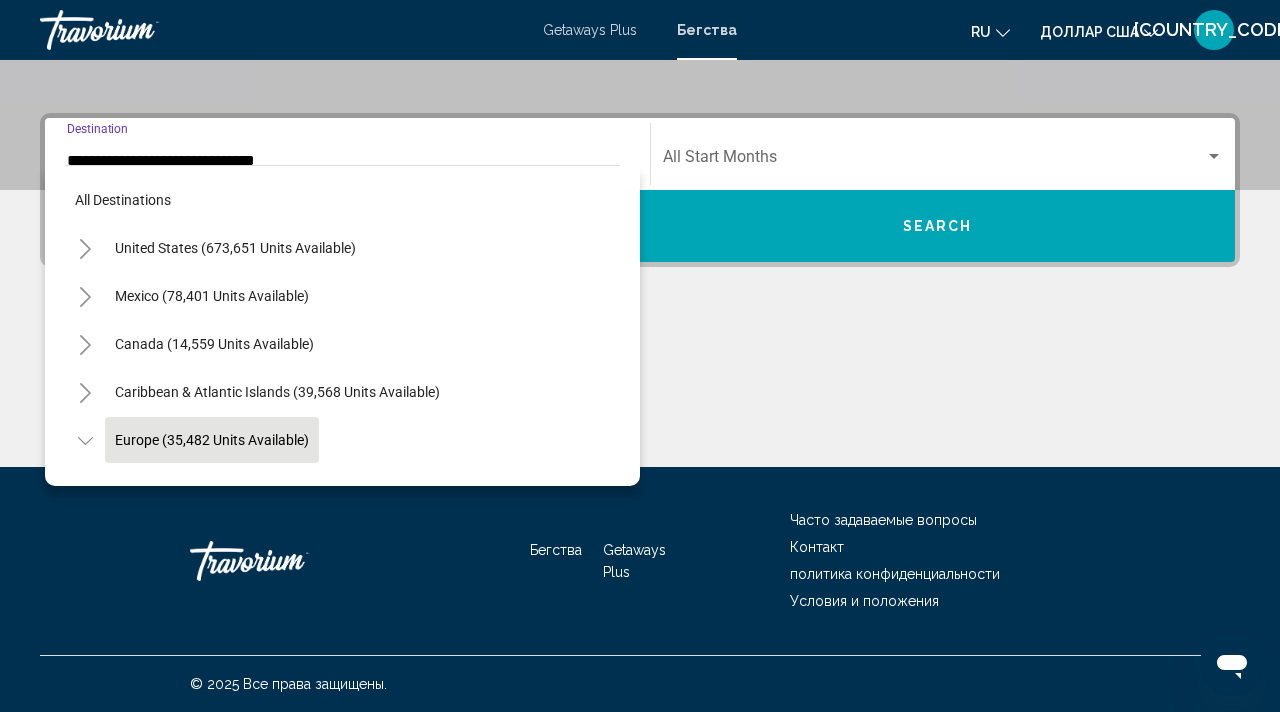 scroll, scrollTop: 375, scrollLeft: 0, axis: vertical 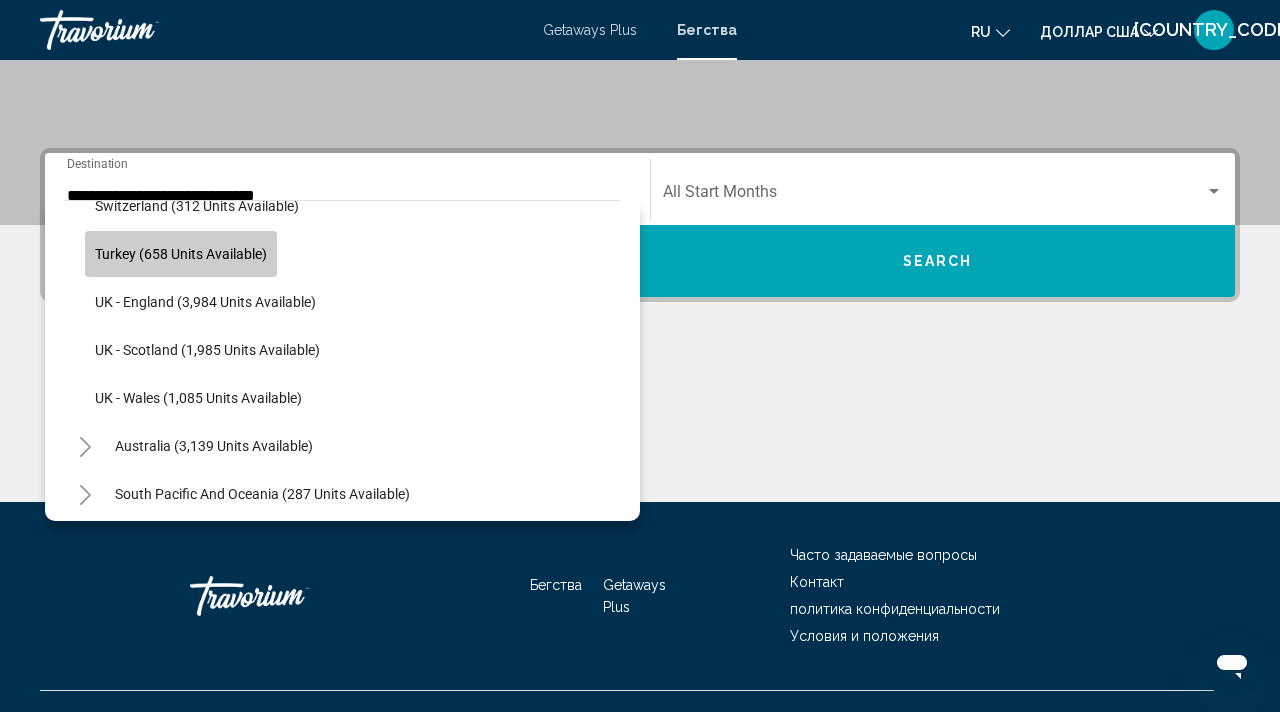 click on "Turkey (658 units available)" 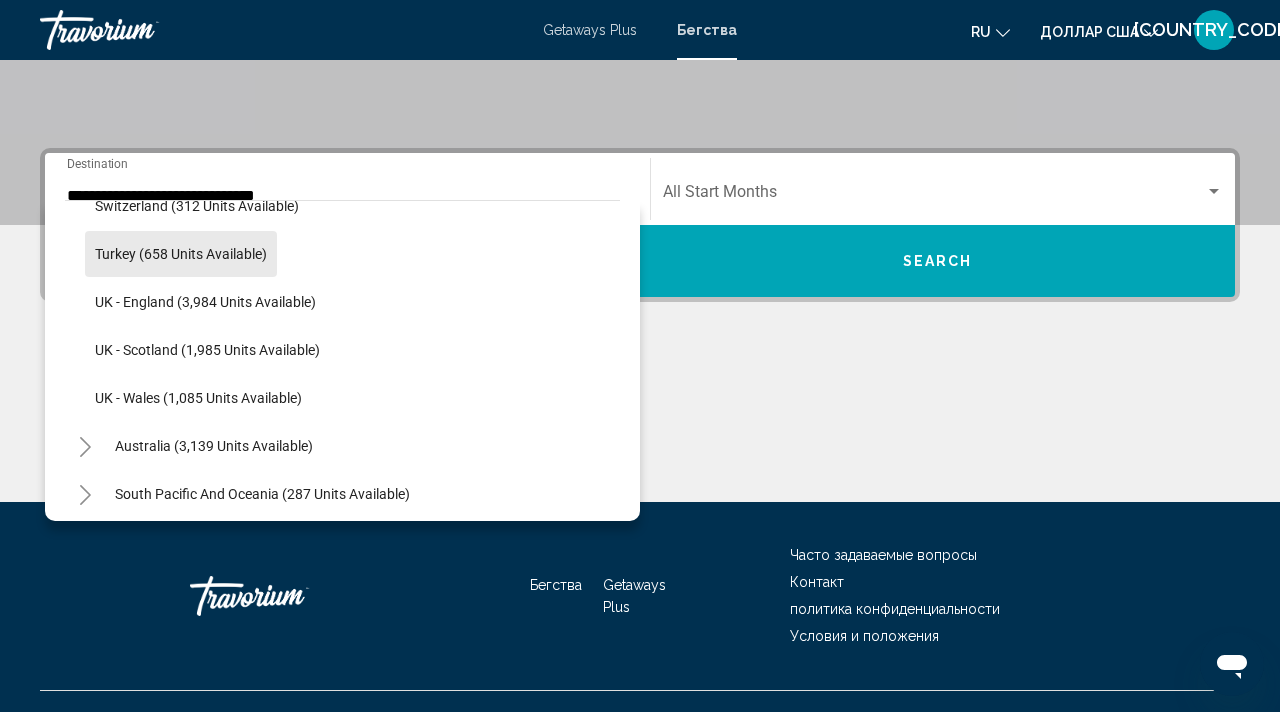 type on "**********" 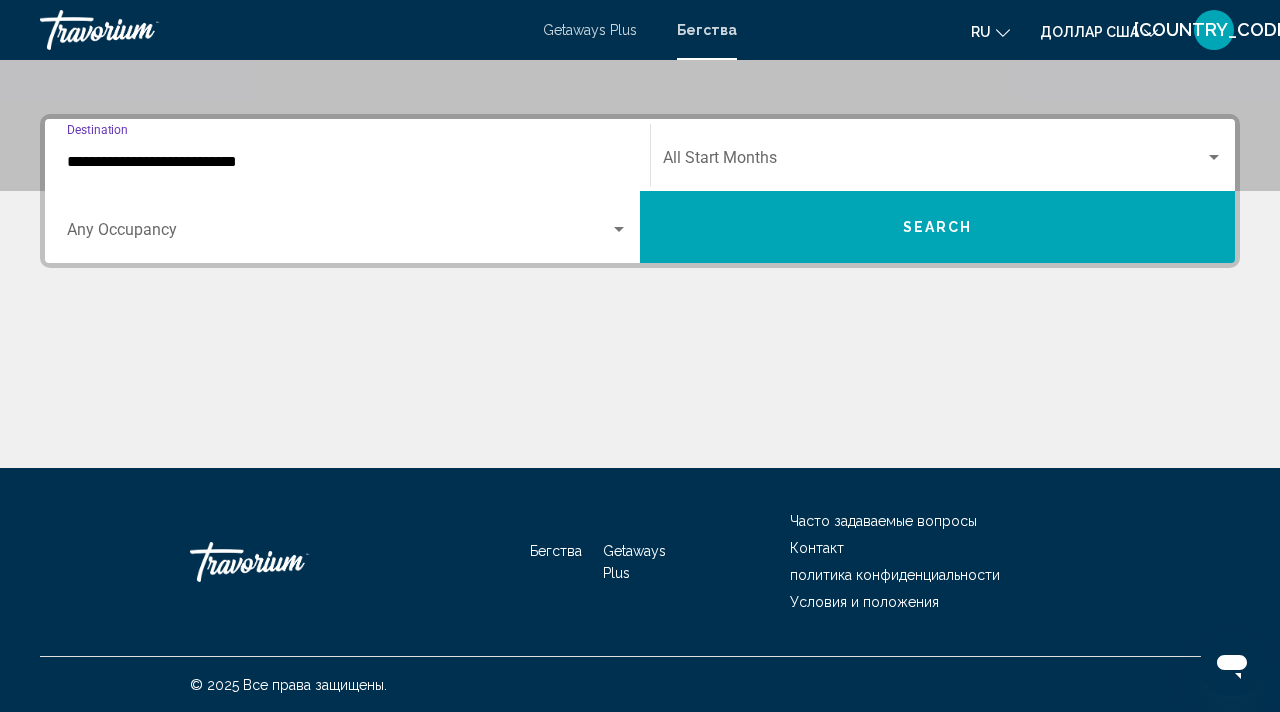 scroll, scrollTop: 410, scrollLeft: 0, axis: vertical 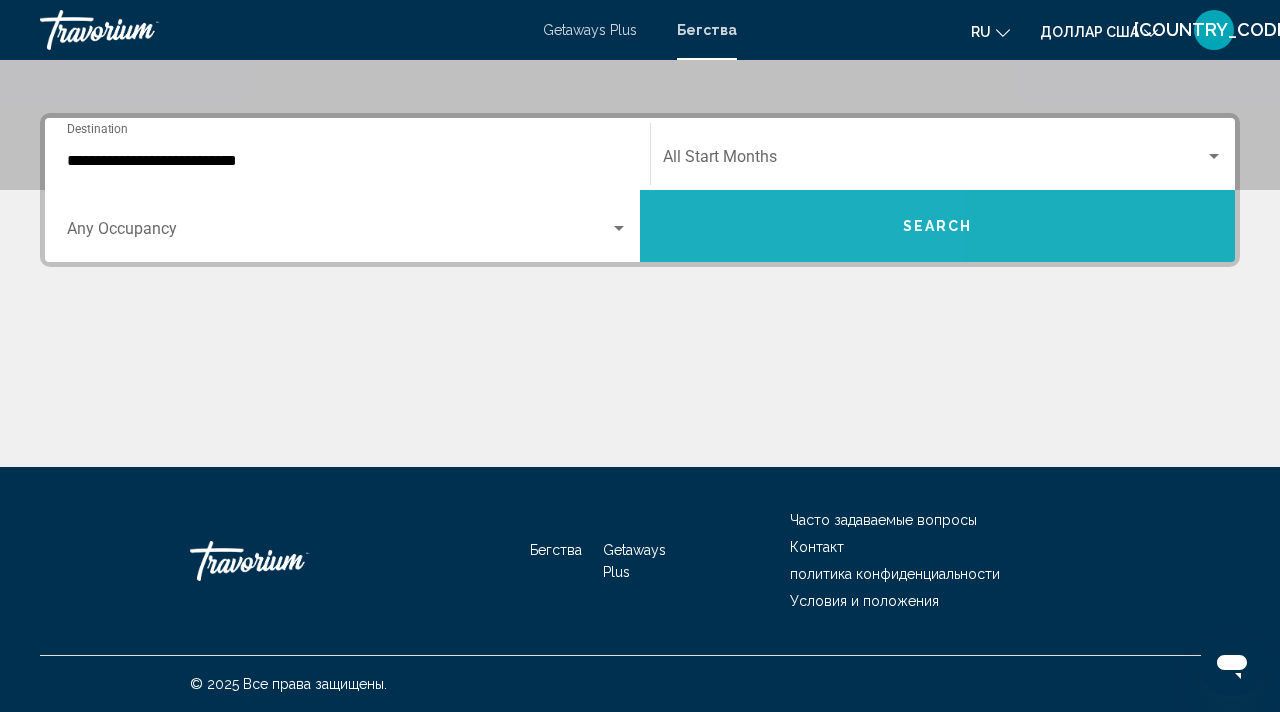 click on "Search" at bounding box center (937, 226) 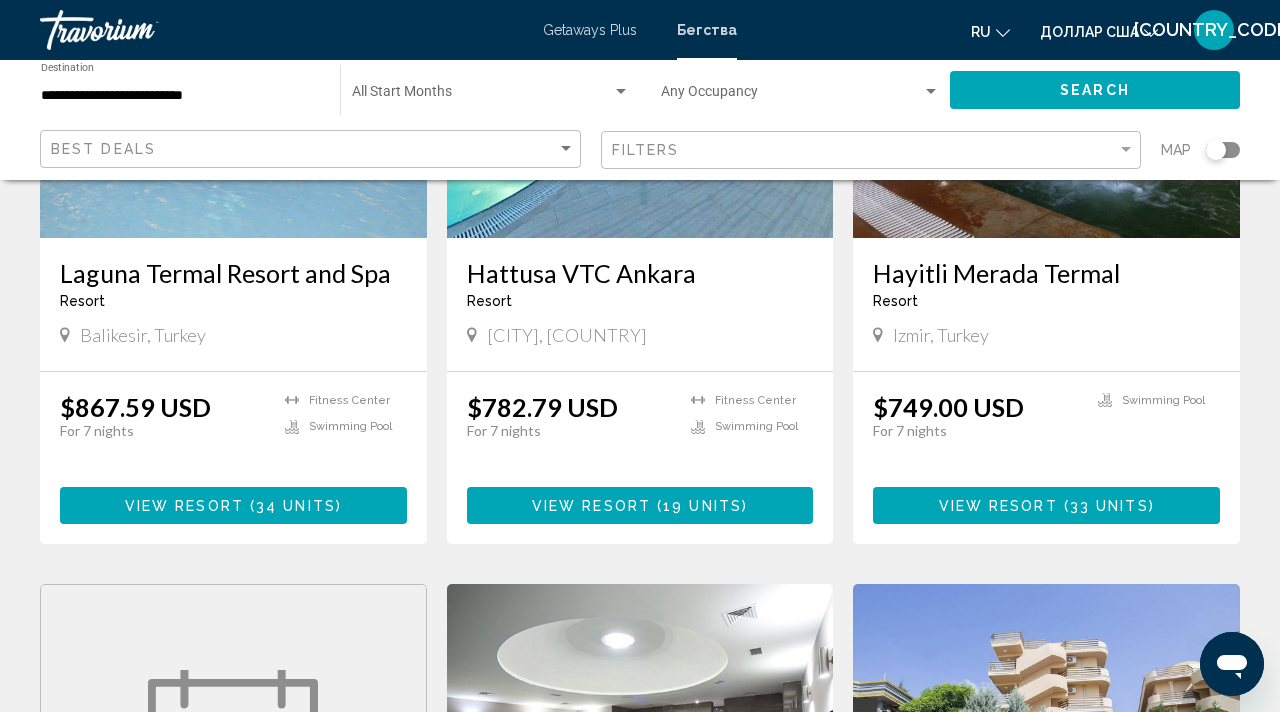 scroll, scrollTop: 1710, scrollLeft: 0, axis: vertical 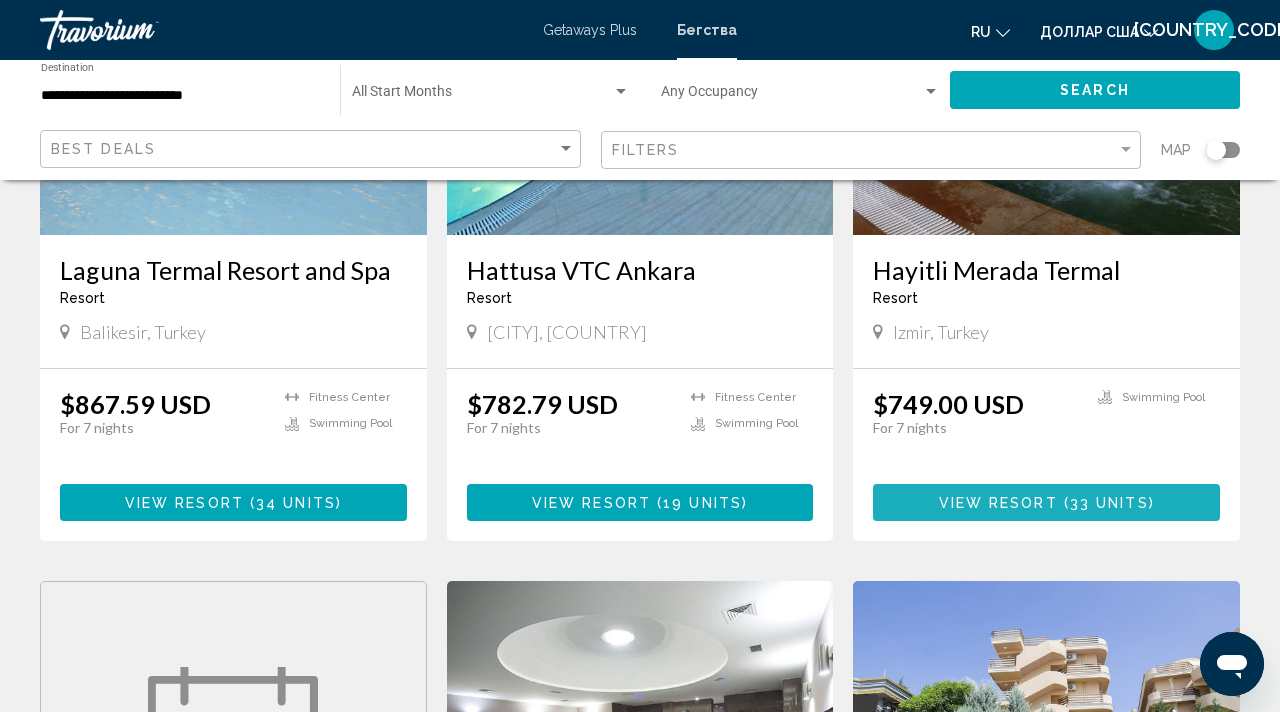 click on "33 units" at bounding box center [1109, 503] 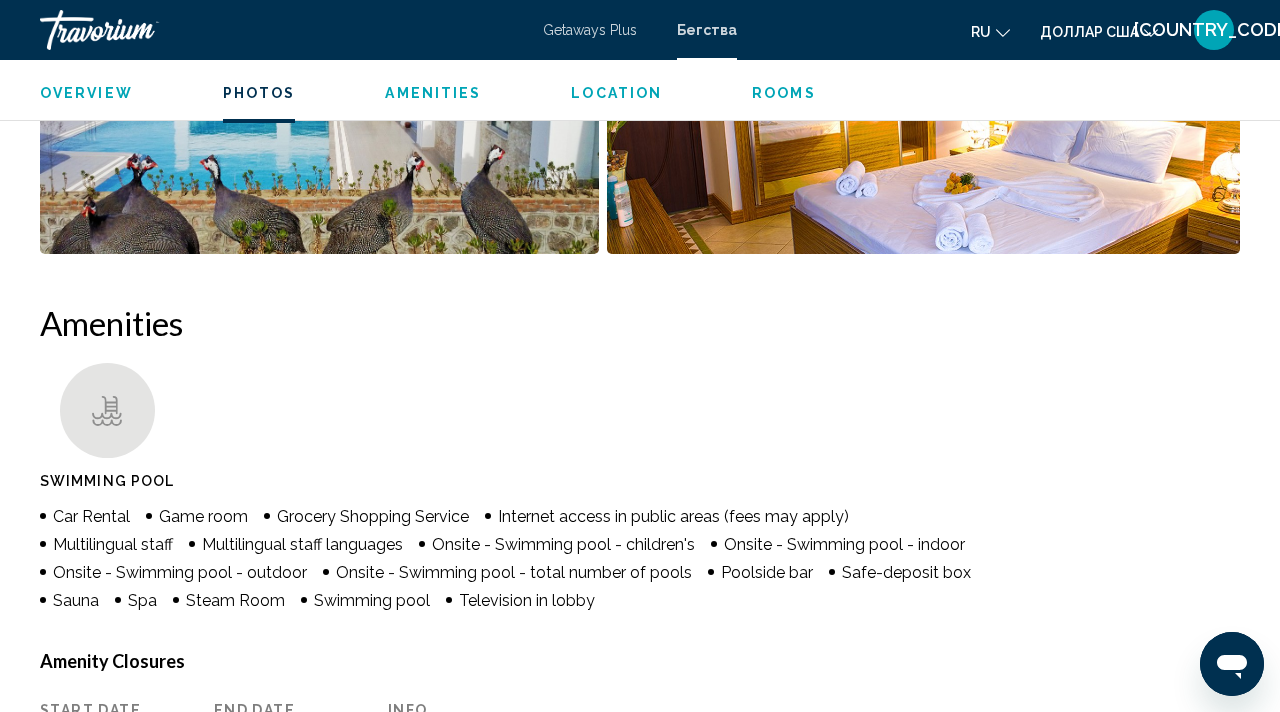 scroll, scrollTop: 1558, scrollLeft: 0, axis: vertical 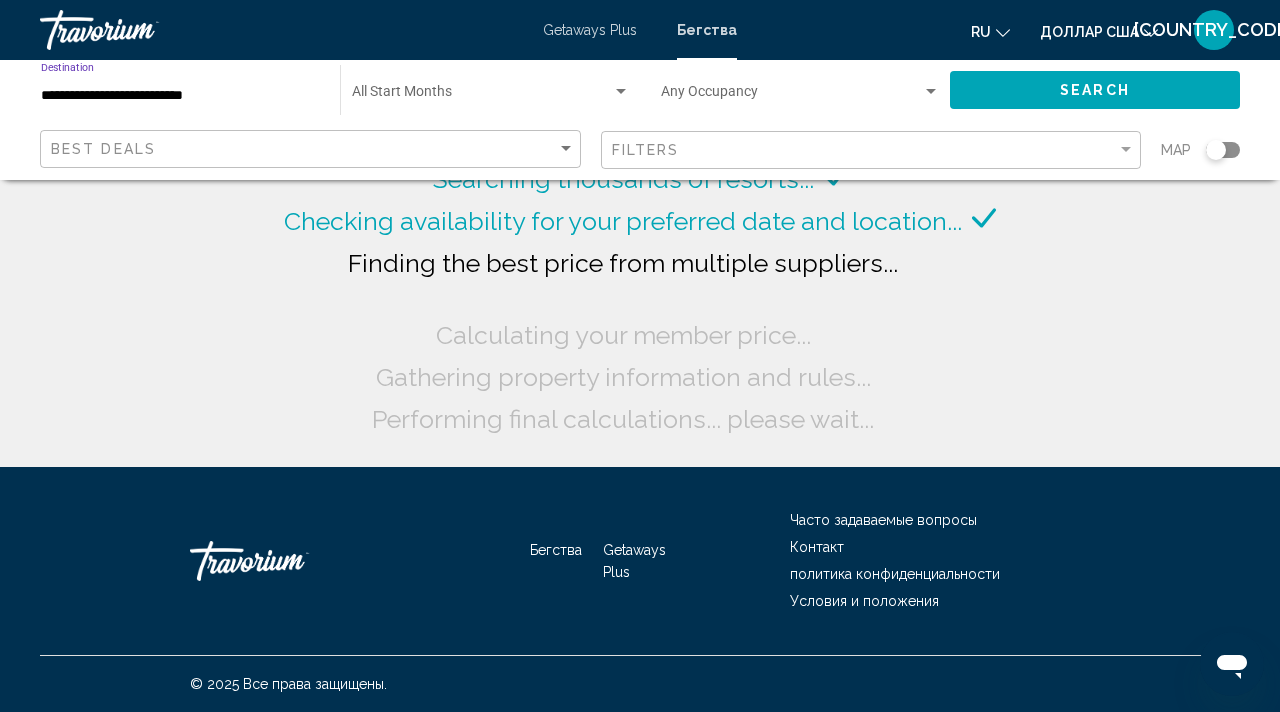 click on "**********" at bounding box center (180, 96) 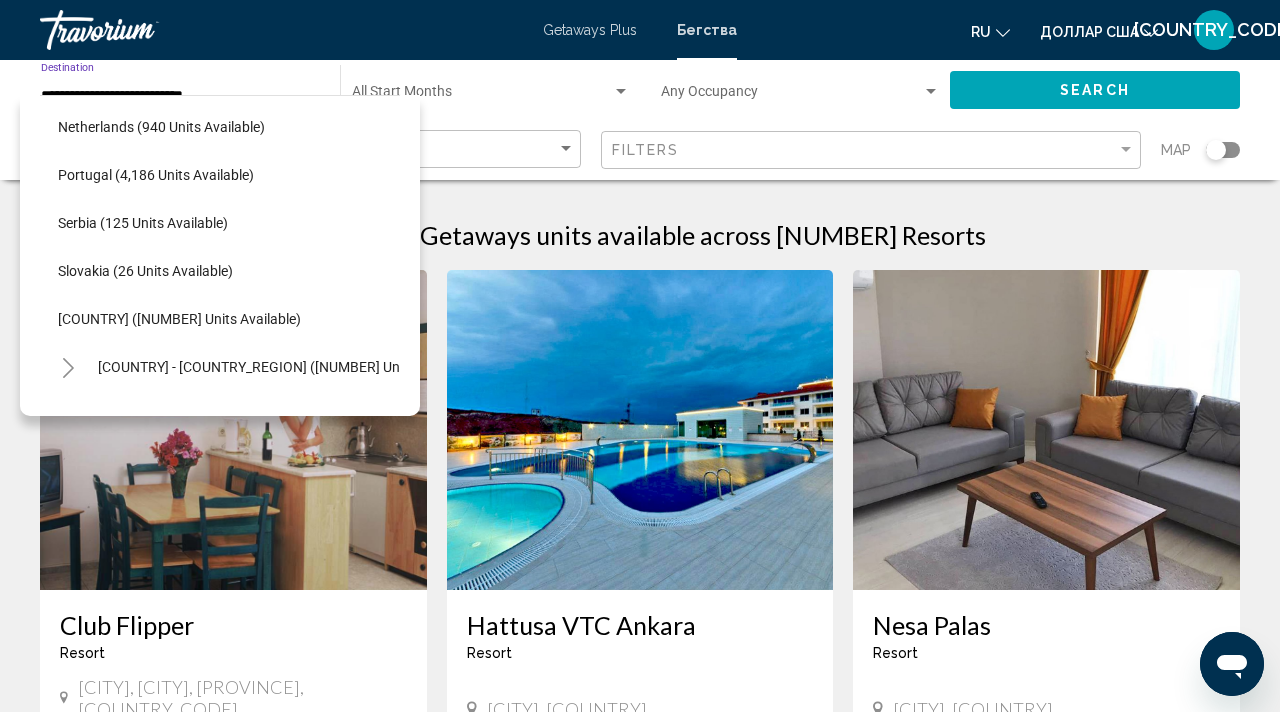 scroll, scrollTop: 869, scrollLeft: 12, axis: both 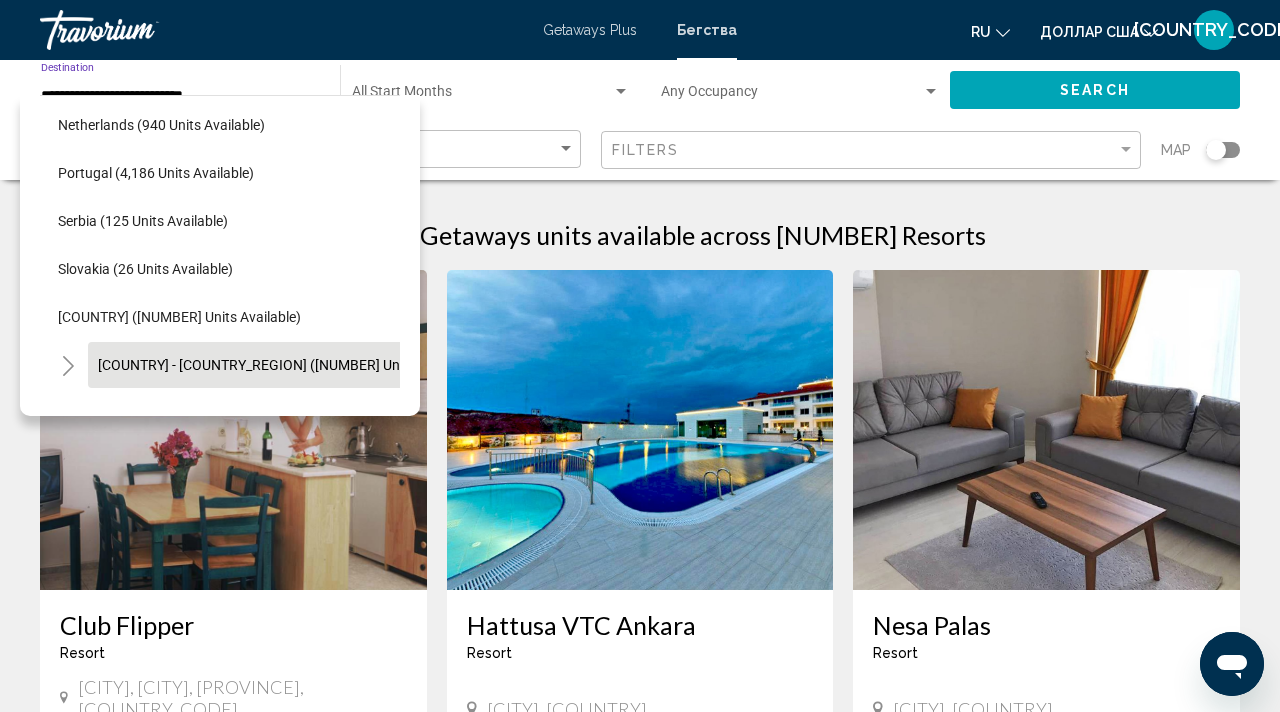 click on "Spain - Canary Islands (2,588 units available)" 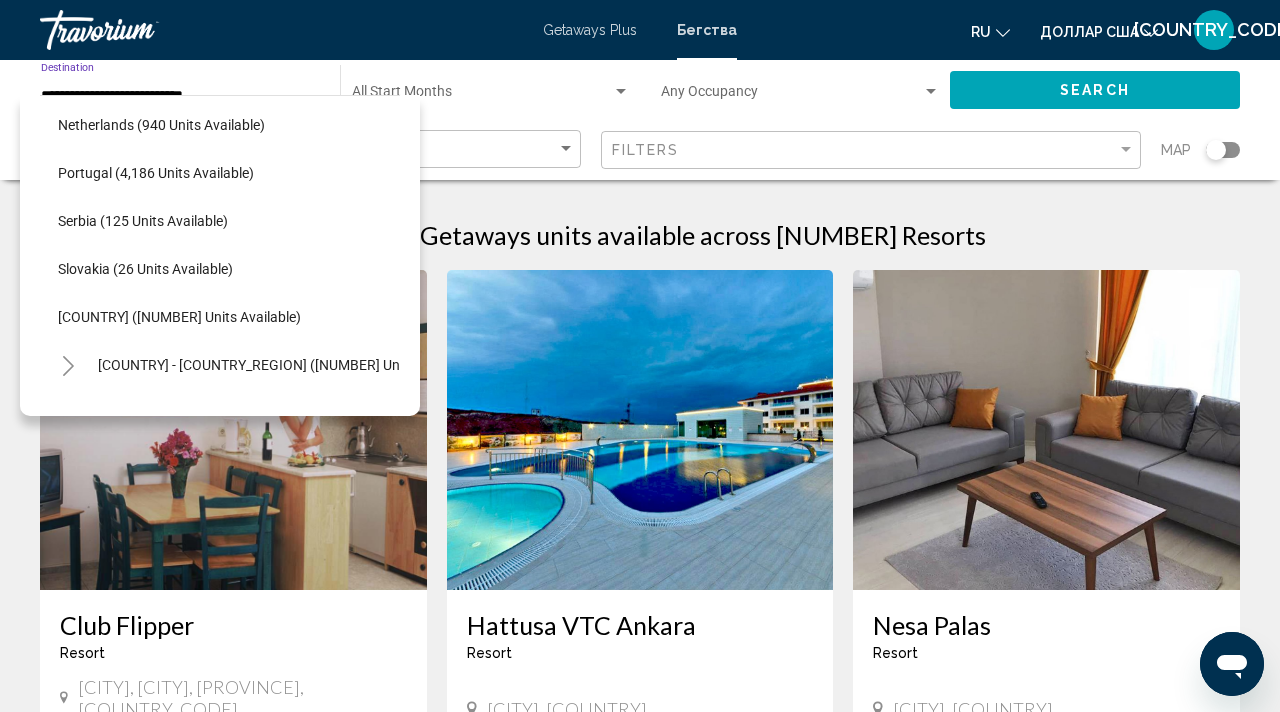 type on "**********" 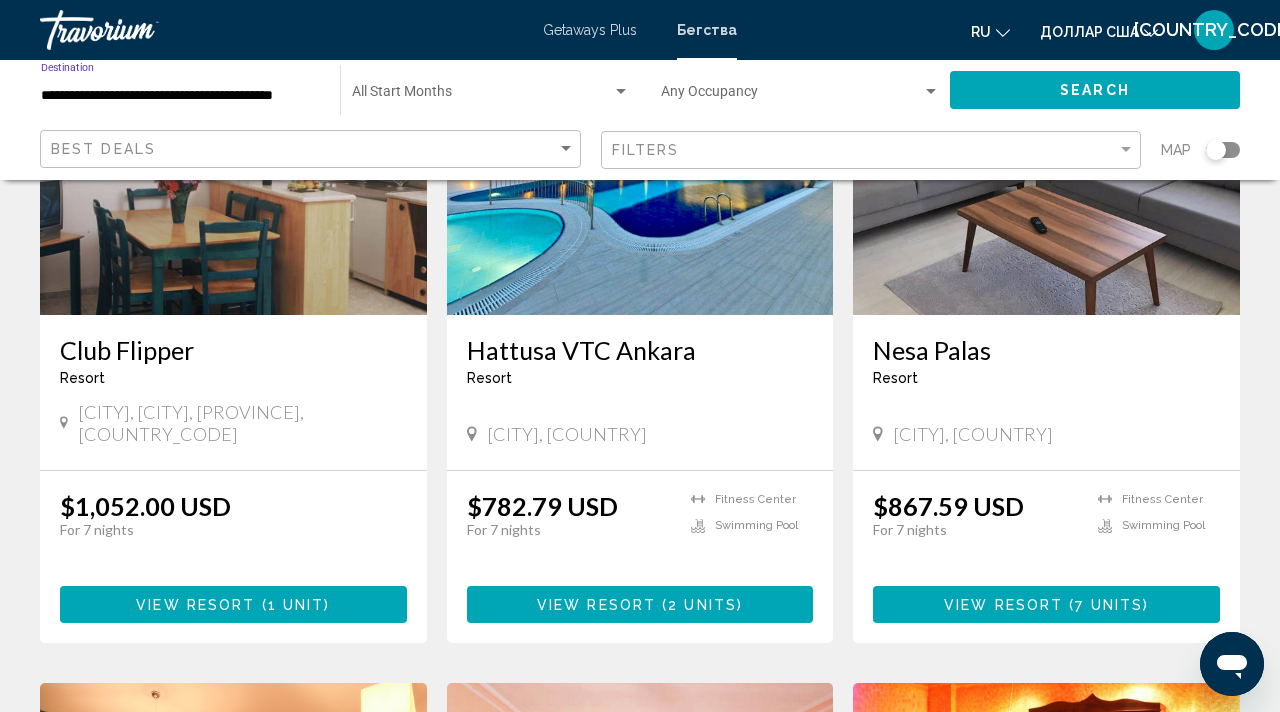 scroll, scrollTop: 0, scrollLeft: 0, axis: both 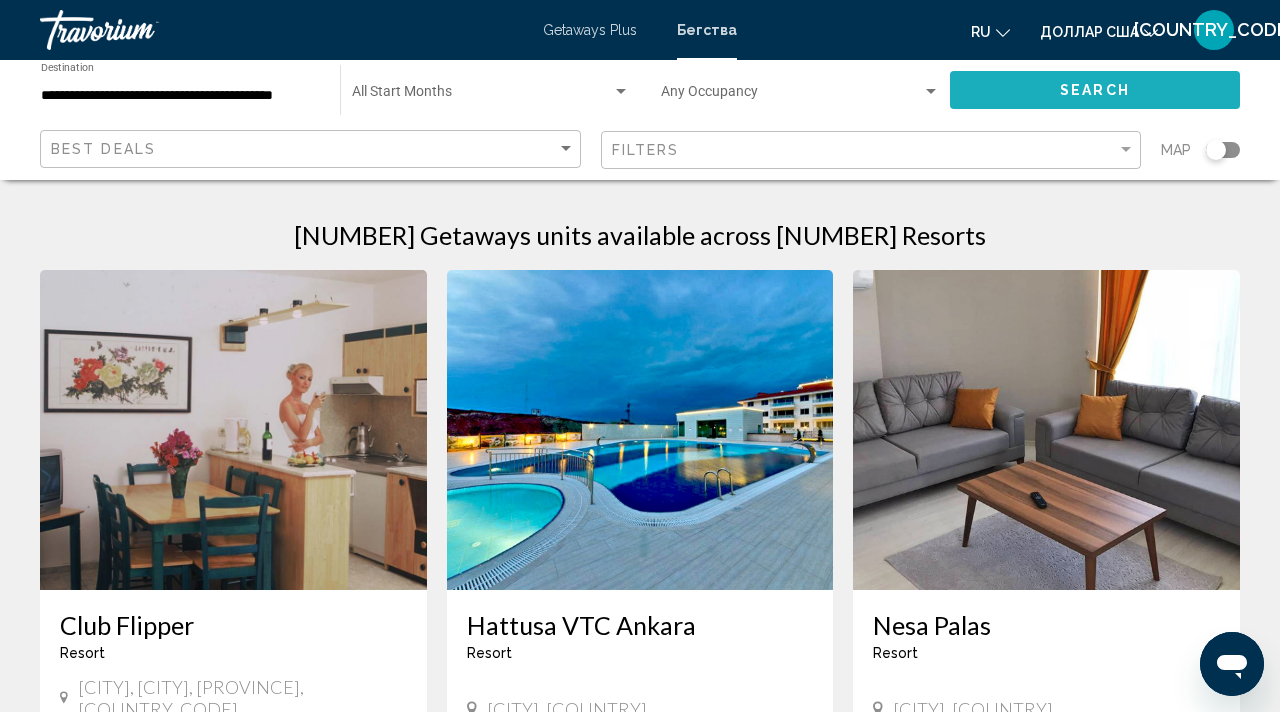 click on "Search" 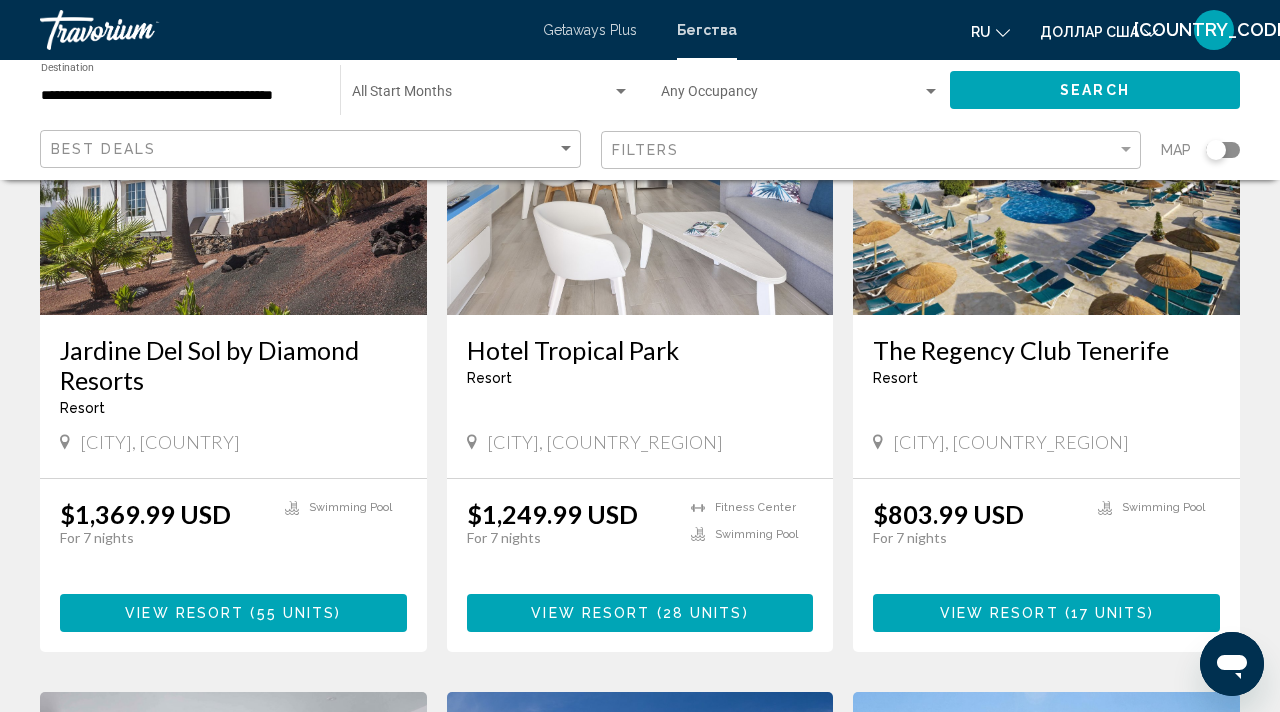 scroll, scrollTop: 873, scrollLeft: 0, axis: vertical 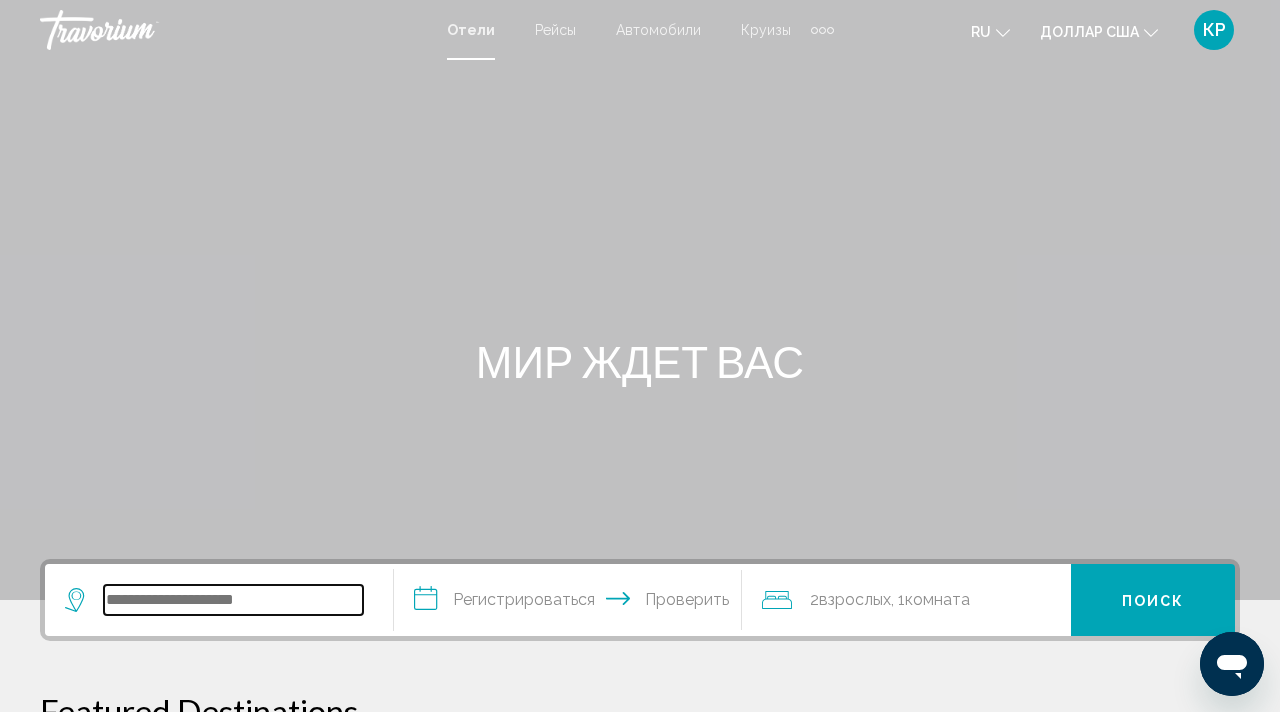 click at bounding box center [233, 600] 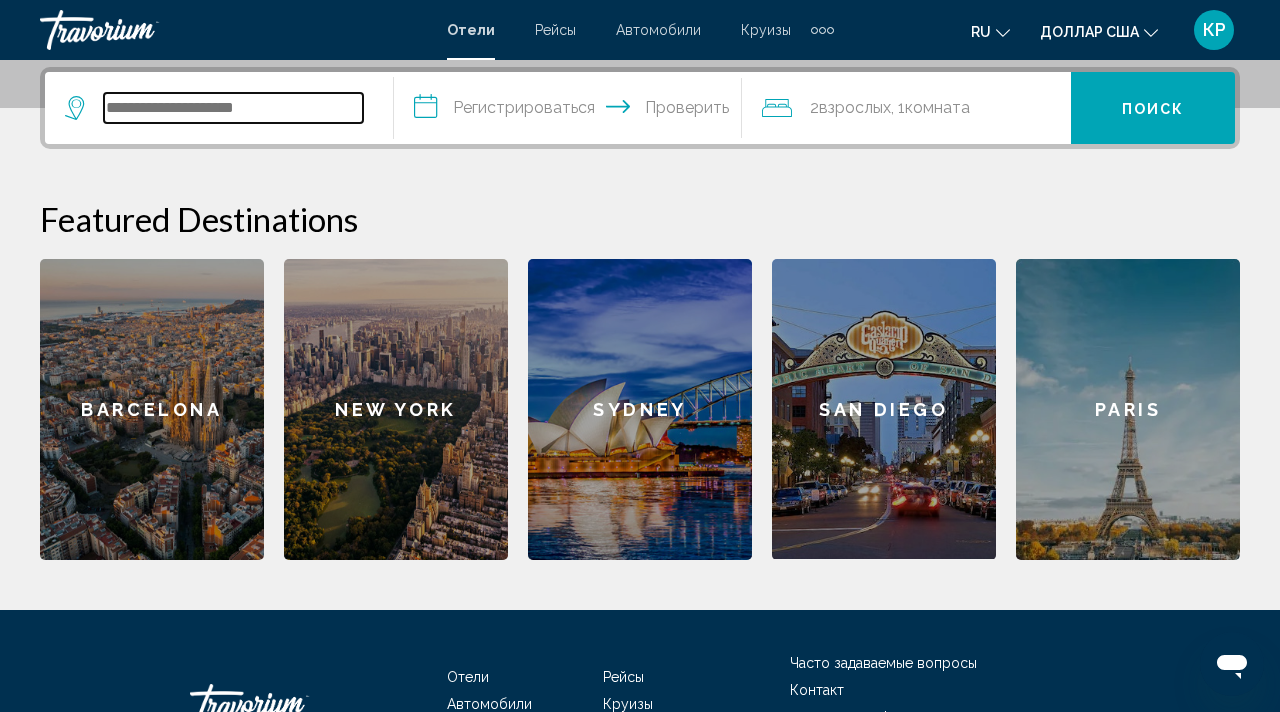 scroll, scrollTop: 494, scrollLeft: 0, axis: vertical 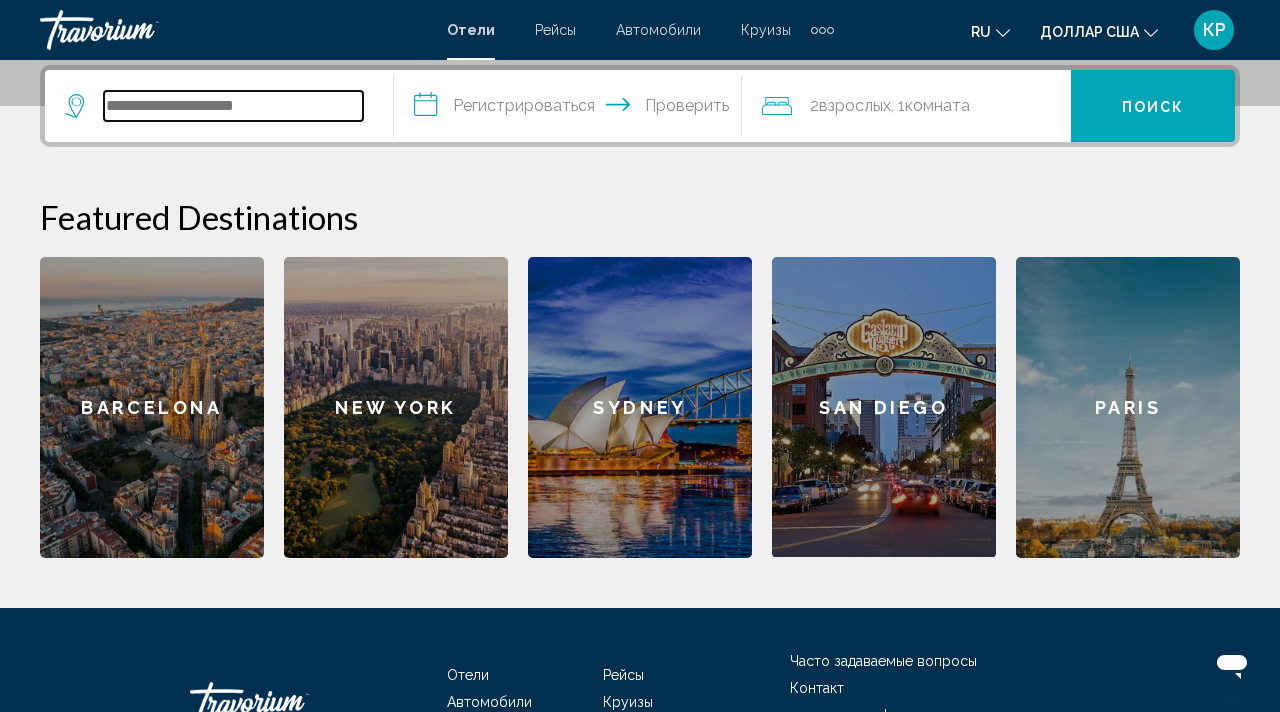 click at bounding box center (233, 106) 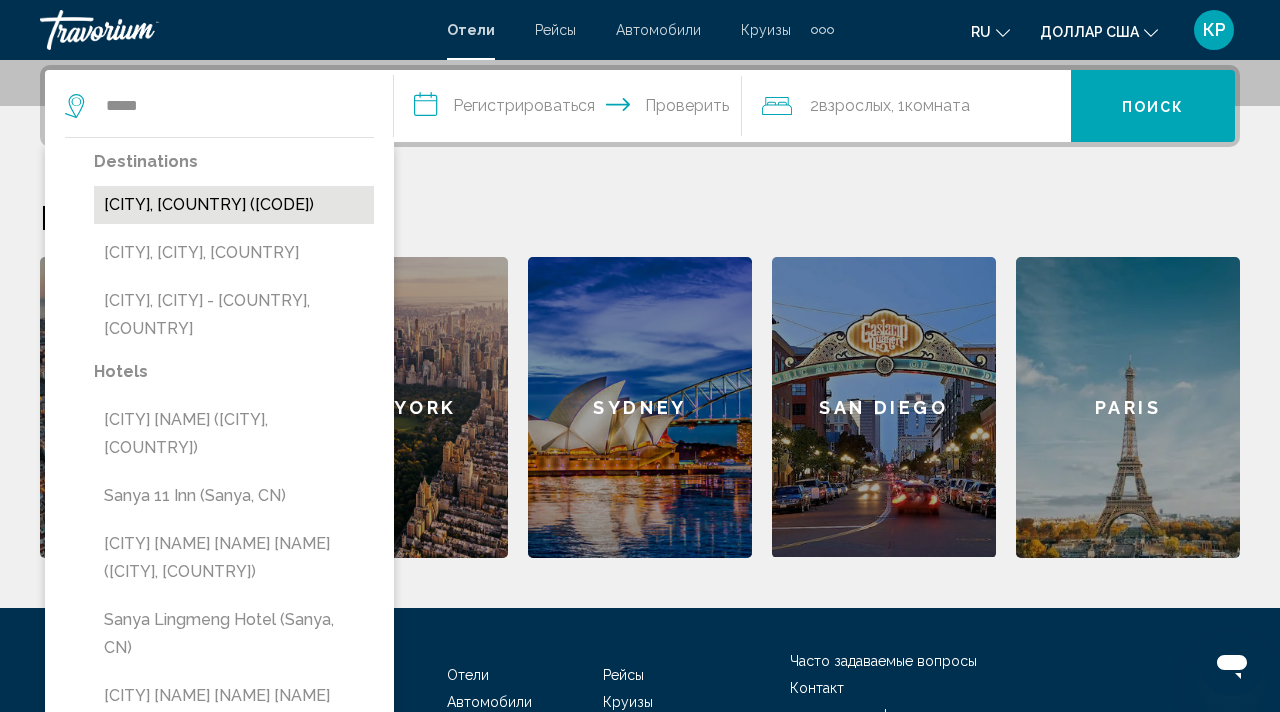 click on "[CITY], [COUNTRY] ([CODE])" at bounding box center [234, 205] 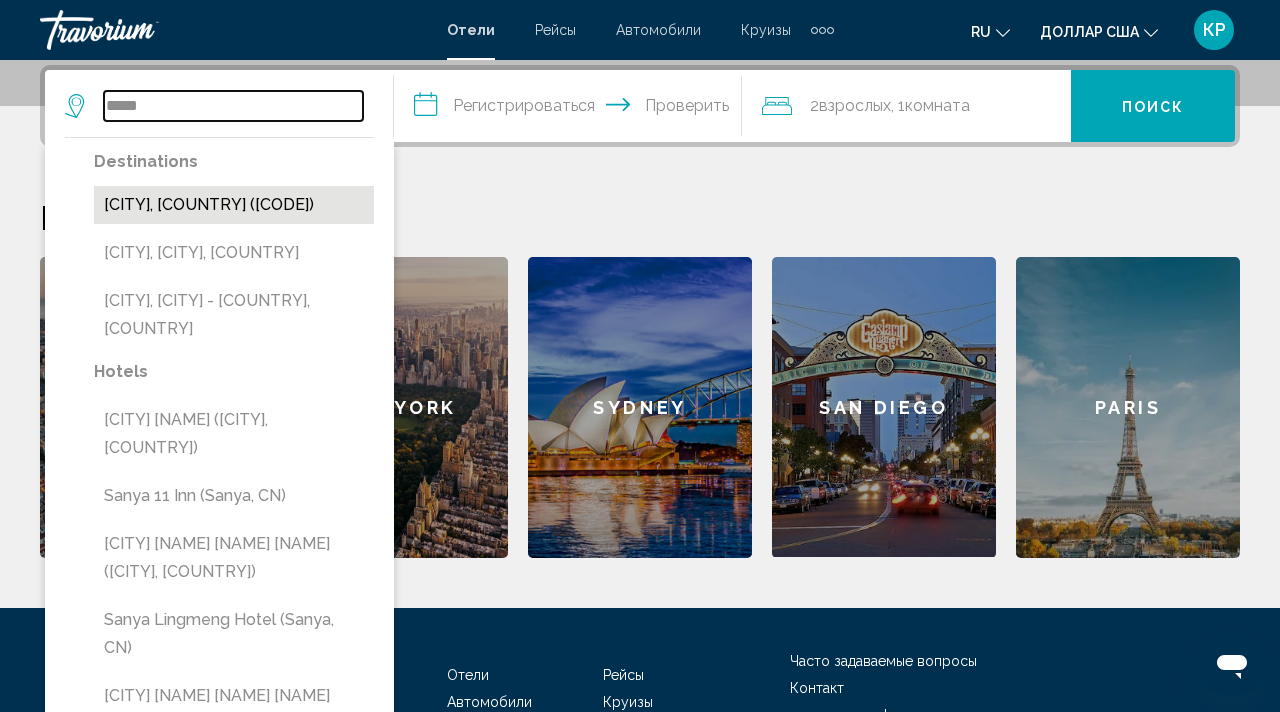 type on "**********" 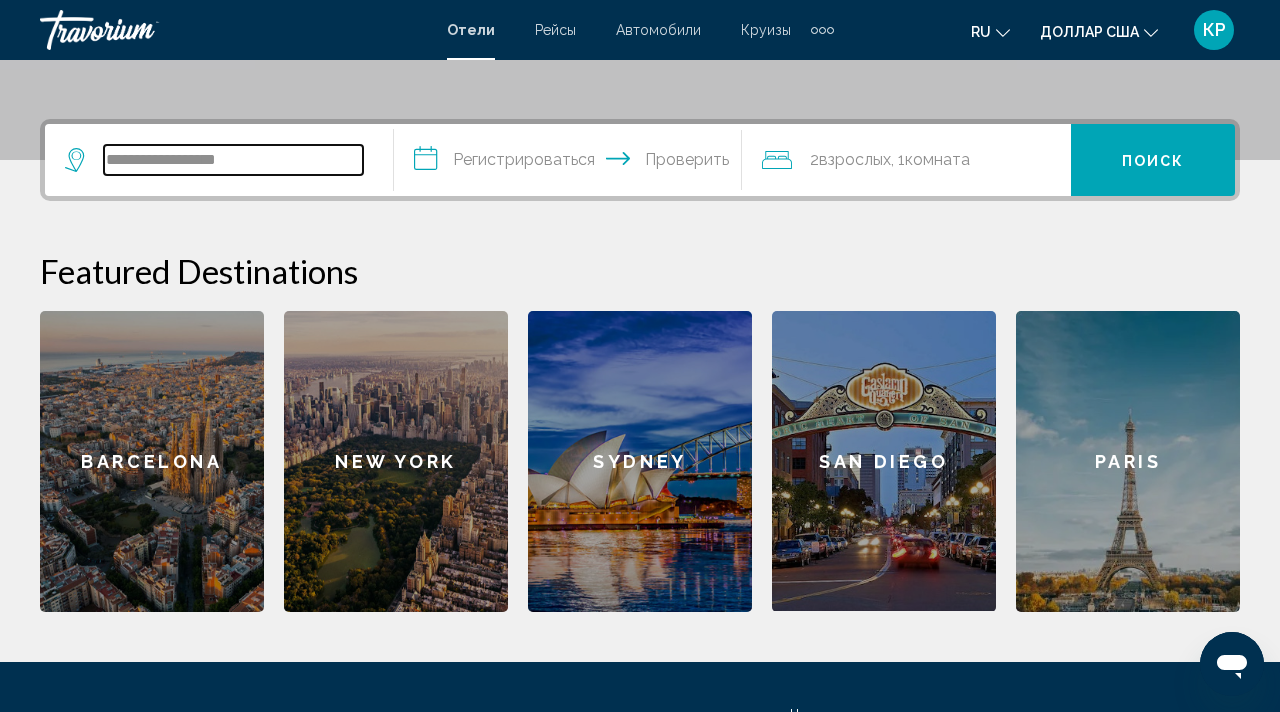 scroll, scrollTop: 438, scrollLeft: 0, axis: vertical 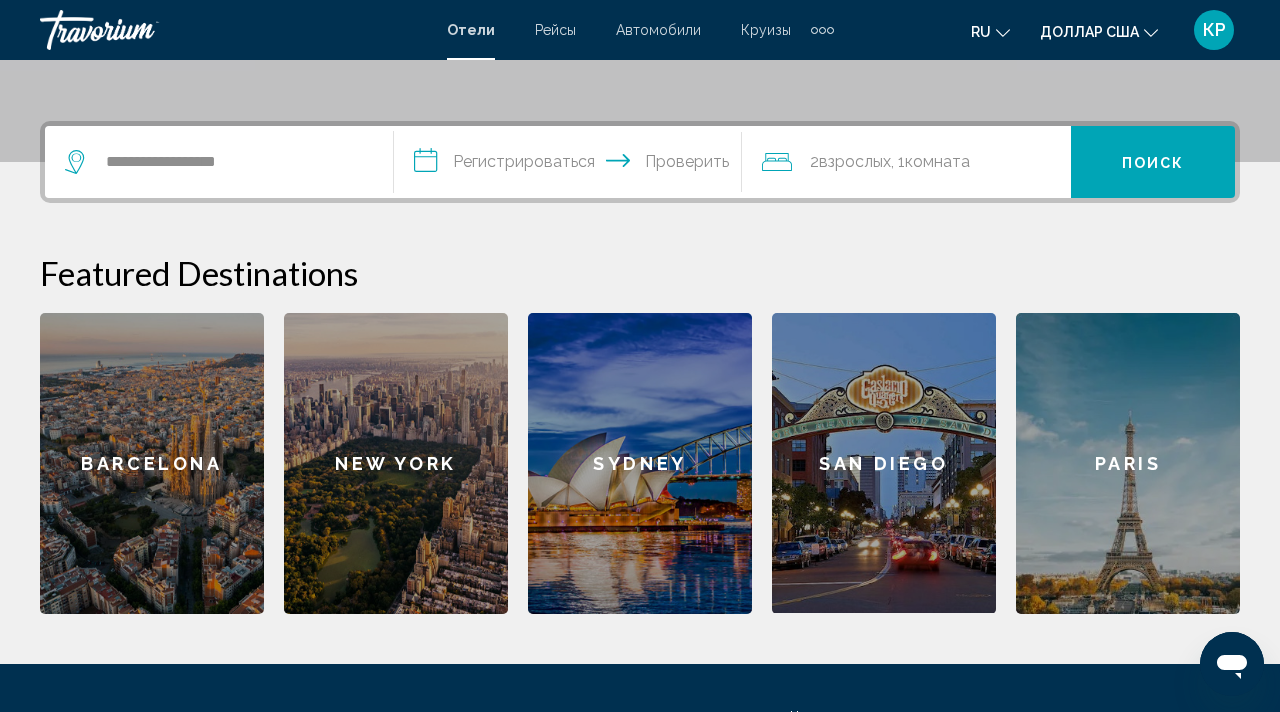 click on "**********" at bounding box center [572, 165] 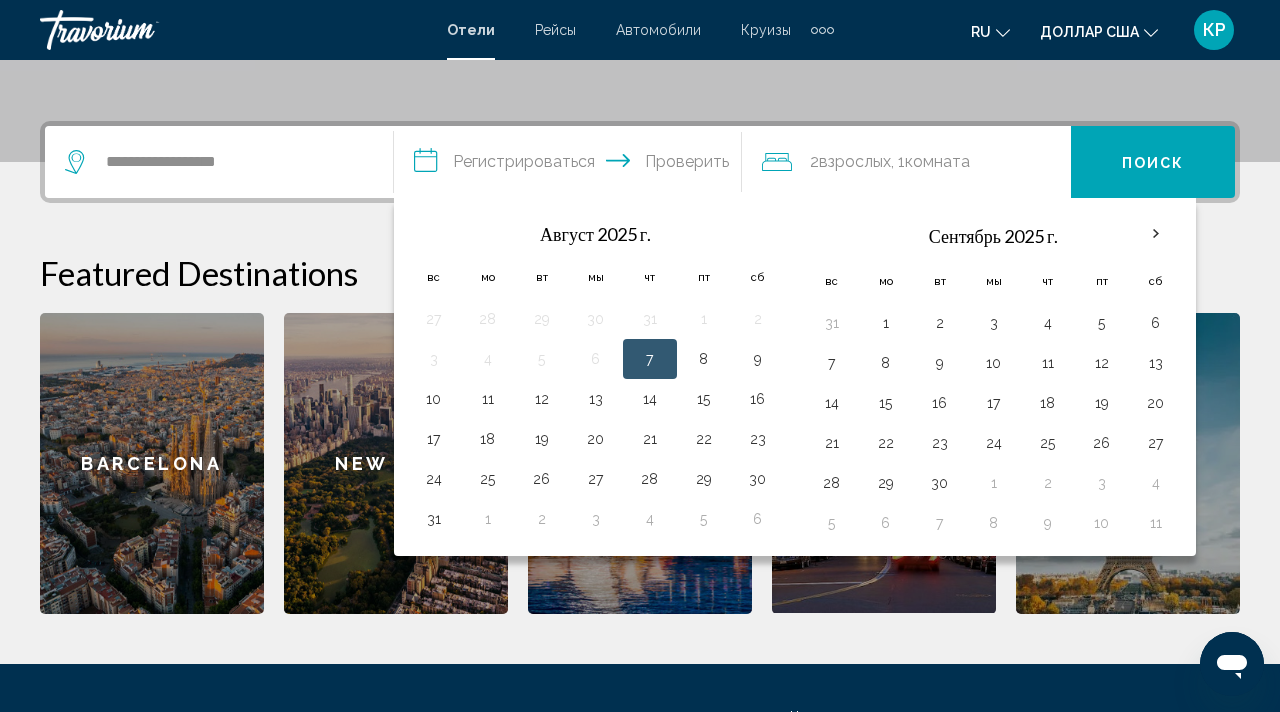 scroll, scrollTop: 494, scrollLeft: 0, axis: vertical 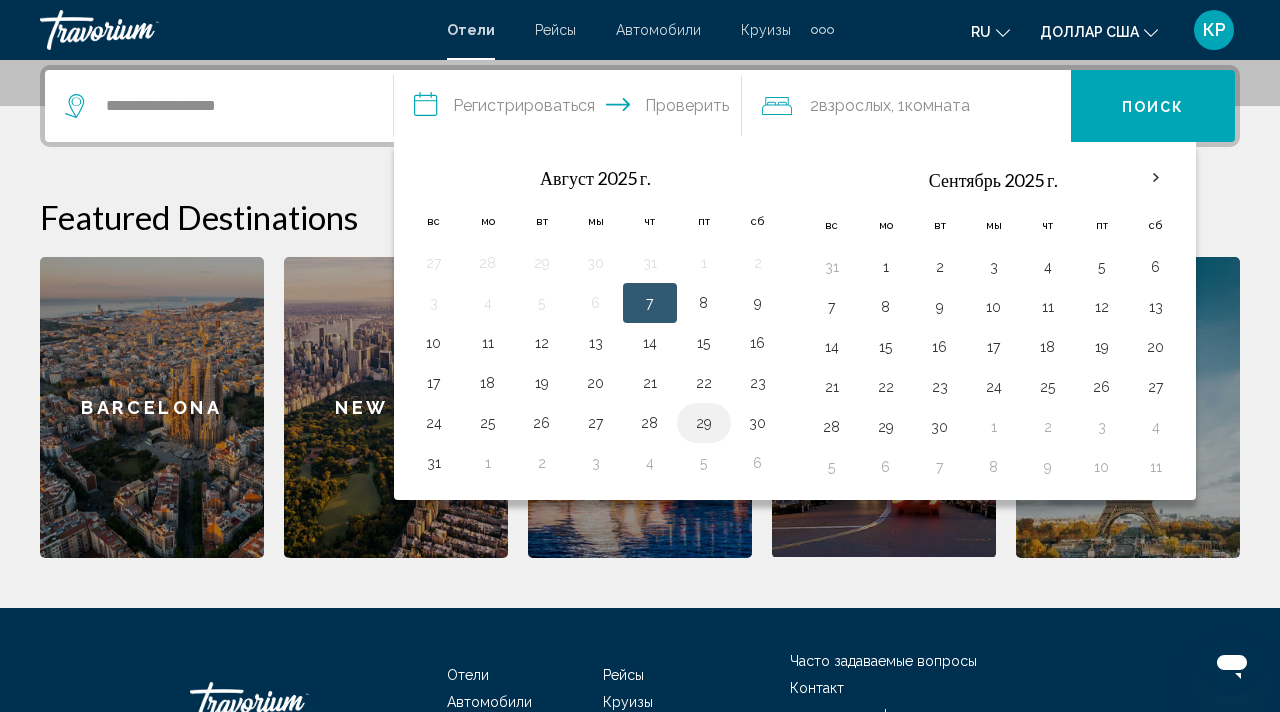 click on "29" at bounding box center (704, 423) 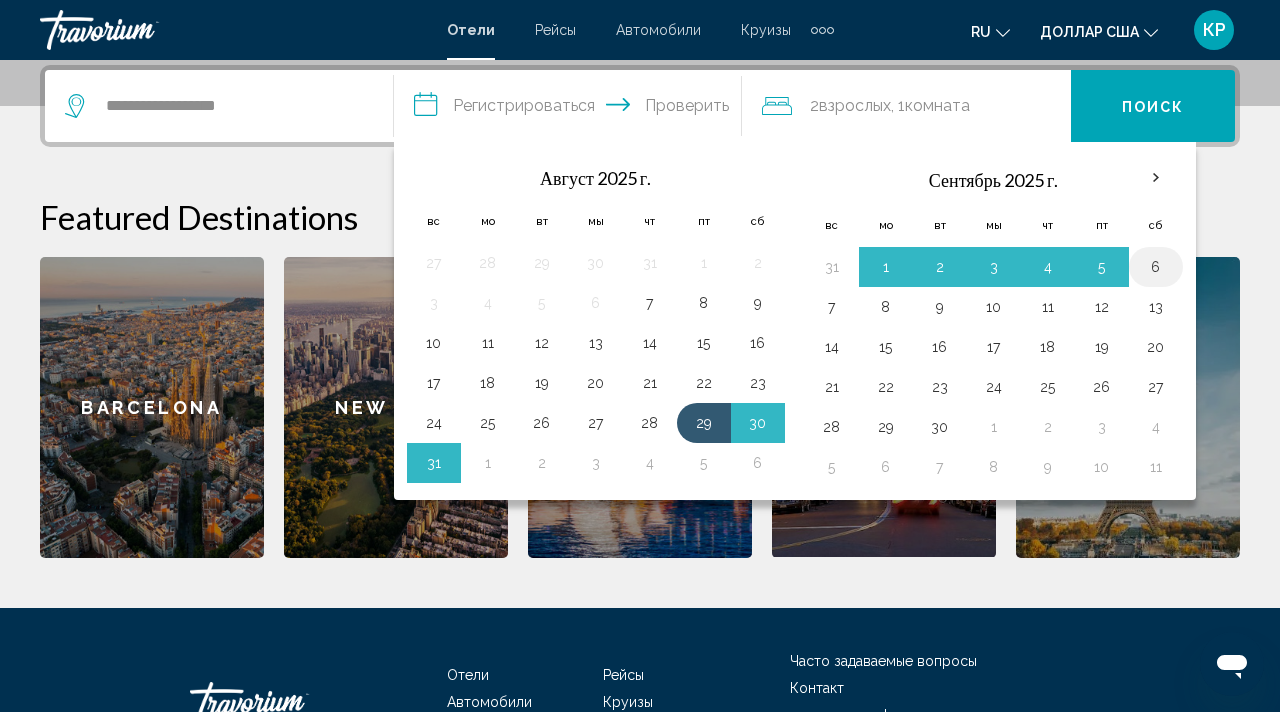 click on "6" at bounding box center (1156, 267) 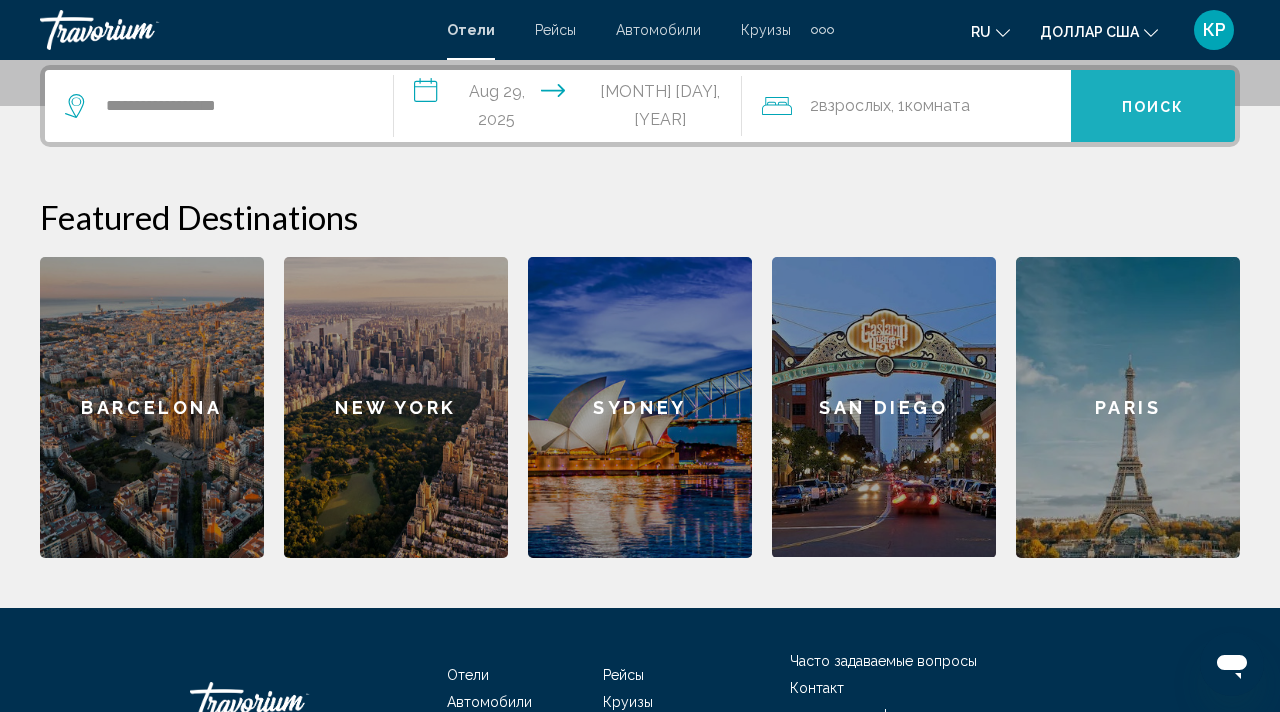click on "Поиск" at bounding box center [1153, 106] 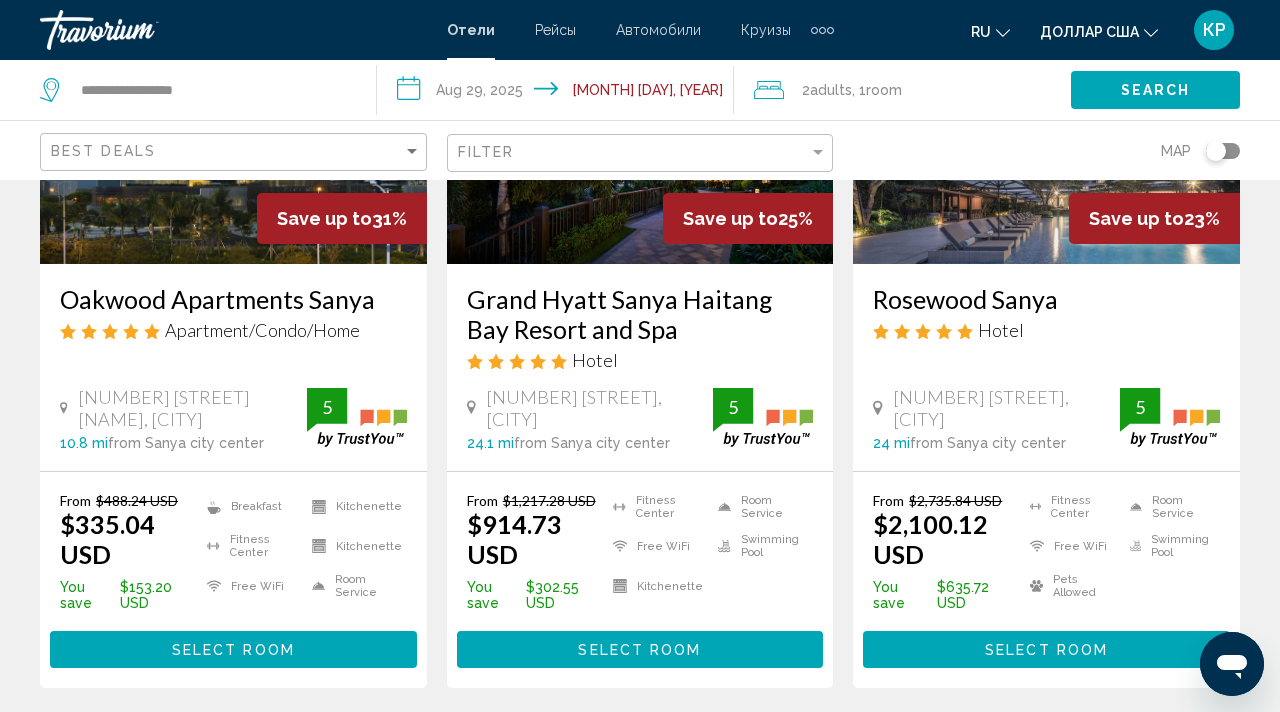 scroll, scrollTop: 0, scrollLeft: 0, axis: both 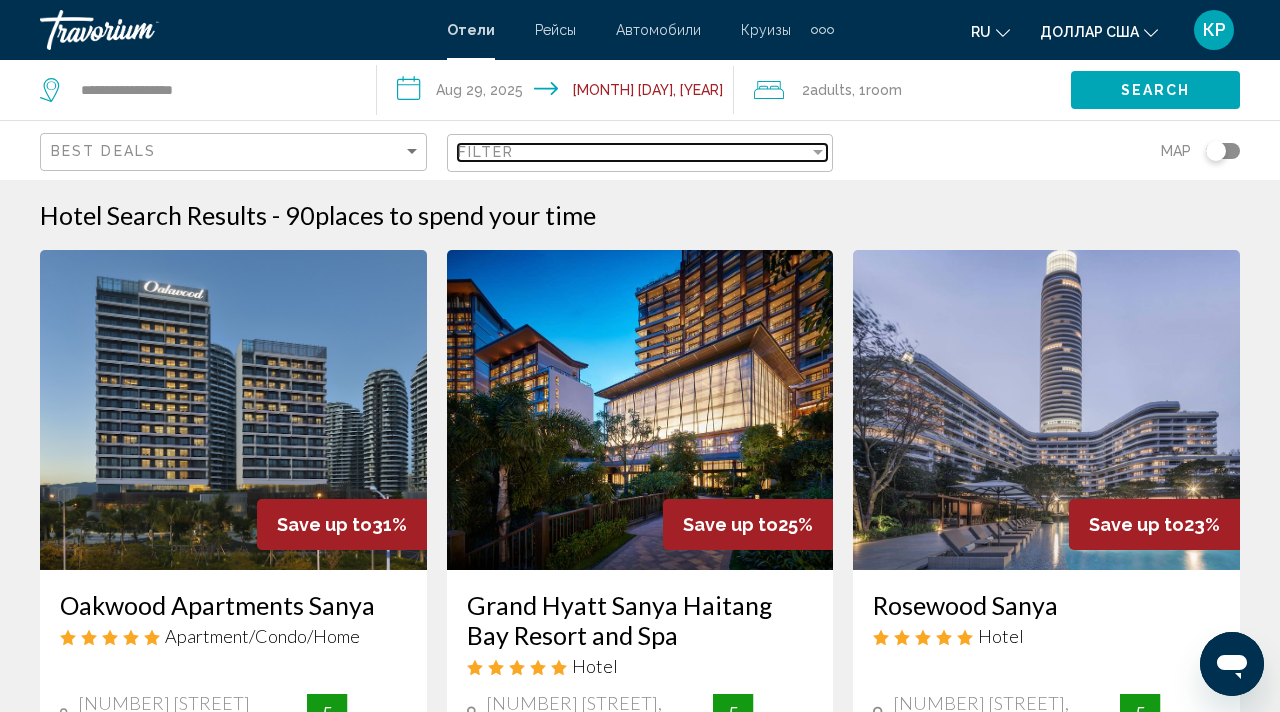 click on "Filter" at bounding box center [634, 152] 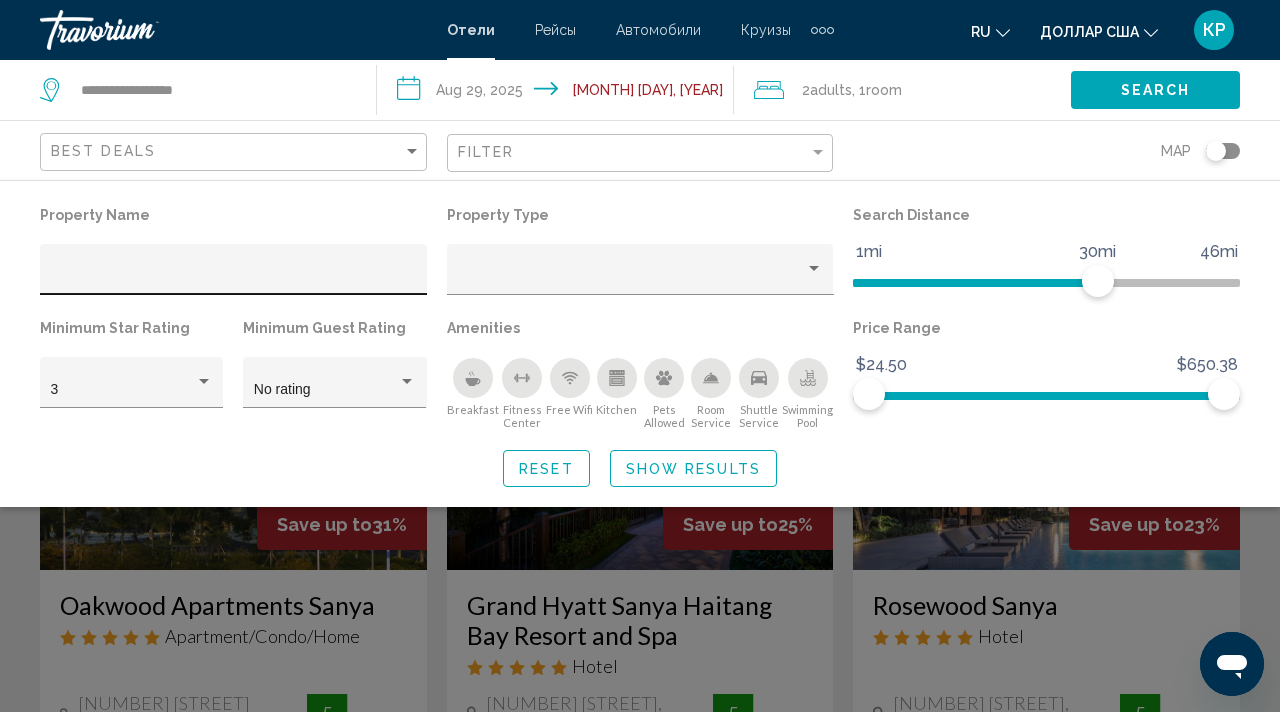 click 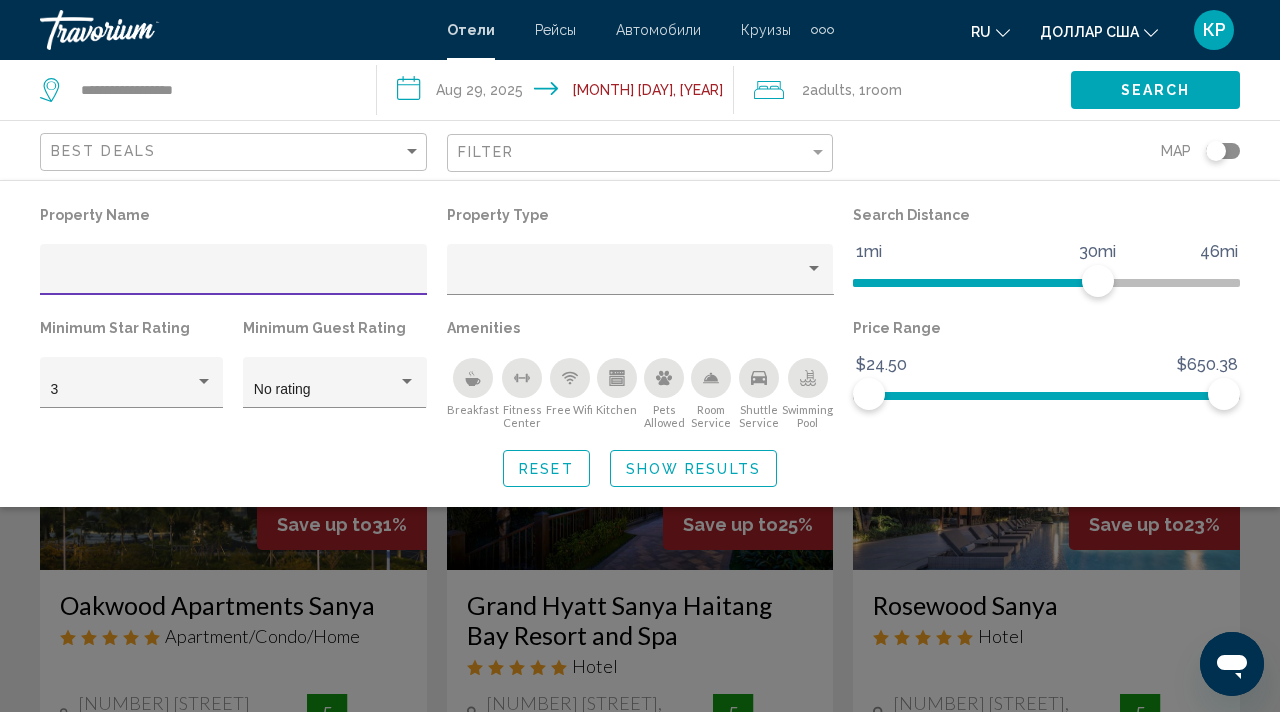 click on "Property Name Property Type Search Distance 1mi 46mi 30mi Minimum Star Rating 3 Minimum Guest Rating No rating Amenities
Breakfast
Fitness Center
Free Wifi
Kitchen
Pets Allowed
Room Service
Shuttle Service
Swimming Pool Price Range $24.50 $650.38 $24.50 $650.38 Reset Show Results" 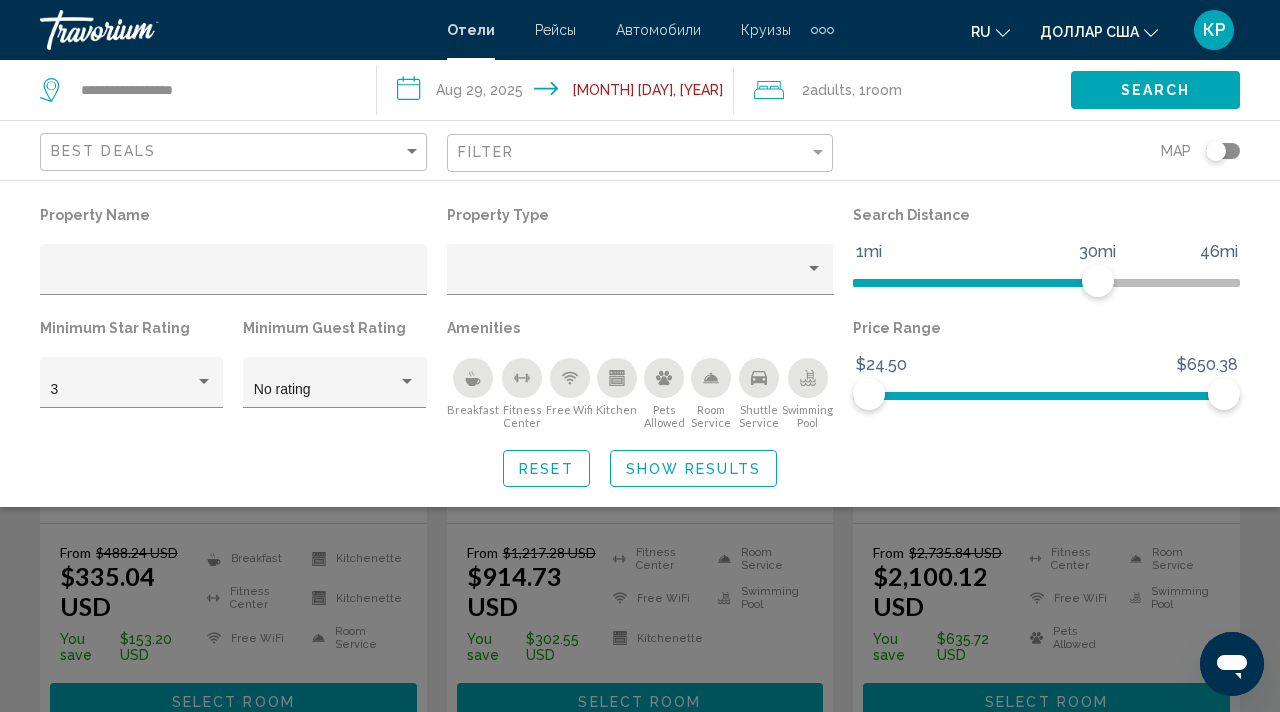 scroll, scrollTop: 478, scrollLeft: 0, axis: vertical 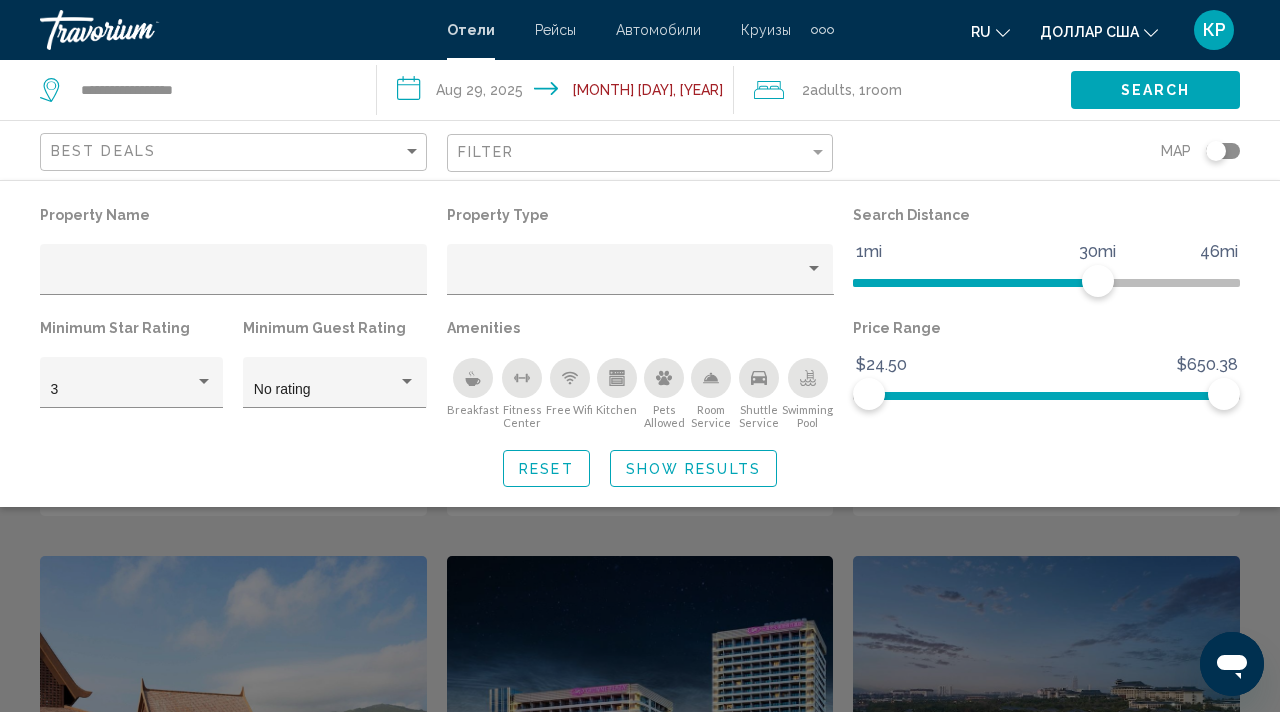 click on "**********" 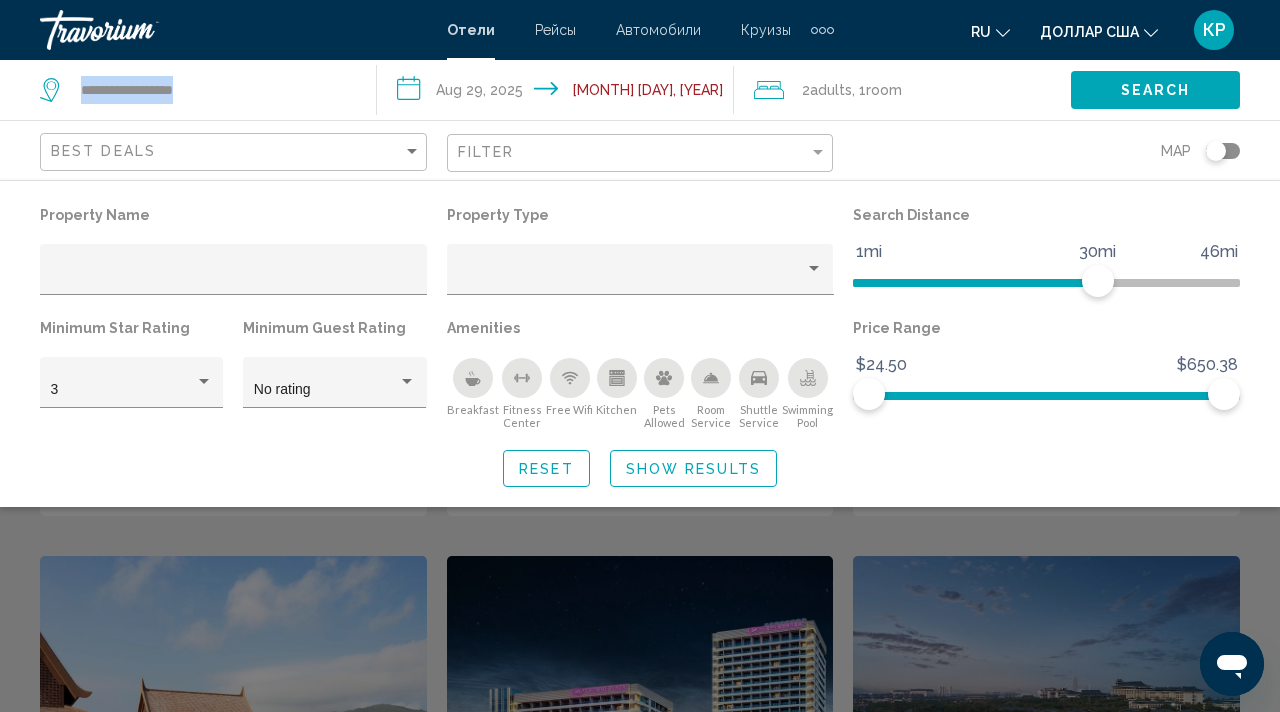 click on "**********" 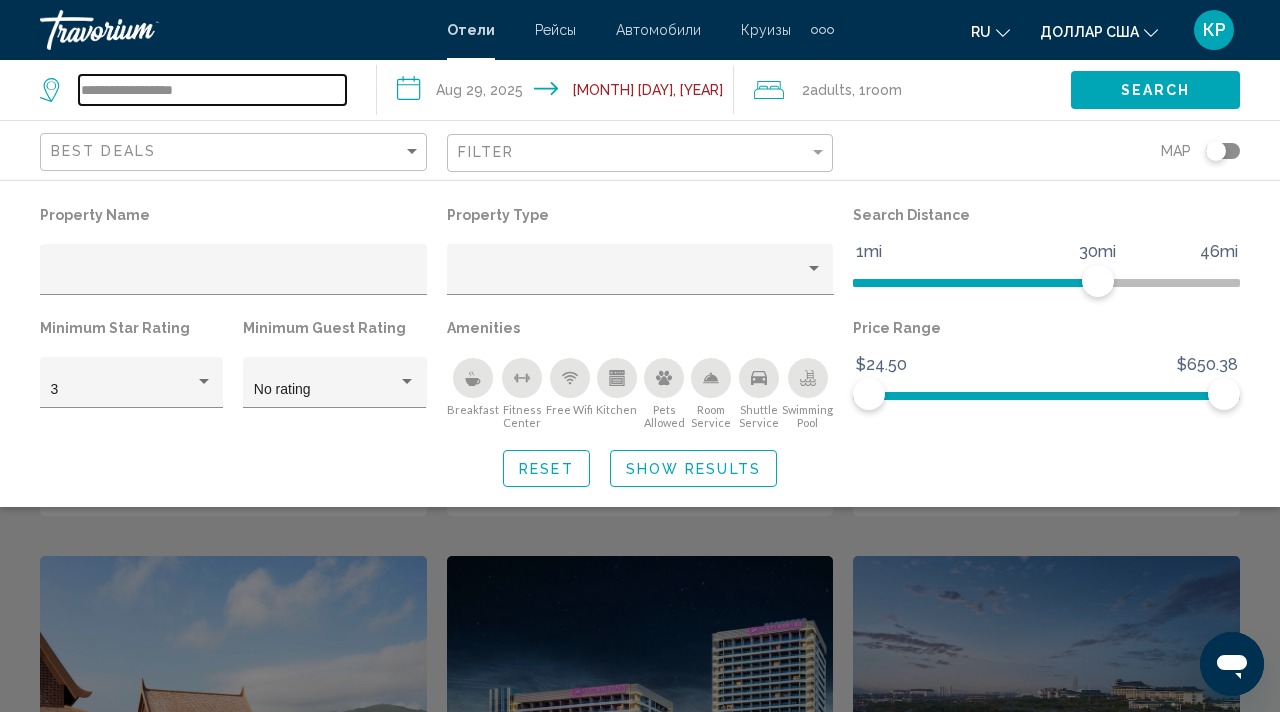 click on "**********" at bounding box center [212, 90] 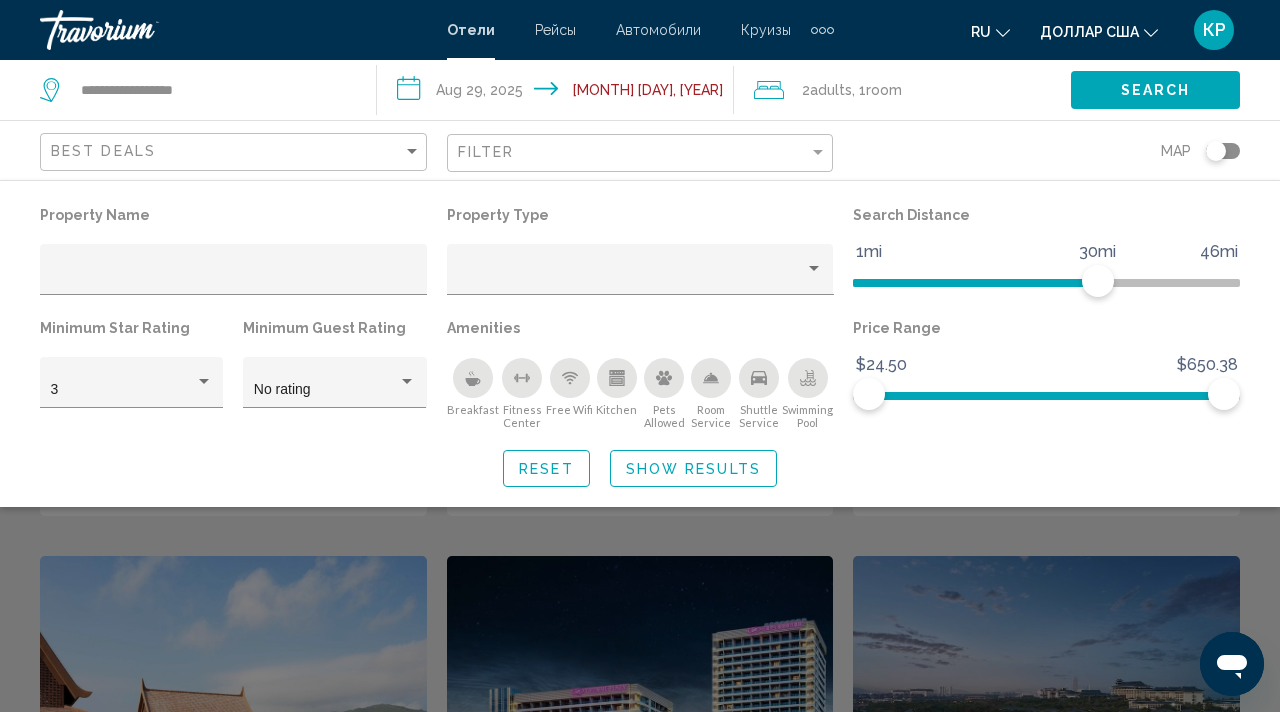 click on "Property Name Property Type Search Distance 1mi 46mi 30mi Minimum Star Rating 3 Minimum Guest Rating No rating Amenities
Breakfast
Fitness Center
Free Wifi
Kitchen
Pets Allowed
Room Service
Shuttle Service
Swimming Pool Price Range $24.50 $650.38 $24.50 $650.38 Reset Show Results" 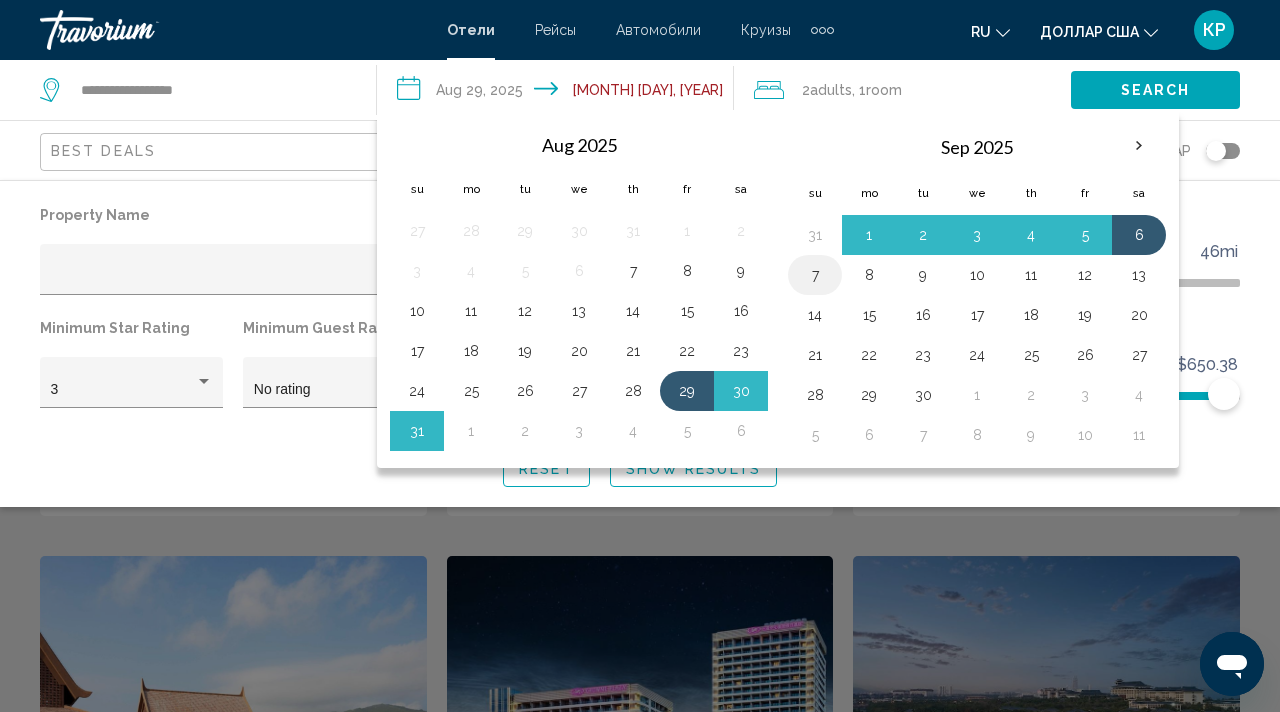 click on "7" at bounding box center (815, 275) 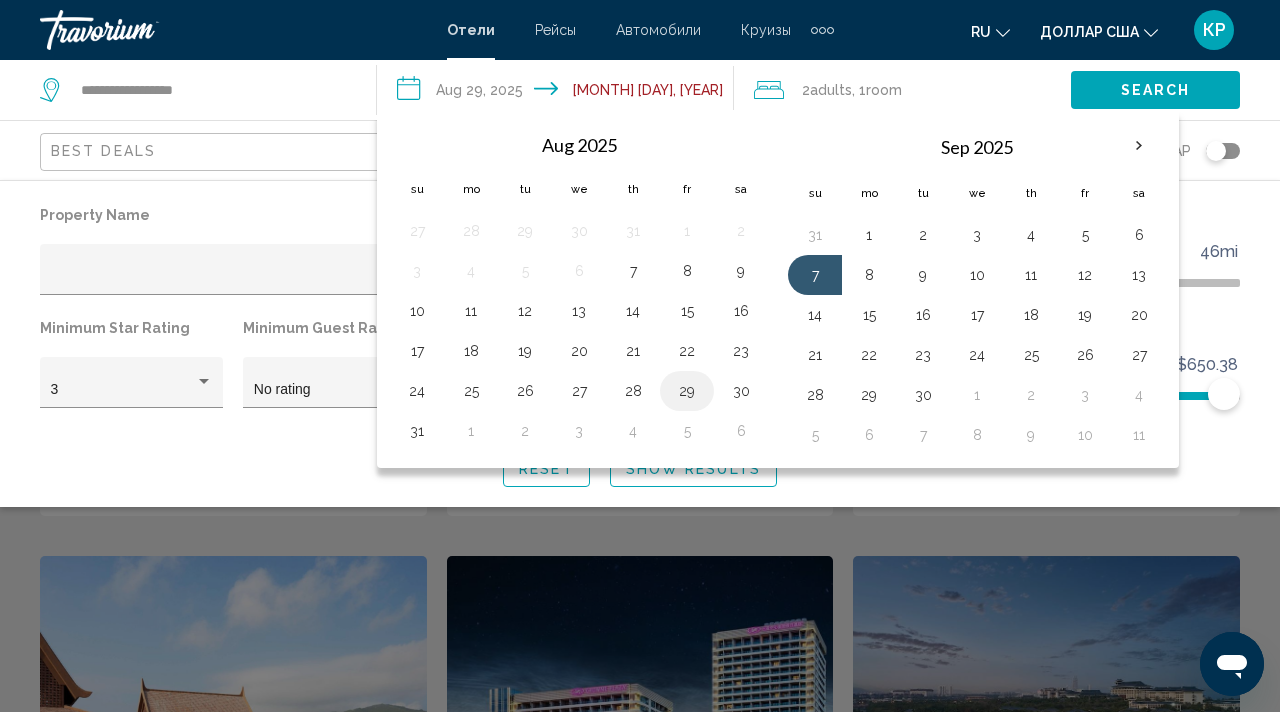 click on "29" at bounding box center (687, 391) 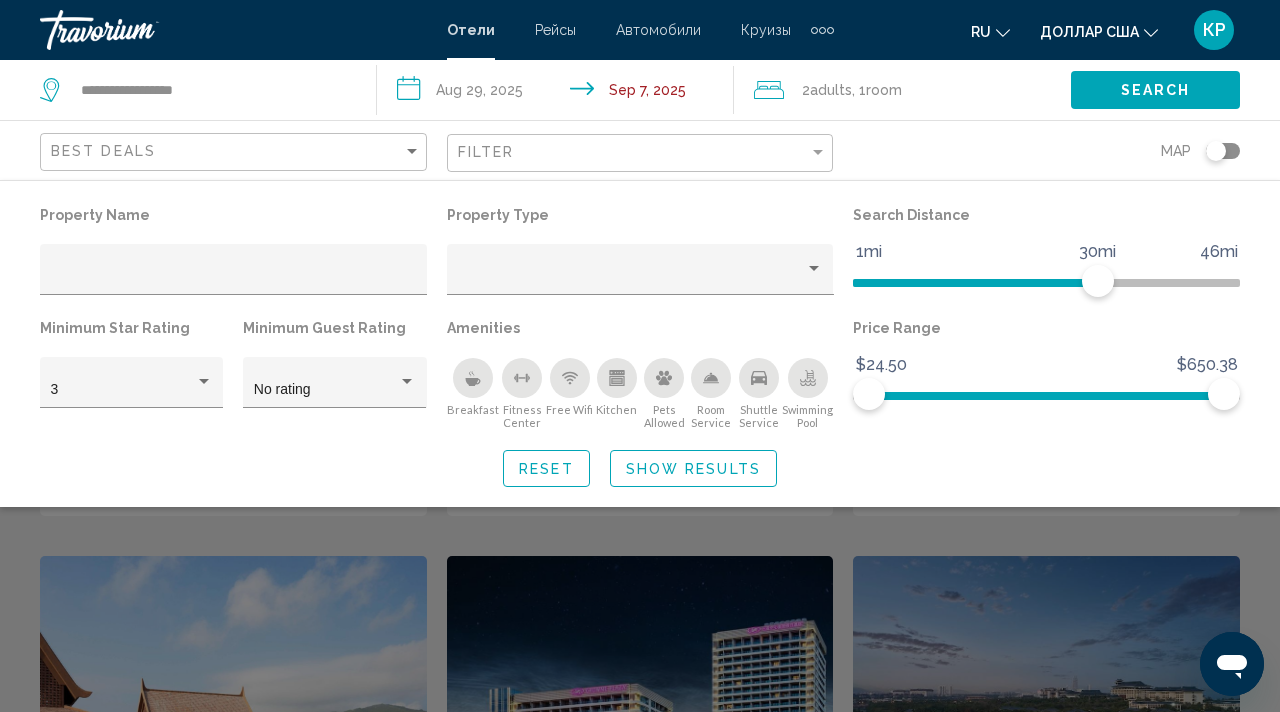 click on "Search" 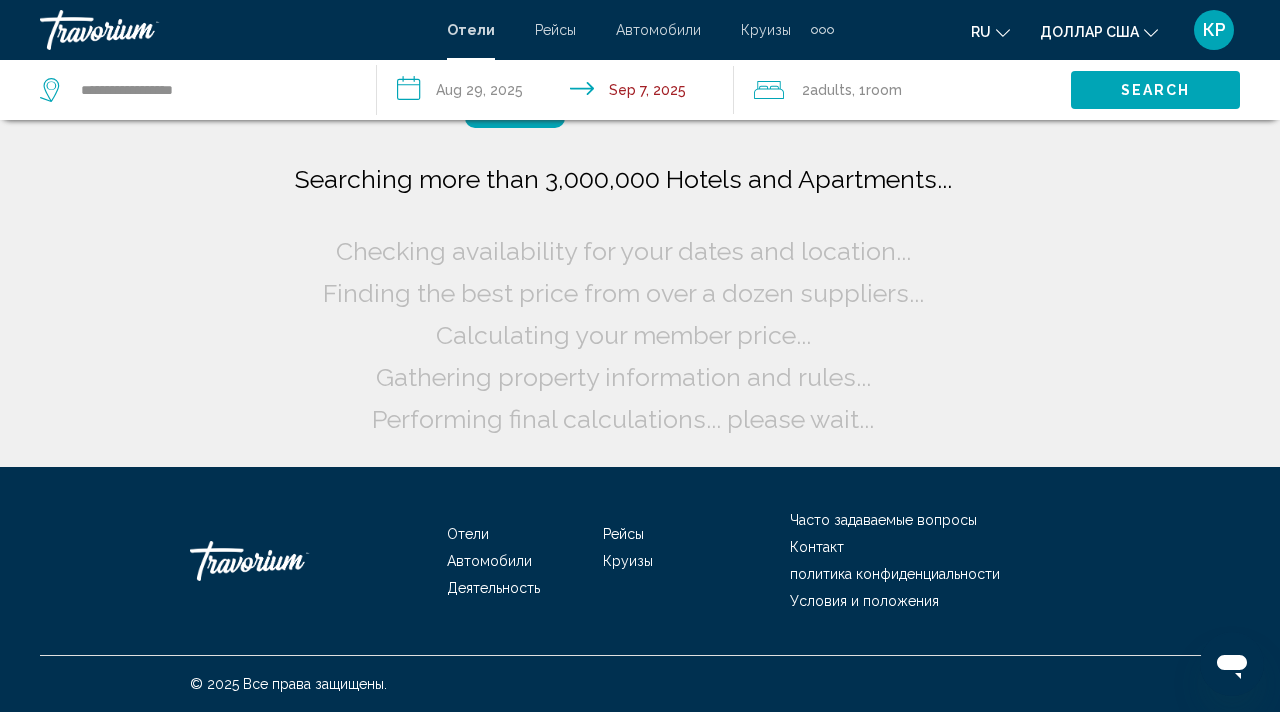 scroll, scrollTop: 0, scrollLeft: 0, axis: both 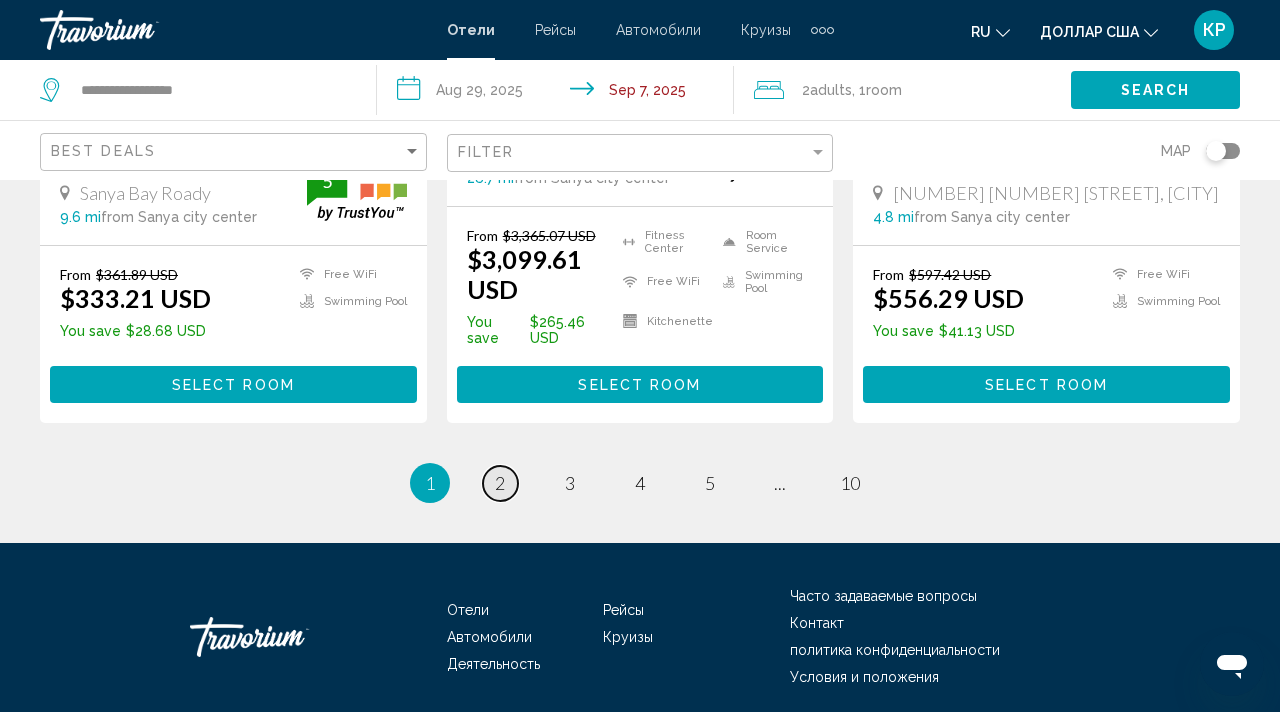 click on "2" at bounding box center [500, 483] 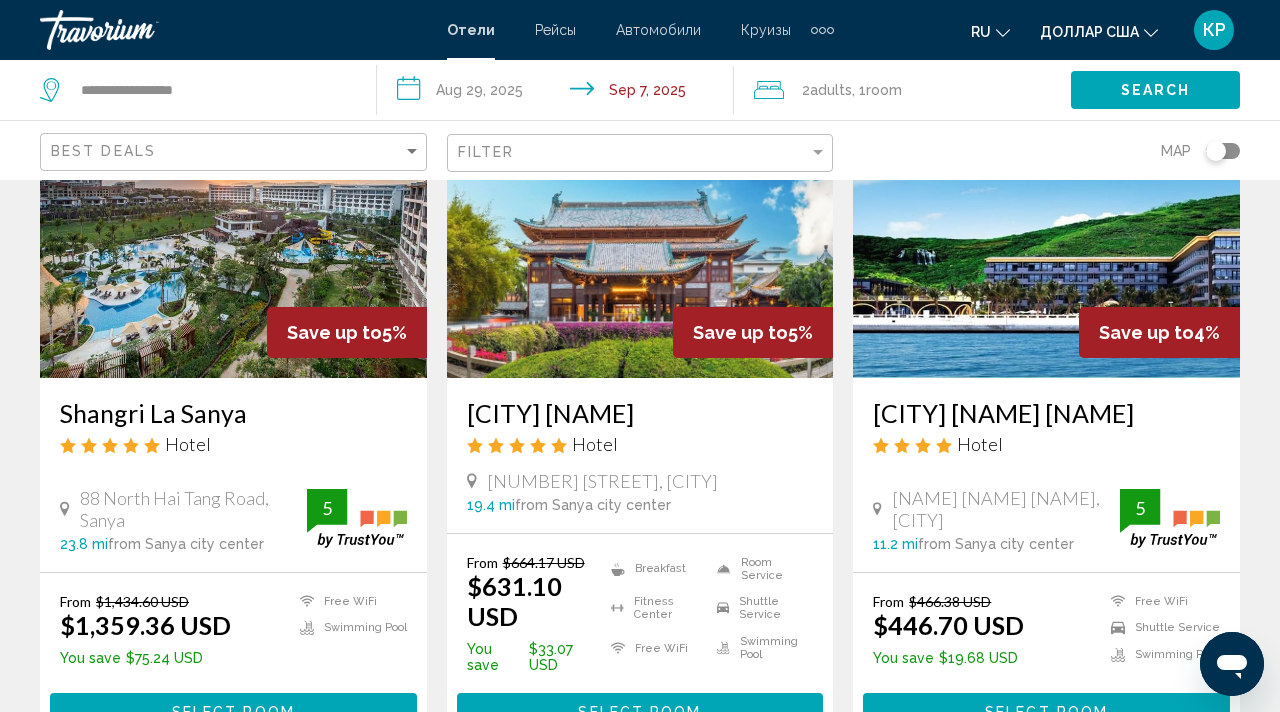 scroll, scrollTop: 0, scrollLeft: 0, axis: both 